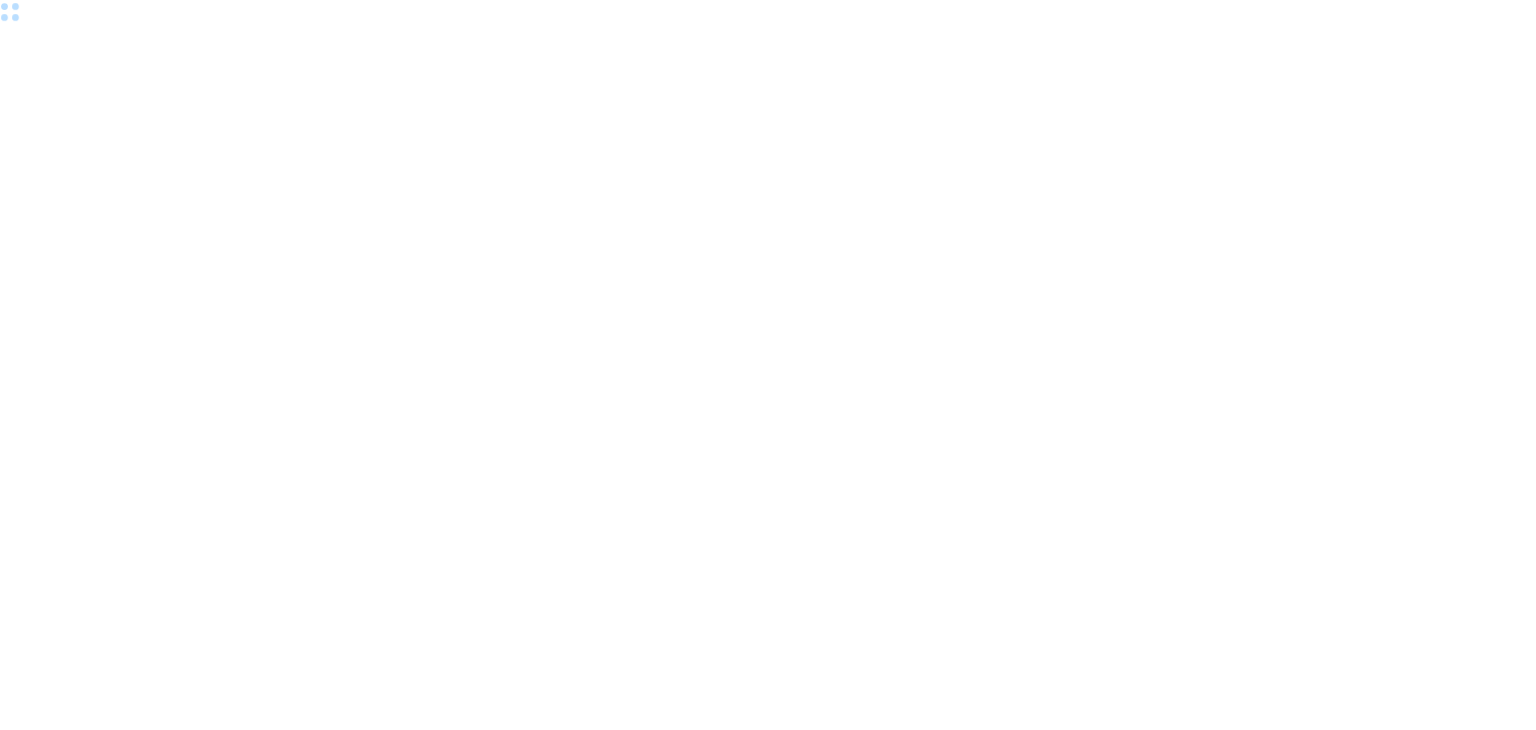 scroll, scrollTop: 0, scrollLeft: 0, axis: both 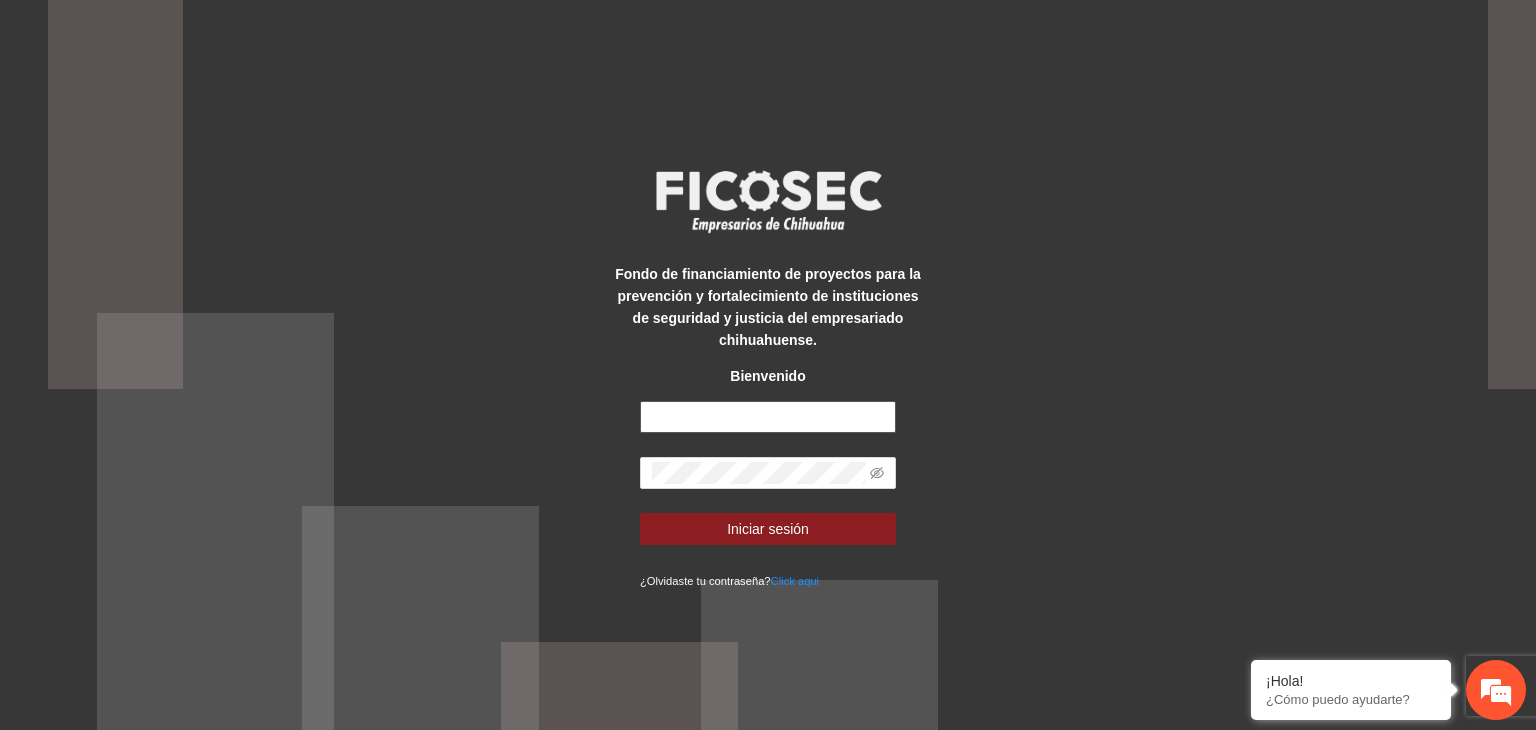 click at bounding box center [768, 417] 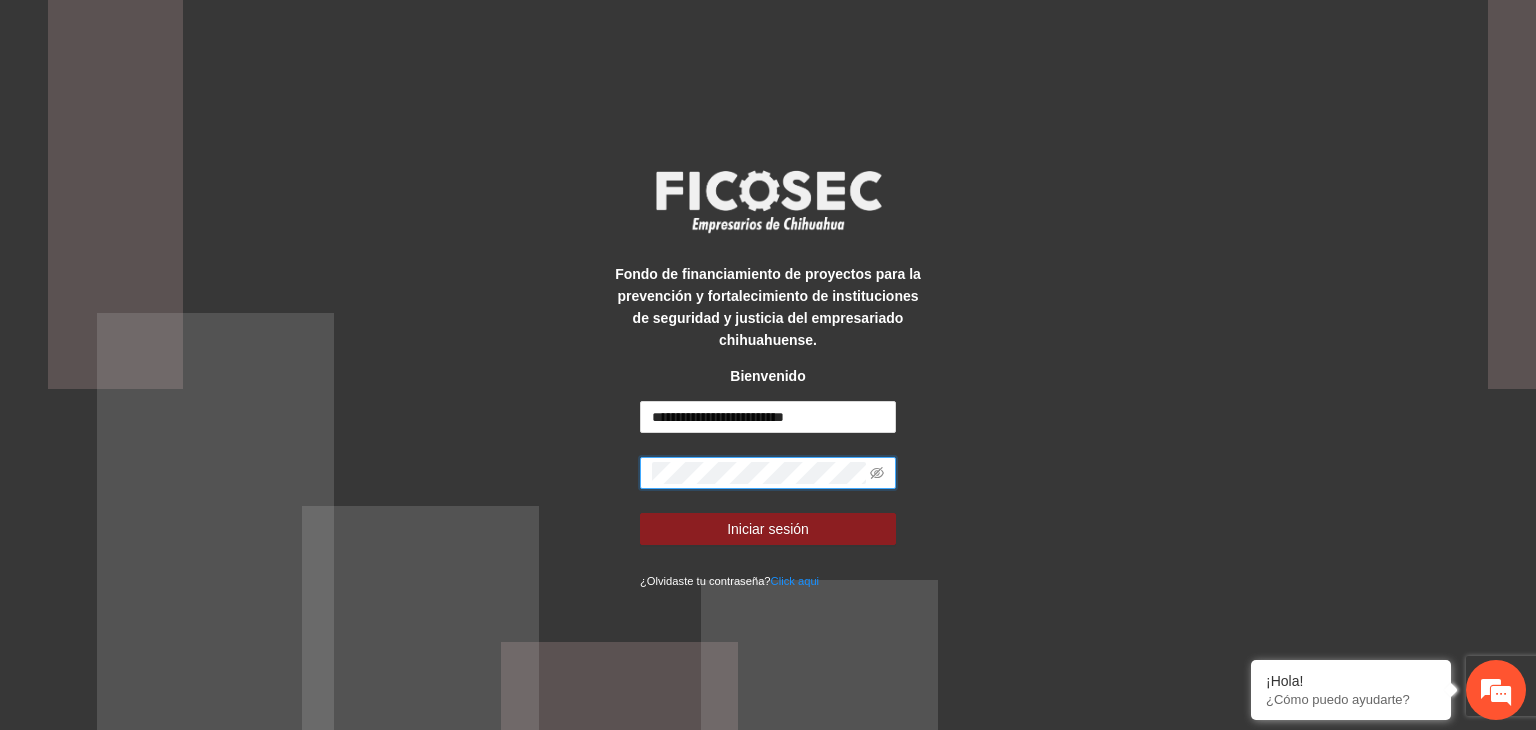 click on "Iniciar sesión" at bounding box center [768, 529] 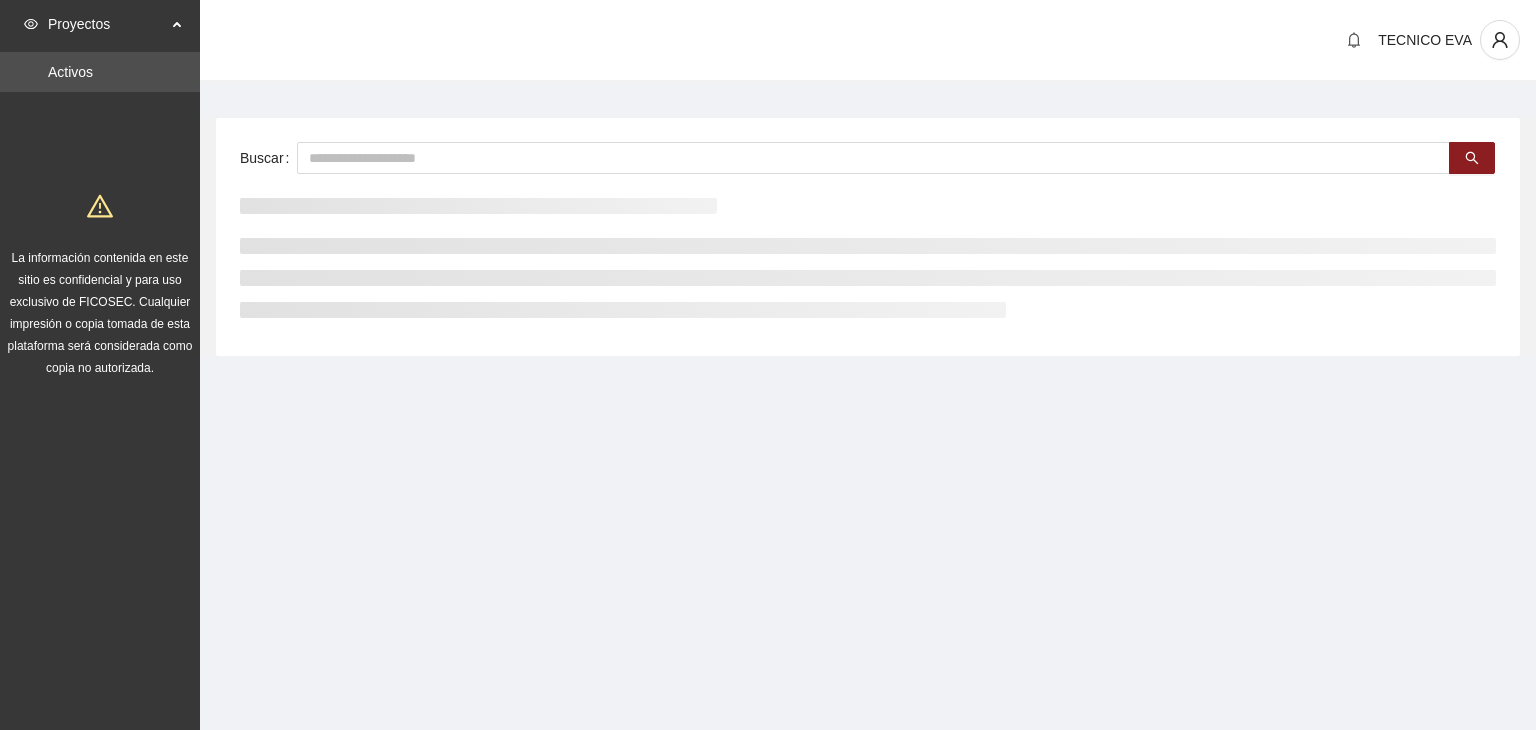 scroll, scrollTop: 0, scrollLeft: 0, axis: both 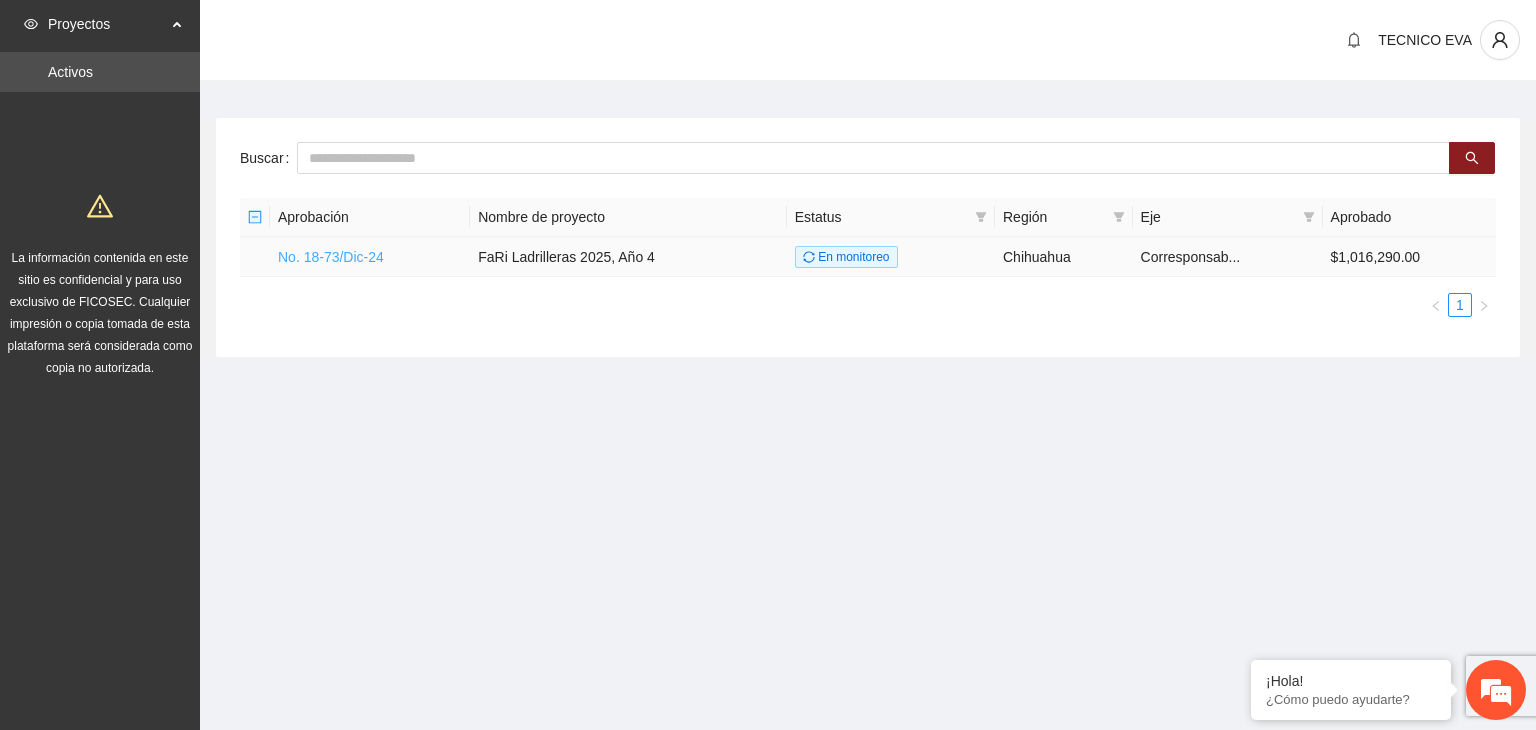 click on "No. 18-73/Dic-24" at bounding box center [331, 257] 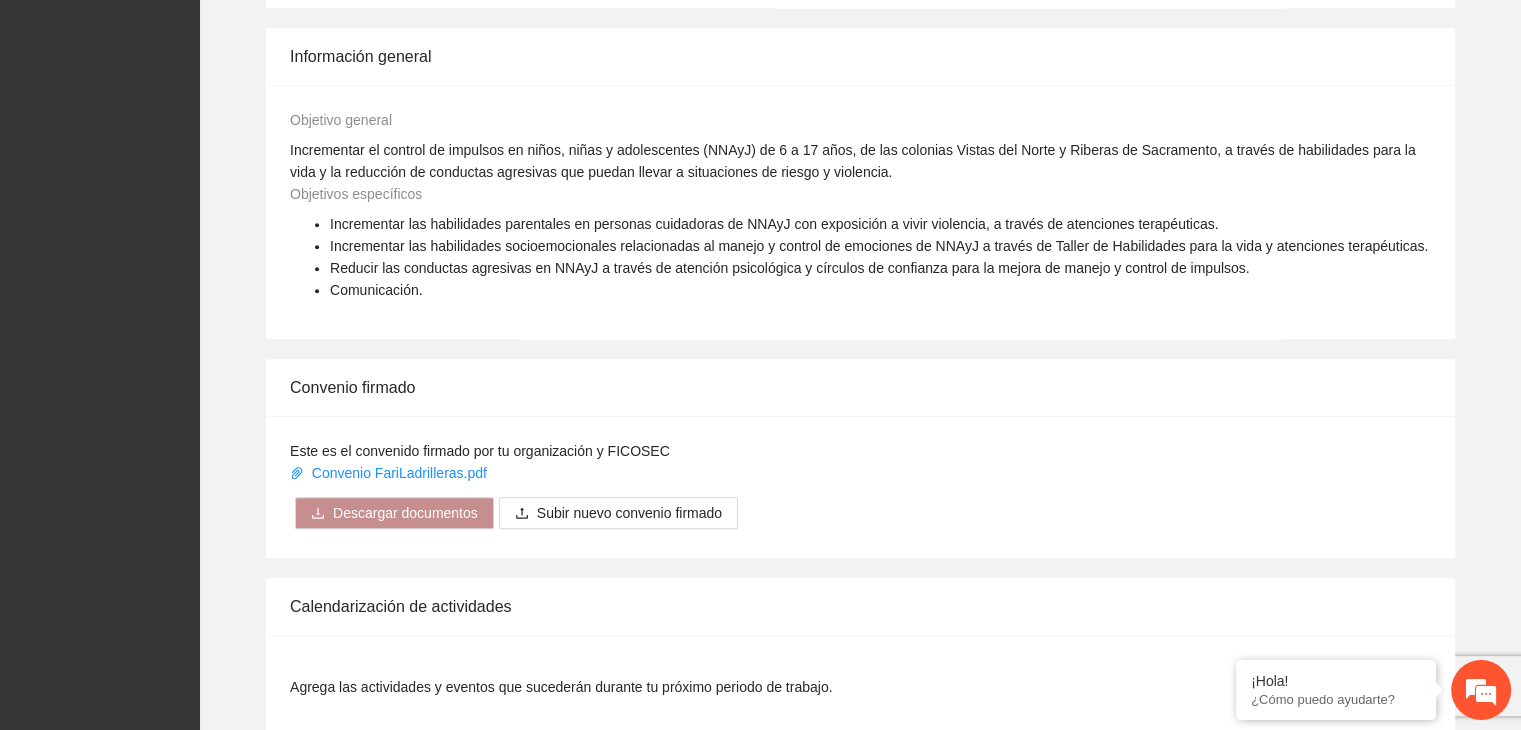 scroll, scrollTop: 1516, scrollLeft: 0, axis: vertical 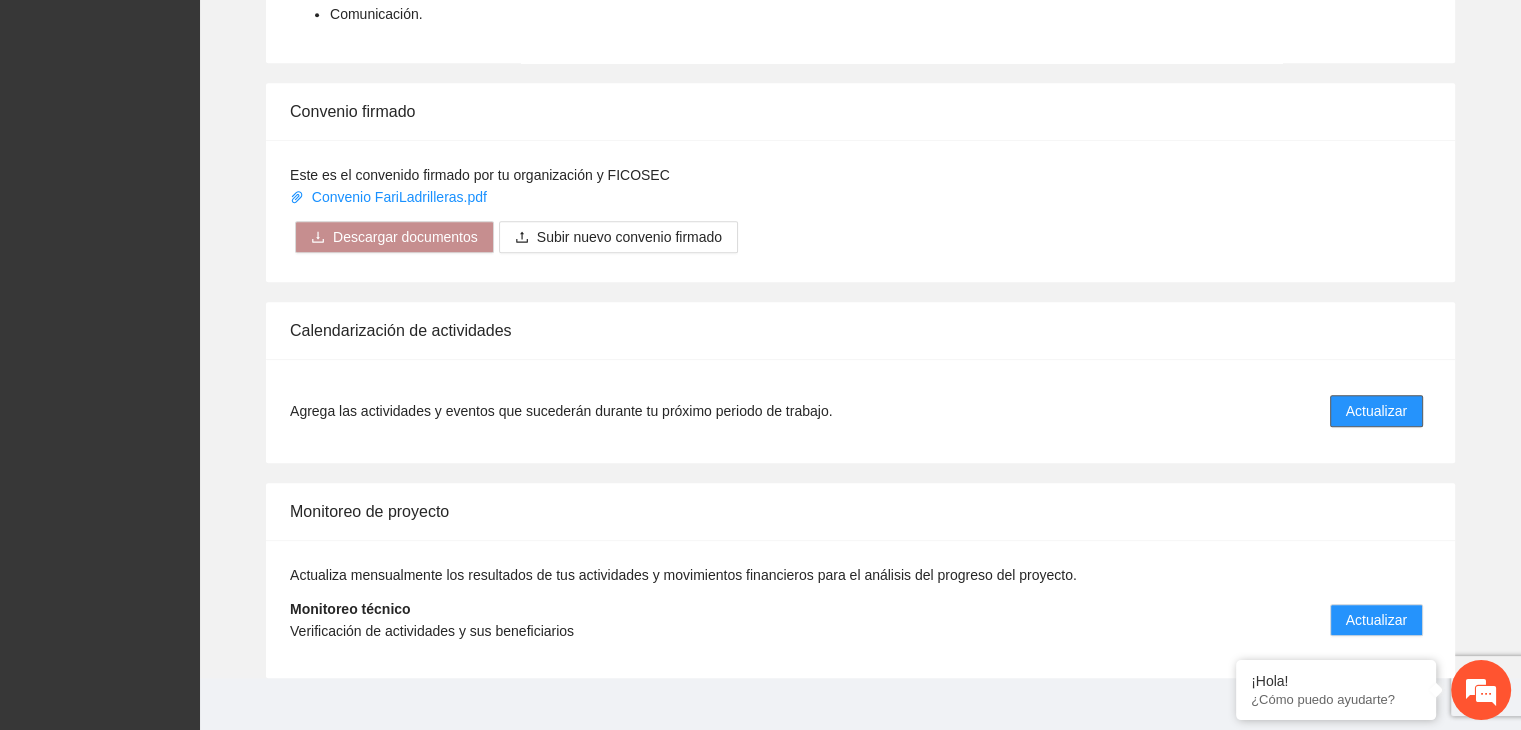 click on "Actualizar" at bounding box center (1376, 411) 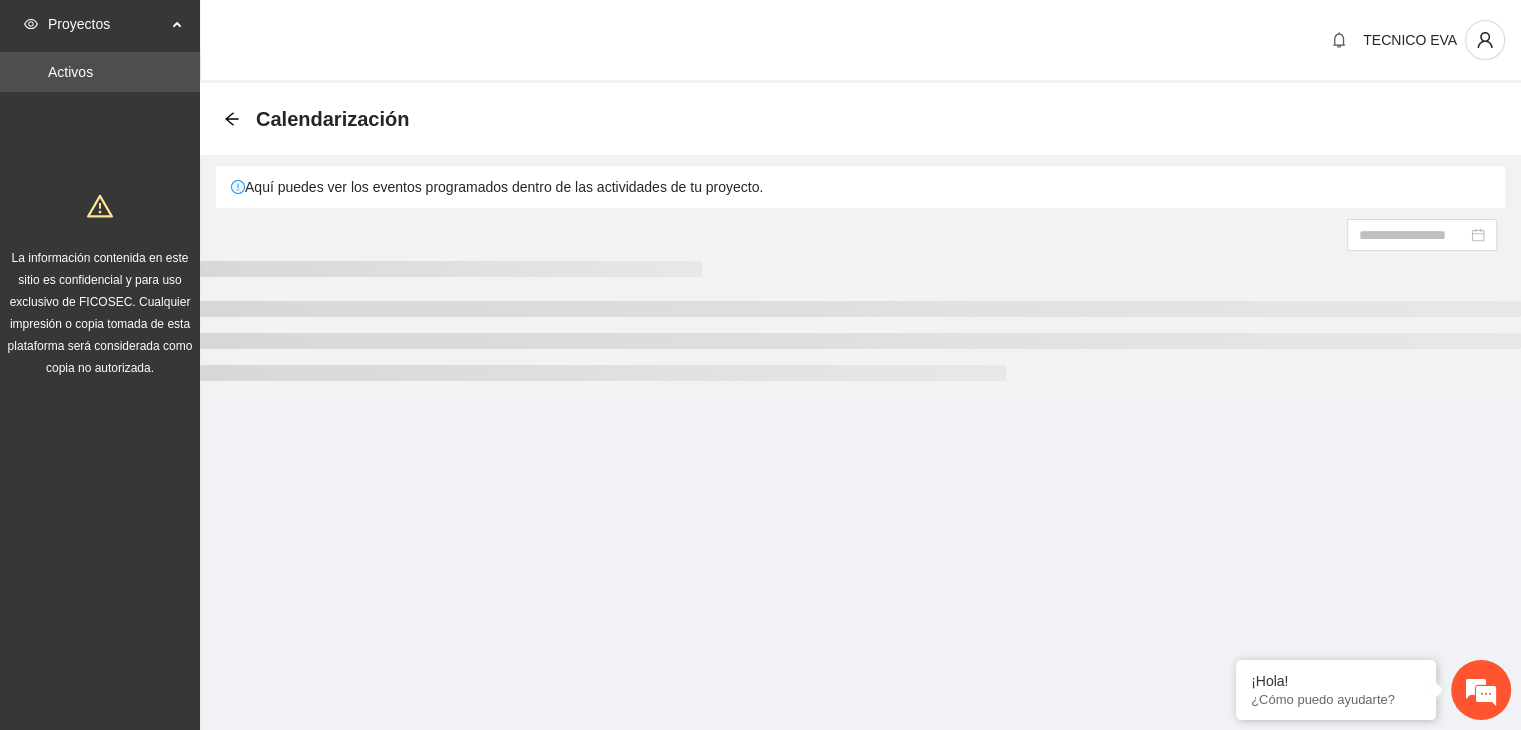 scroll, scrollTop: 0, scrollLeft: 0, axis: both 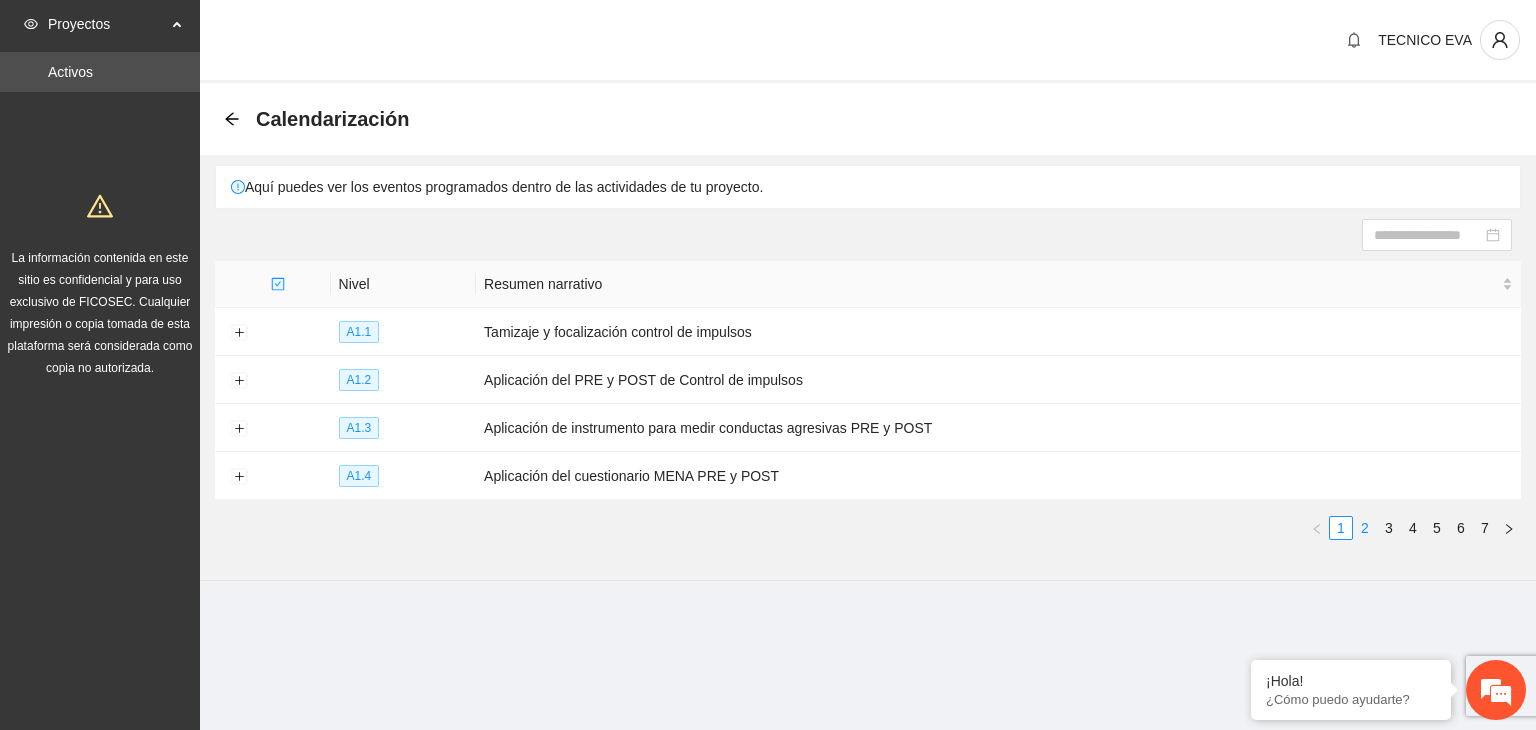 click on "2" at bounding box center (1365, 528) 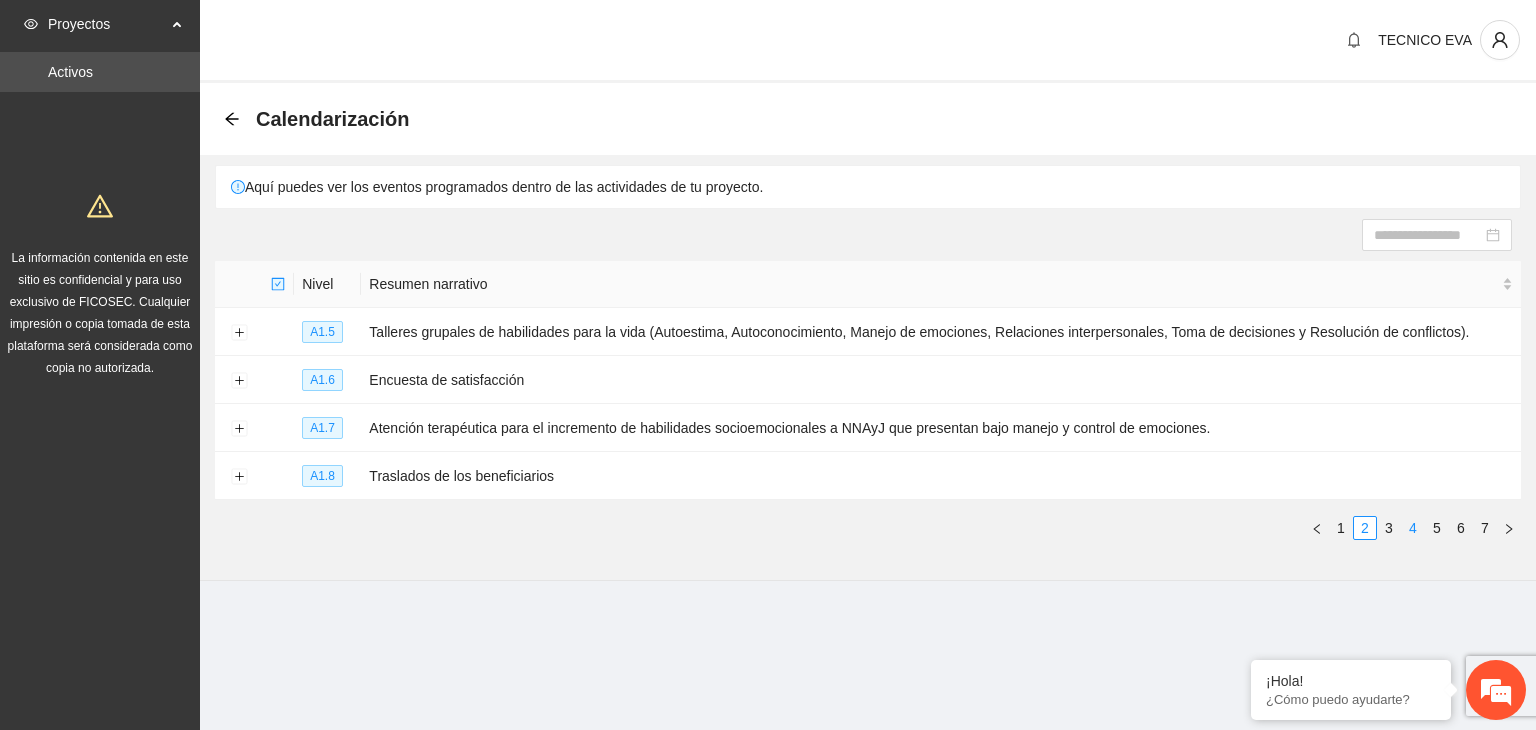 click on "4" at bounding box center [1413, 528] 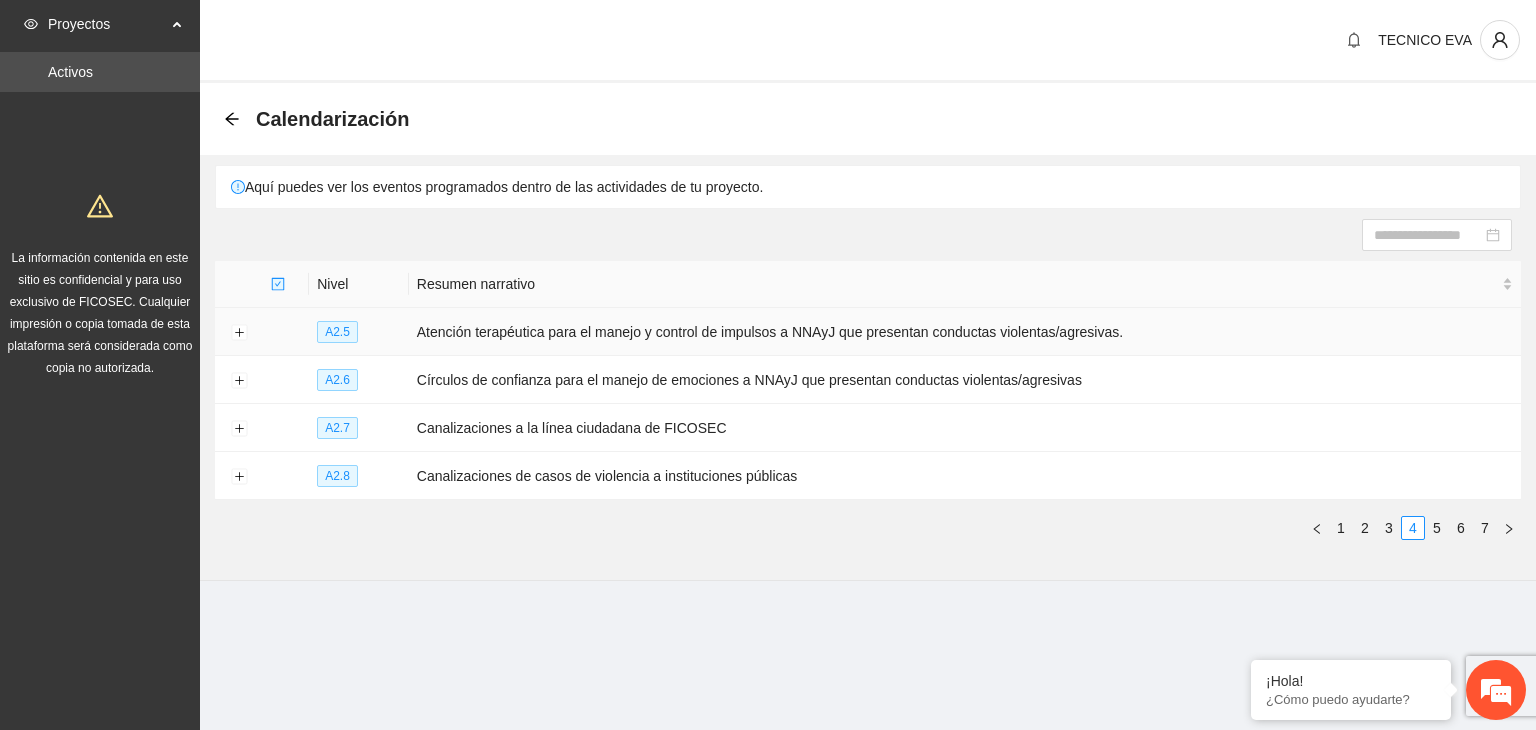 click at bounding box center (239, 332) 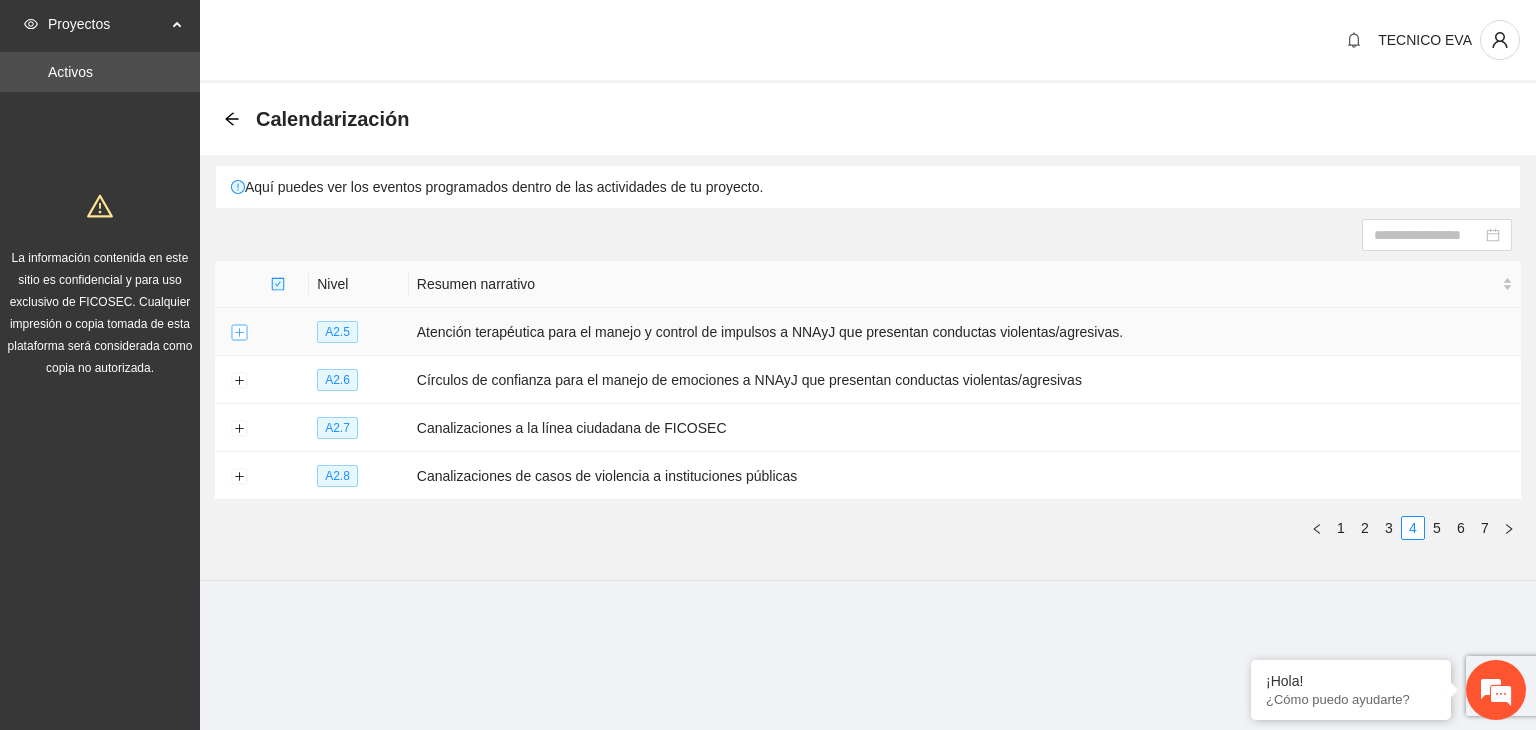 click at bounding box center (239, 333) 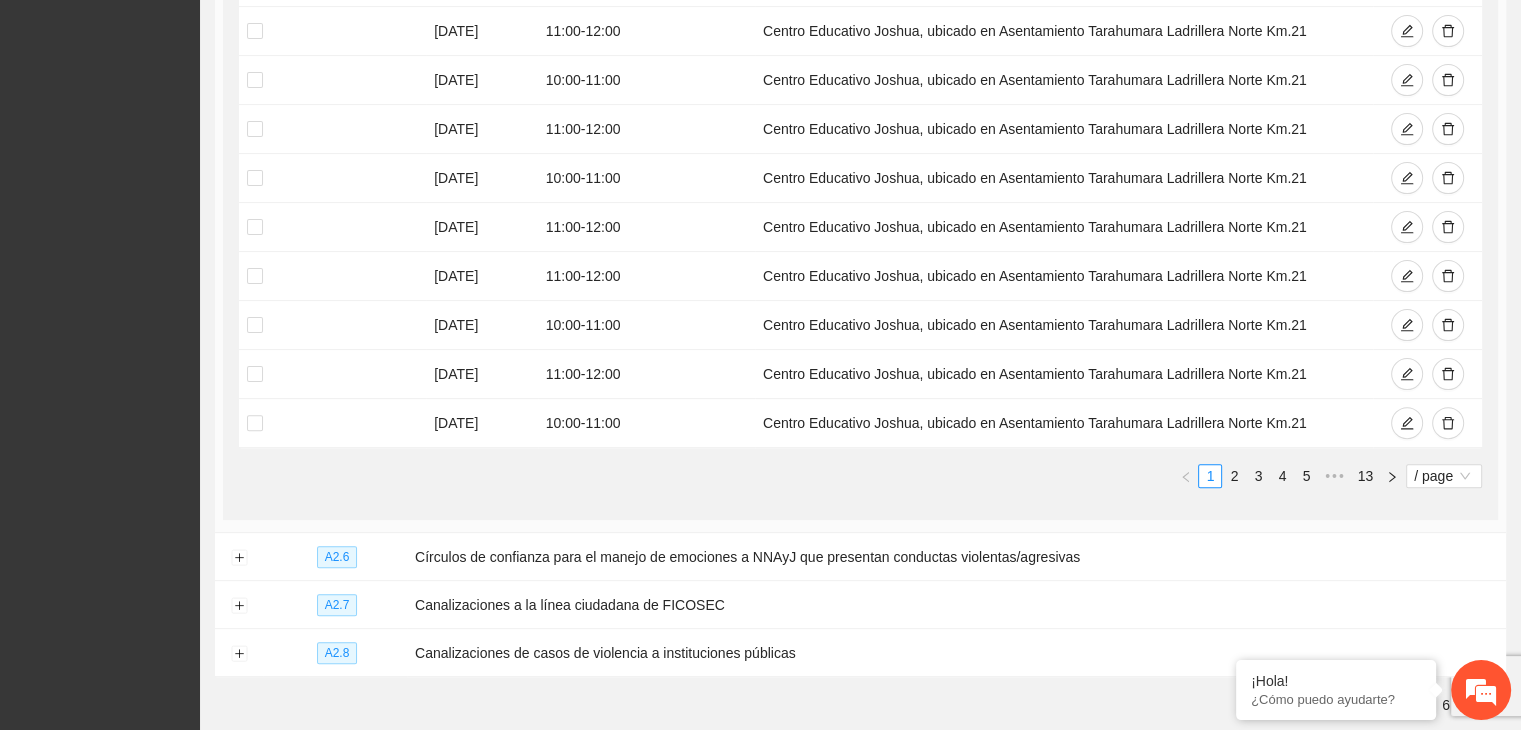 scroll, scrollTop: 544, scrollLeft: 0, axis: vertical 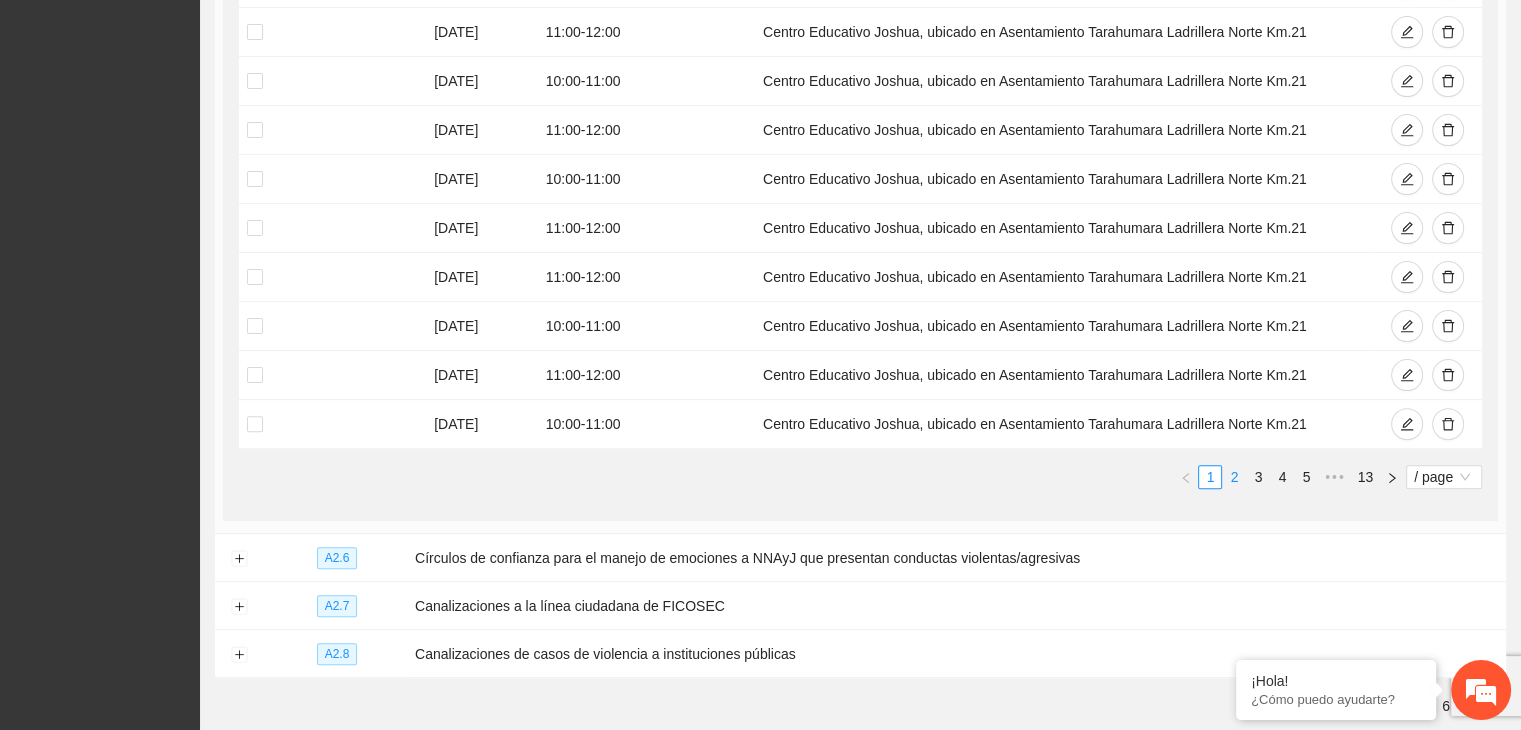 click on "2" at bounding box center [1234, 477] 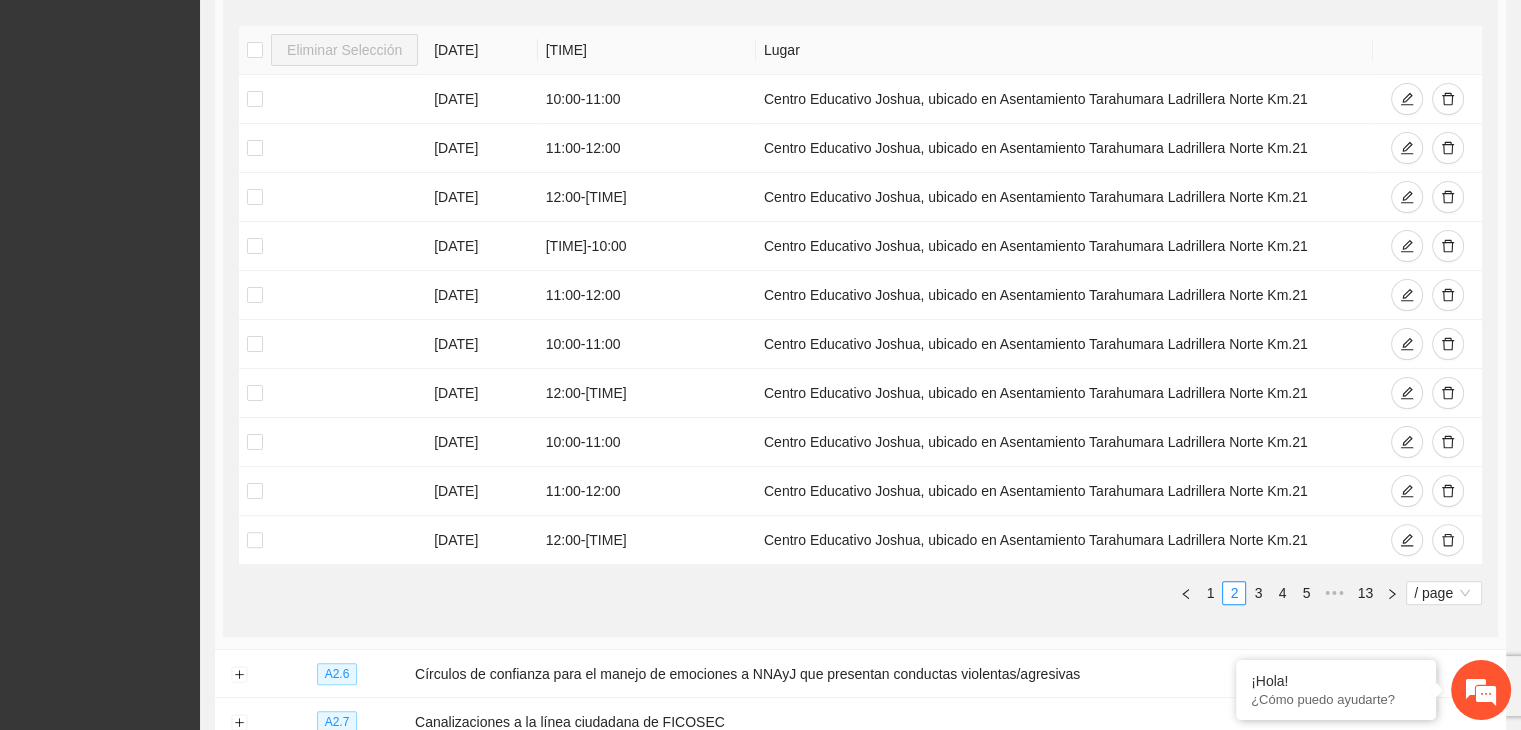 scroll, scrollTop: 462, scrollLeft: 0, axis: vertical 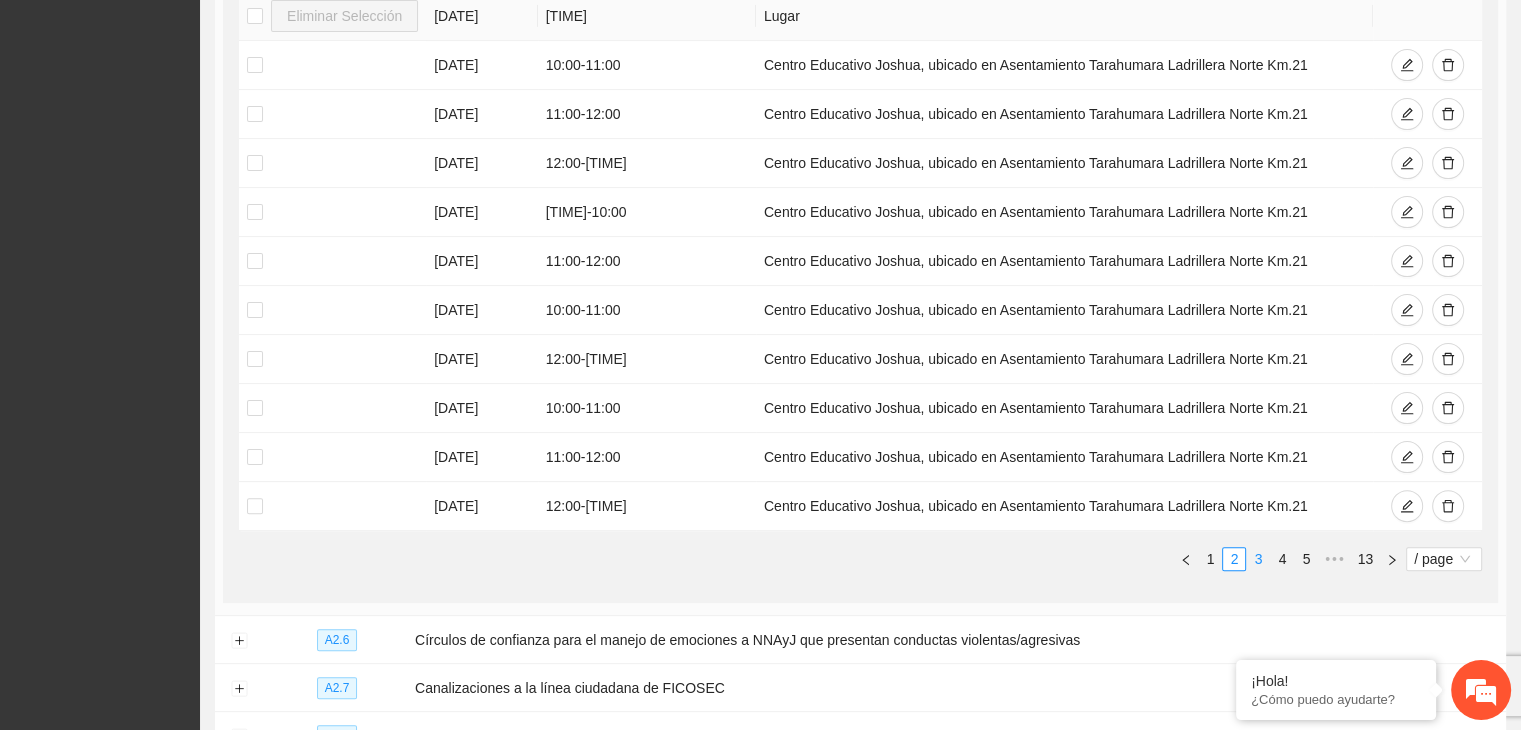 click on "3" at bounding box center (1258, 559) 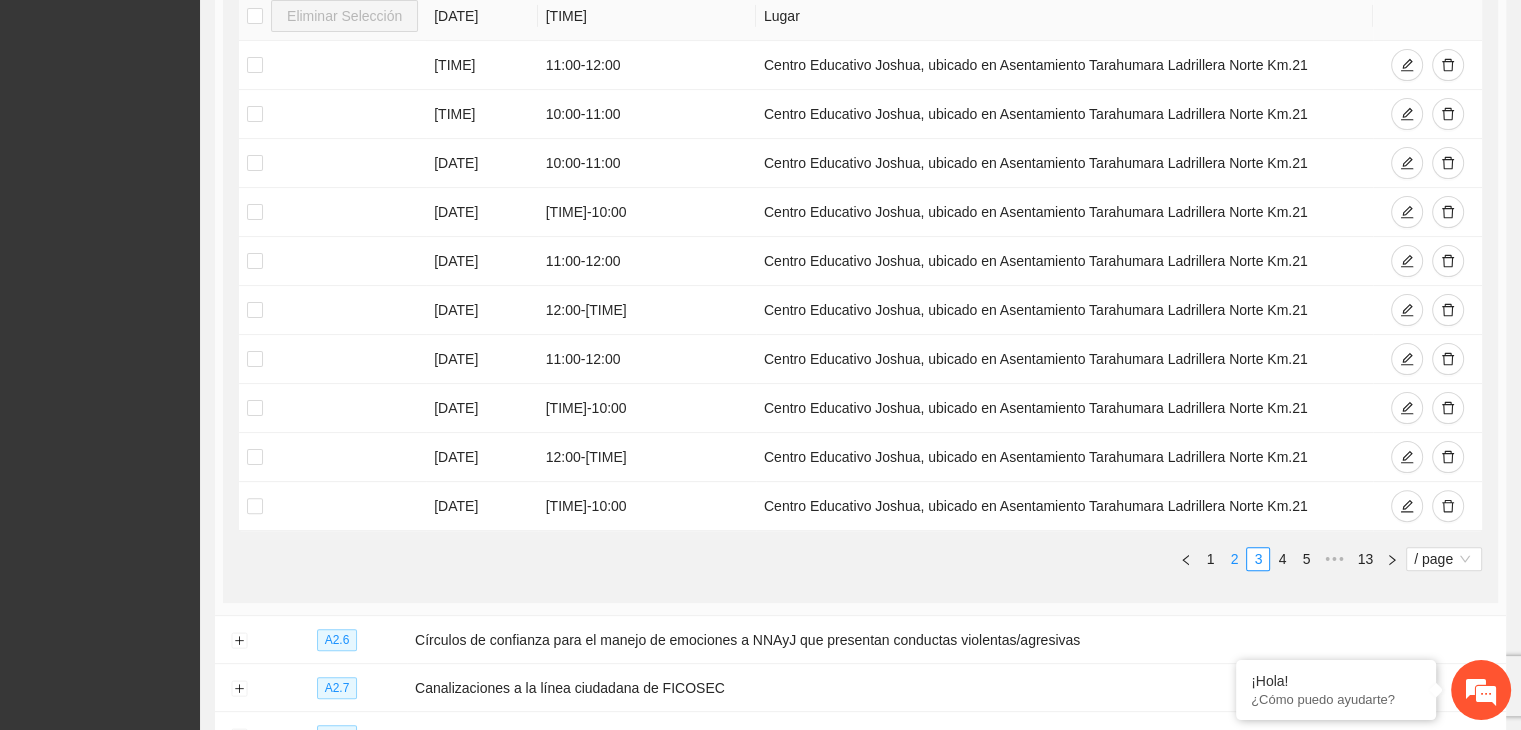 click on "2" at bounding box center [1234, 559] 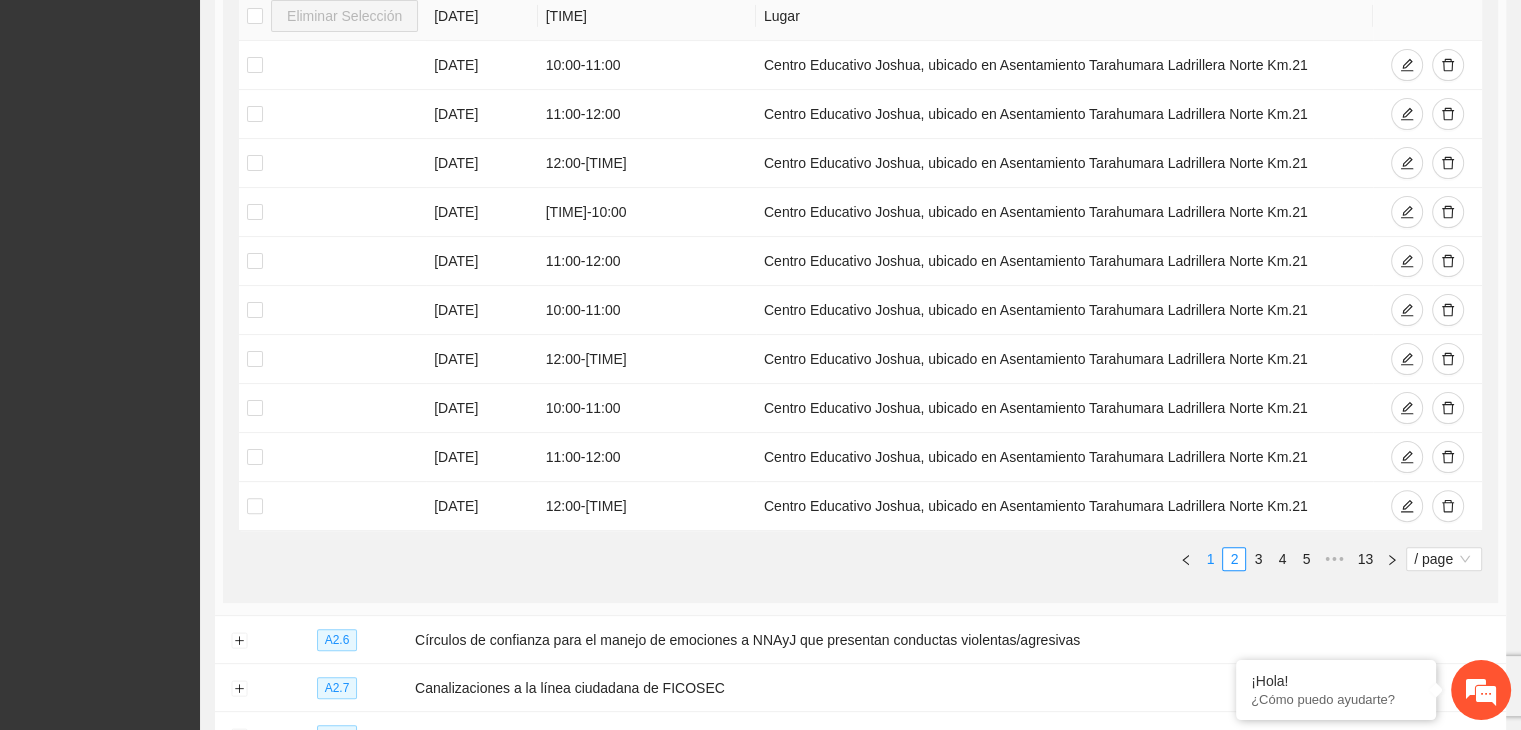 click on "1" at bounding box center (1210, 559) 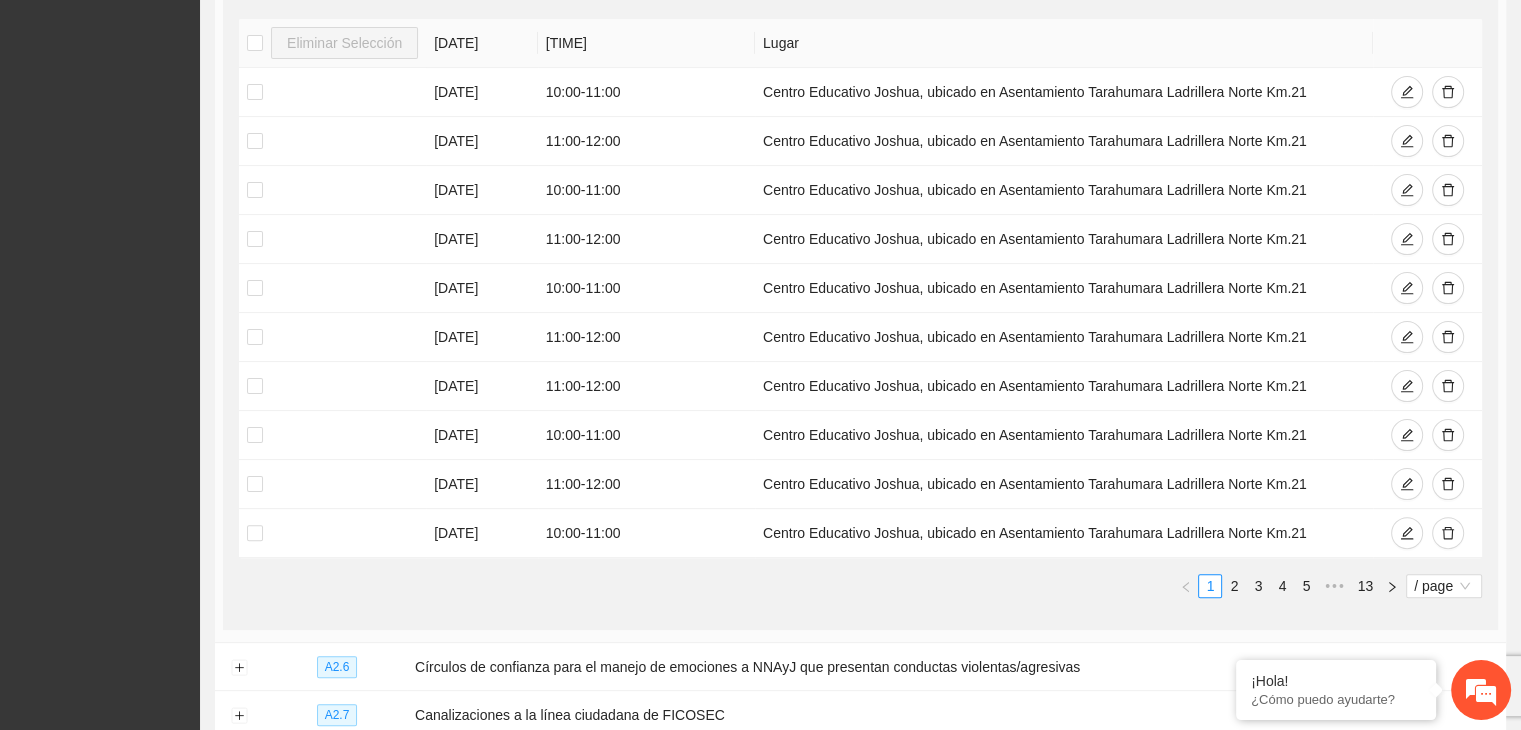 scroll, scrollTop: 424, scrollLeft: 0, axis: vertical 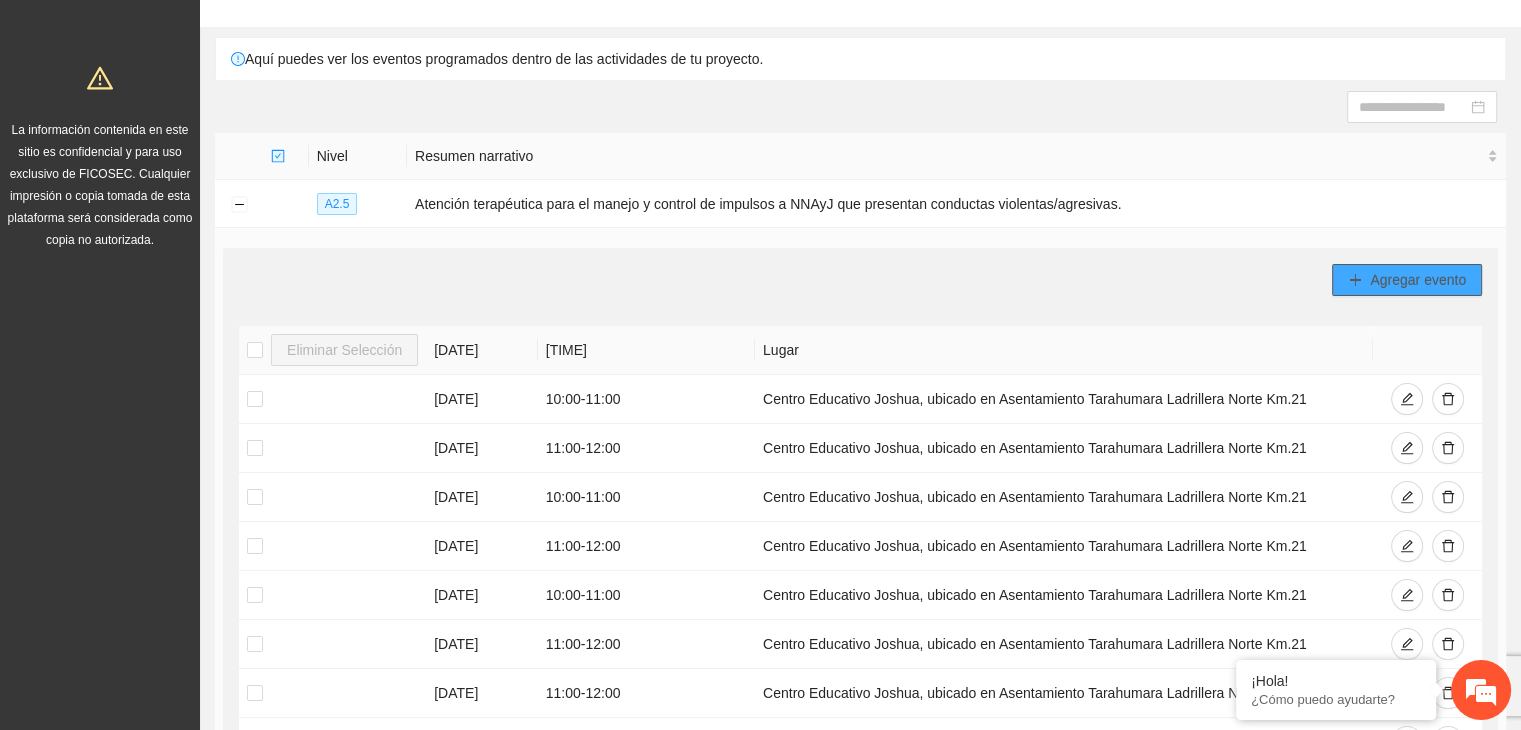 click 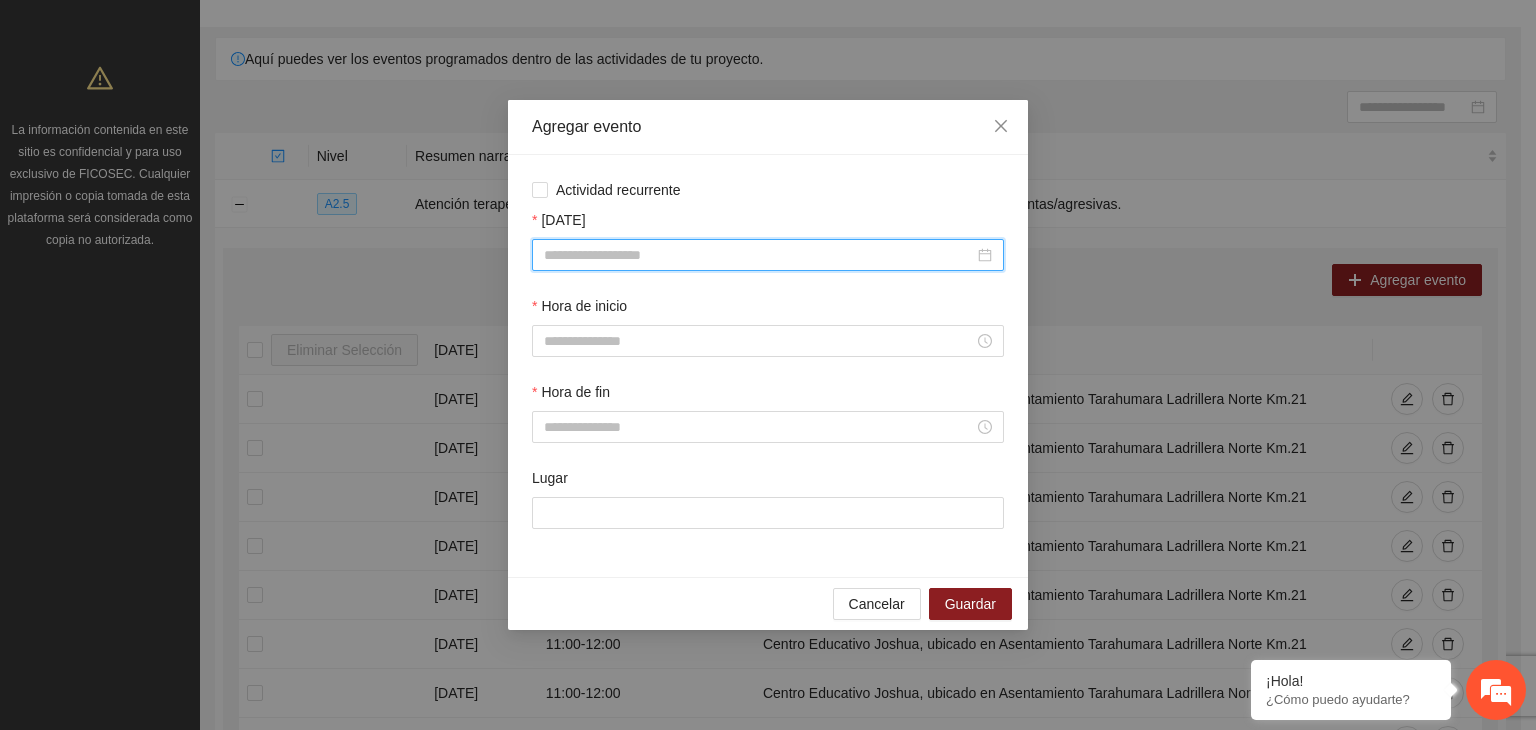 click on "[DATE]" at bounding box center [759, 255] 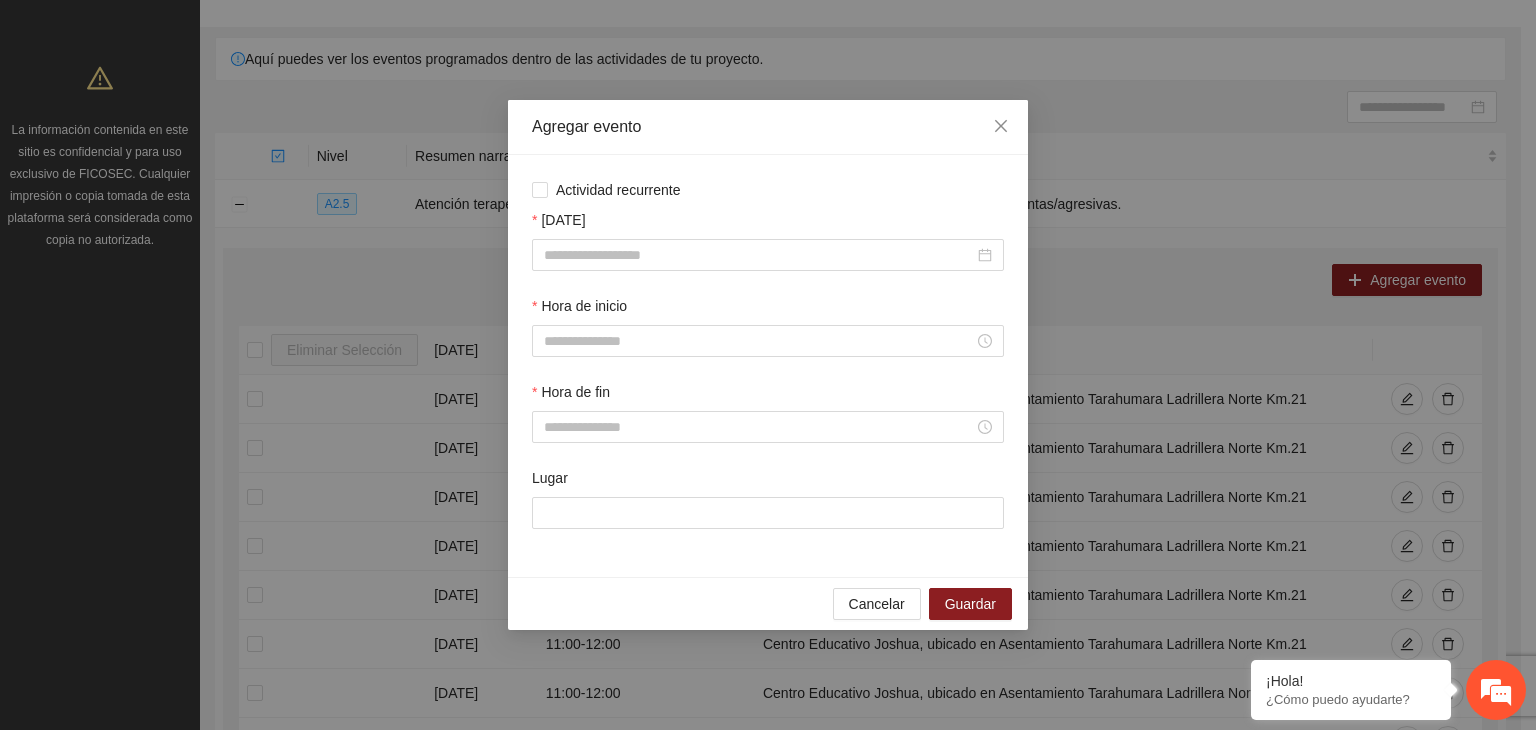 click on "Actividad recurrente Fecha Hora de inicio Hora de fin Lugar" at bounding box center [768, 366] 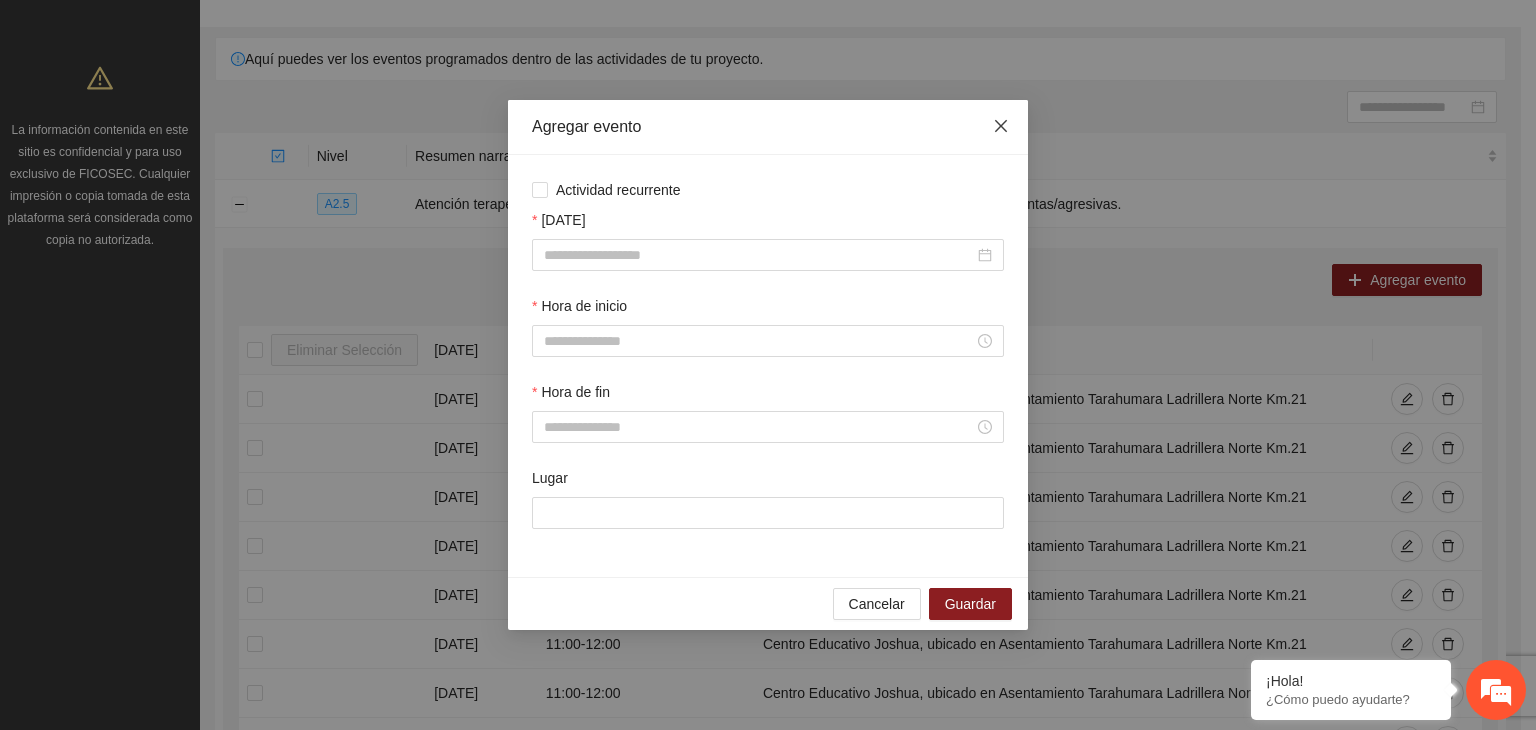 click 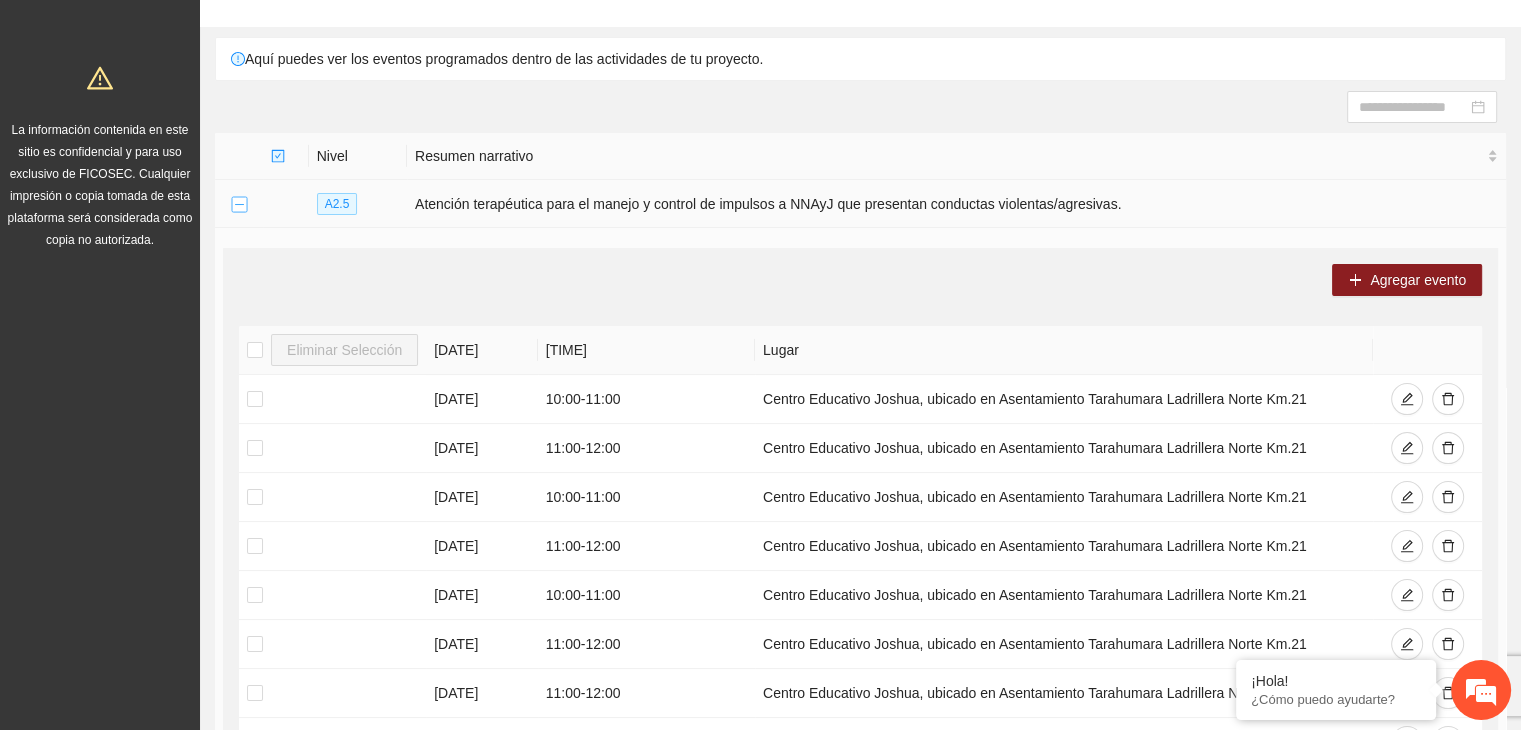 click at bounding box center (239, 205) 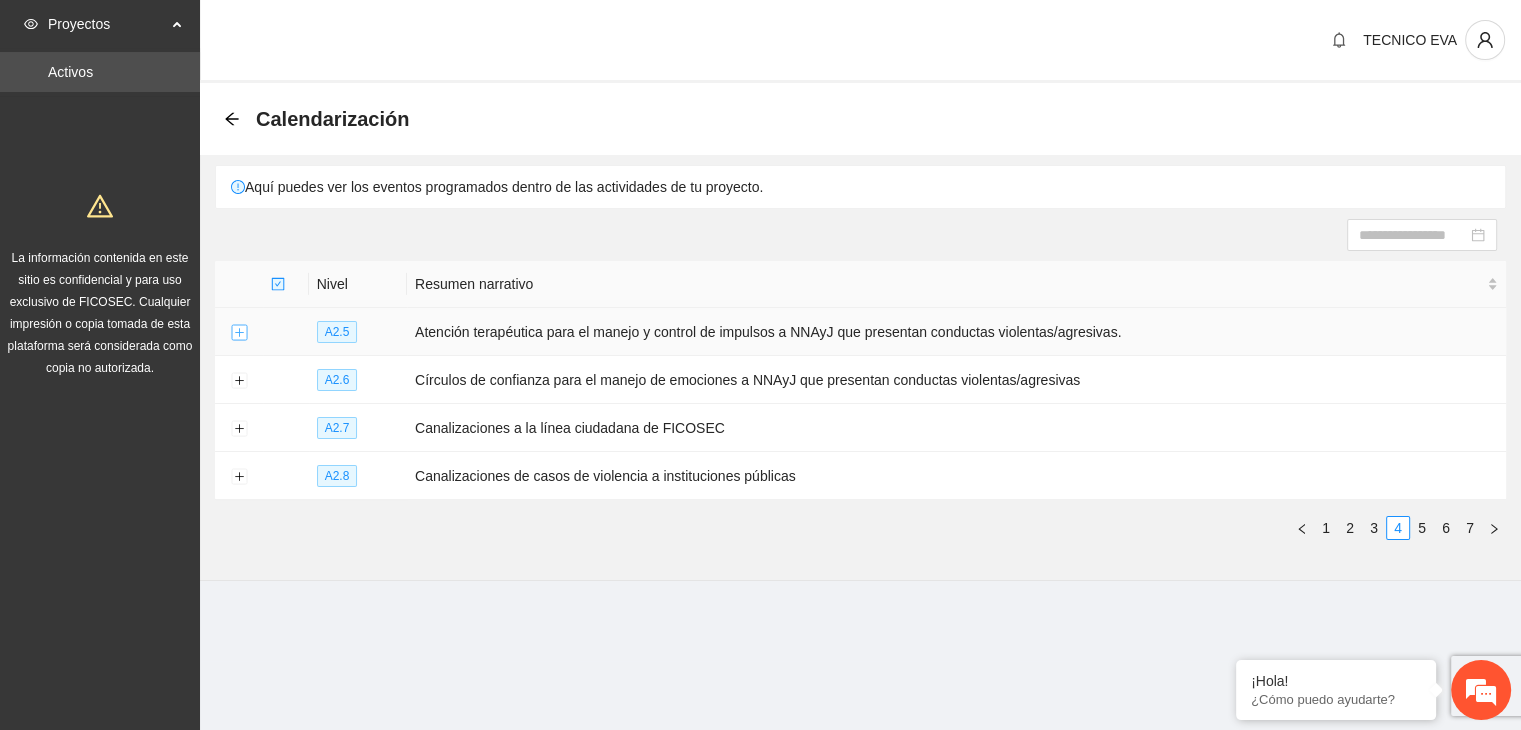 scroll, scrollTop: 0, scrollLeft: 0, axis: both 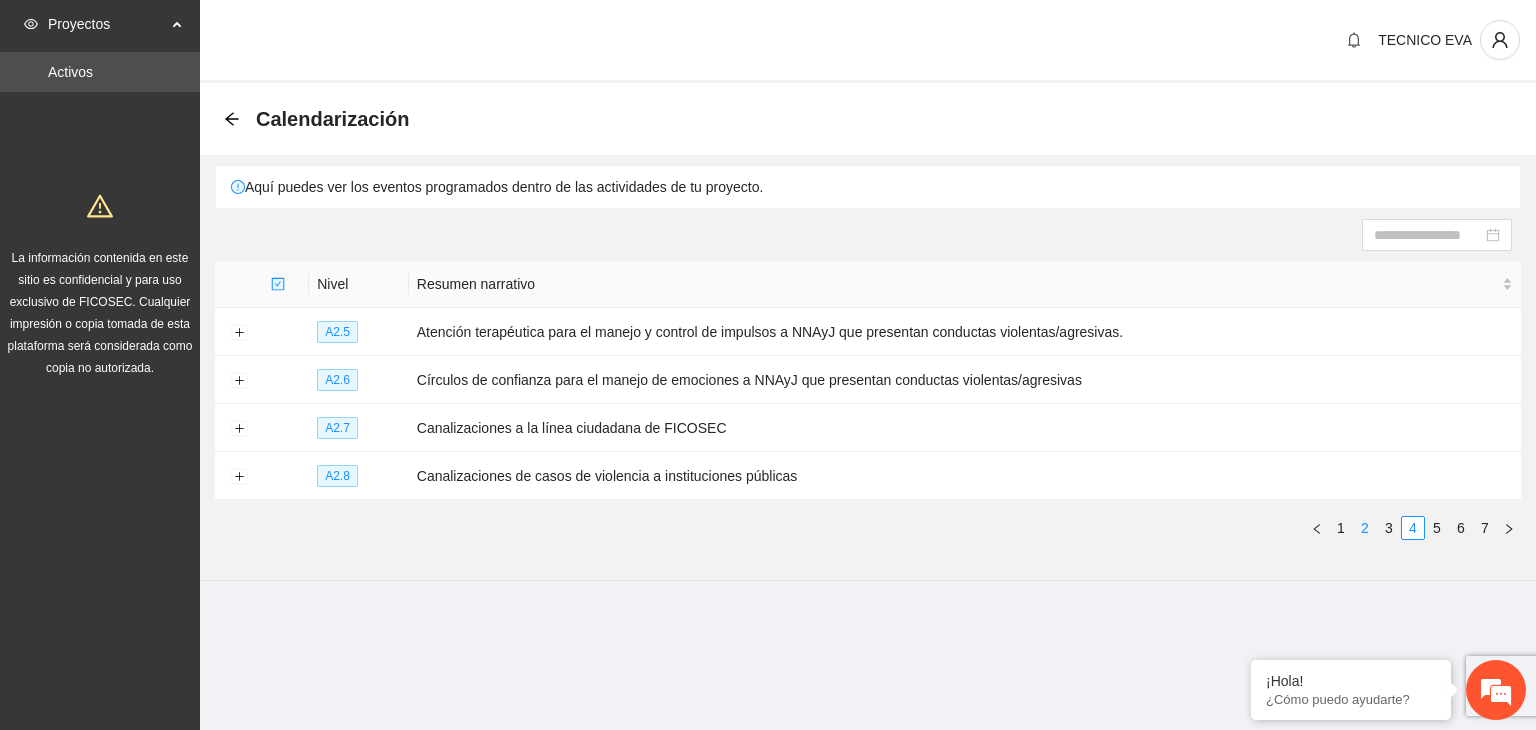 click on "2" at bounding box center [1365, 528] 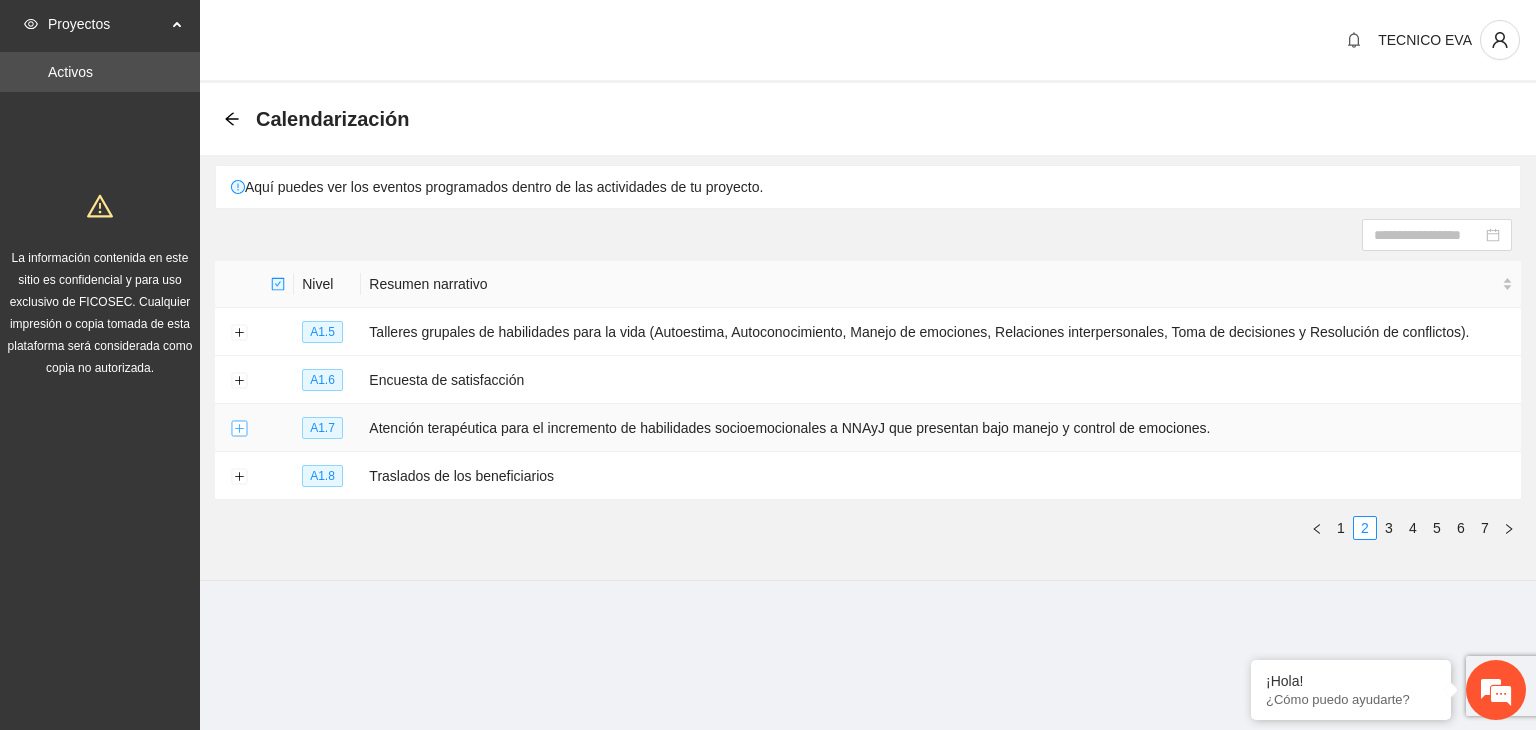 click at bounding box center (239, 429) 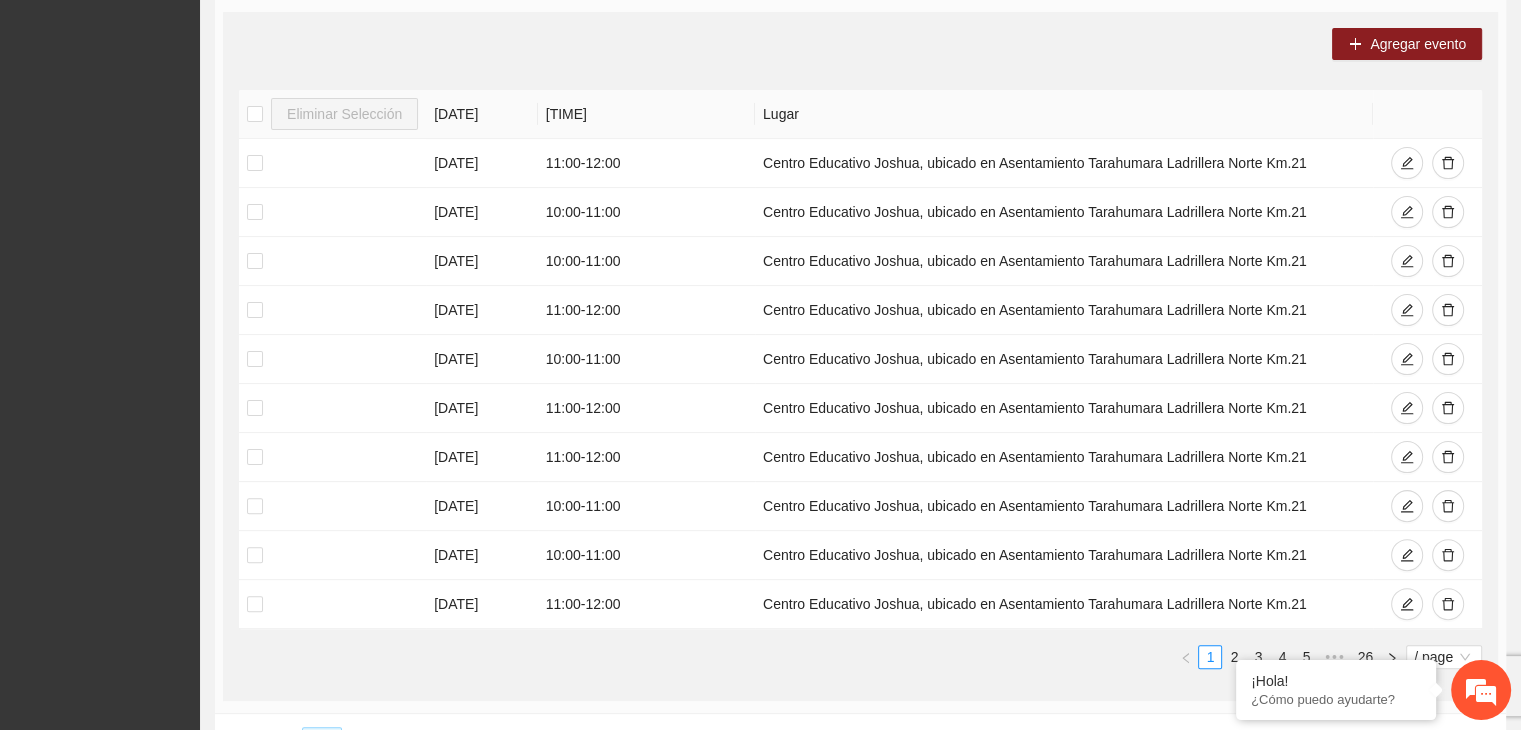 scroll, scrollTop: 518, scrollLeft: 0, axis: vertical 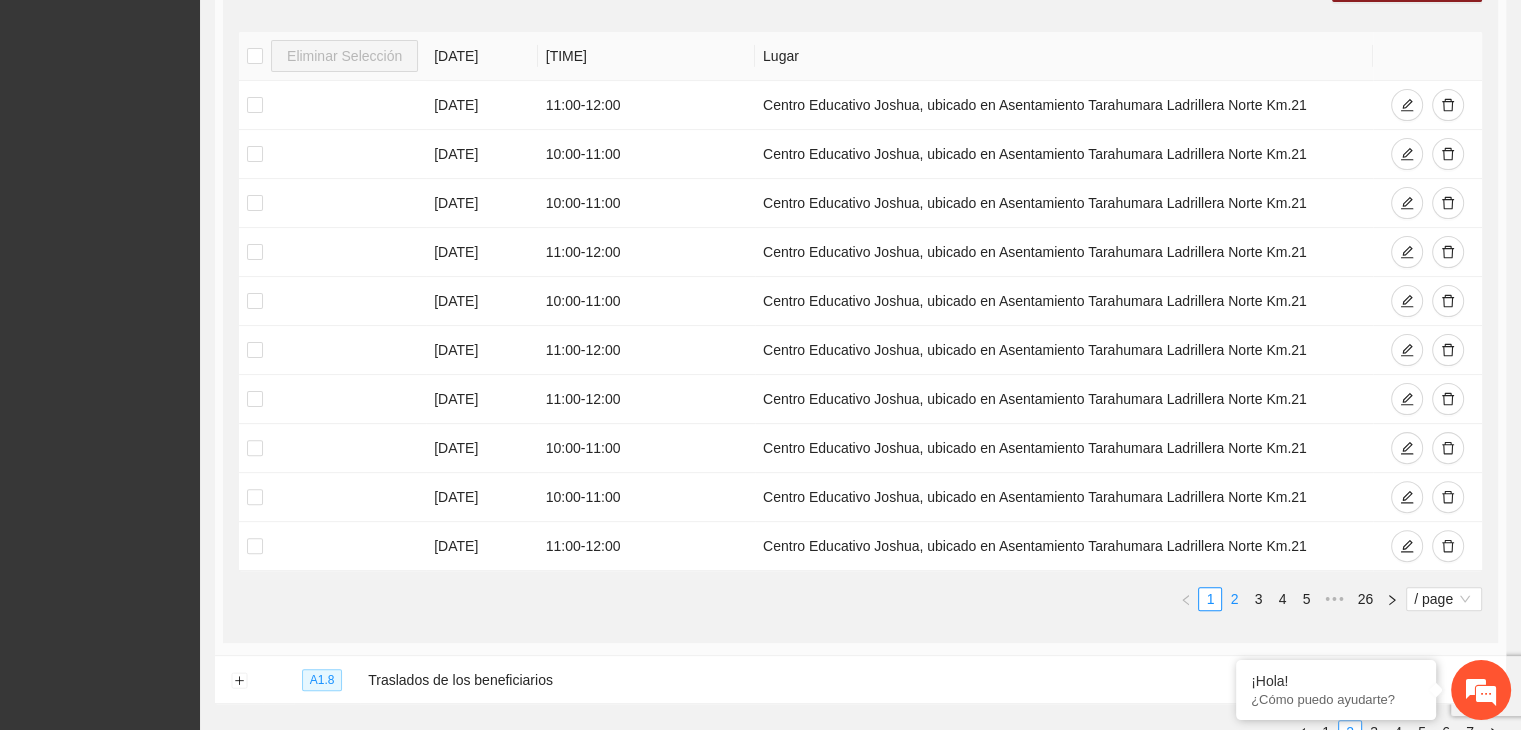 click on "2" at bounding box center (1234, 599) 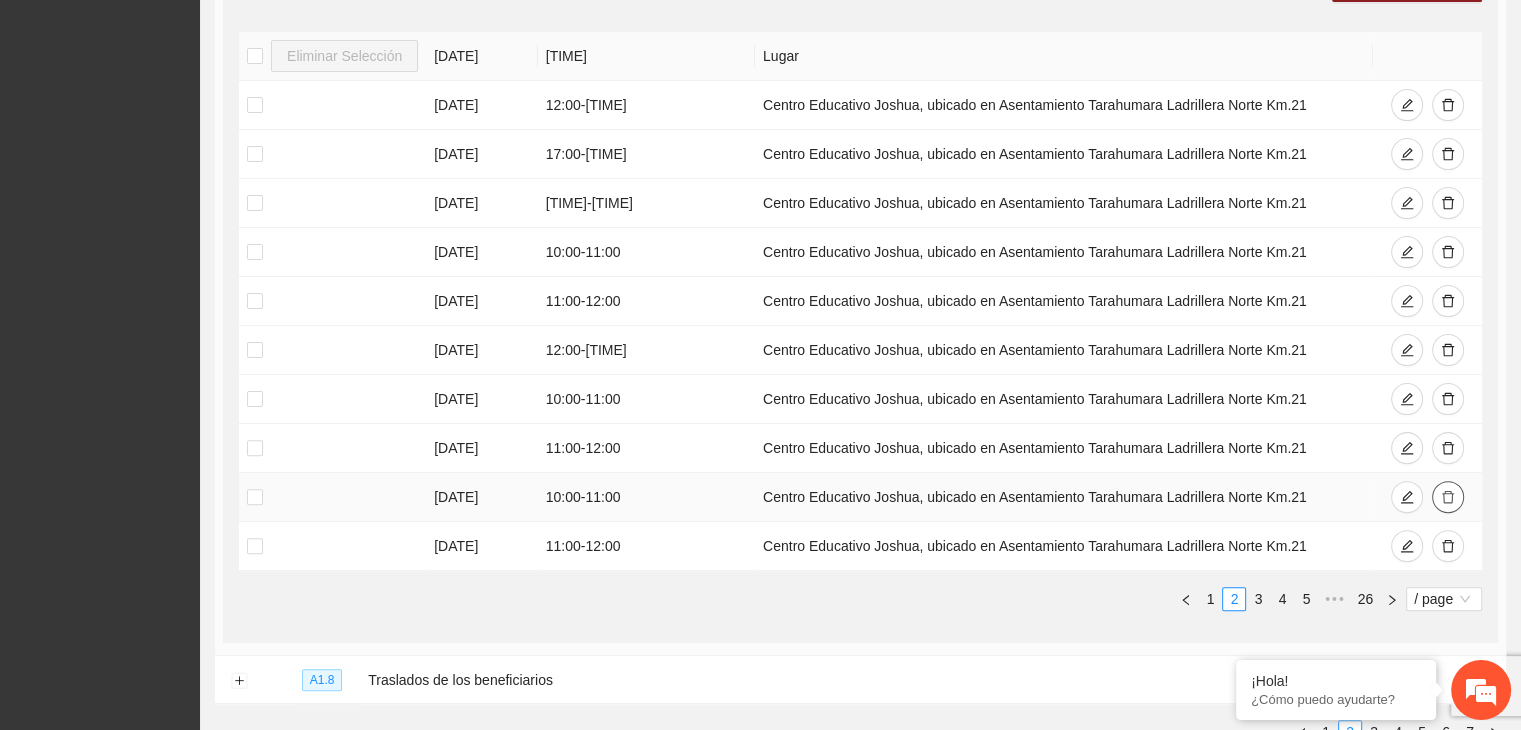 click at bounding box center (1448, 497) 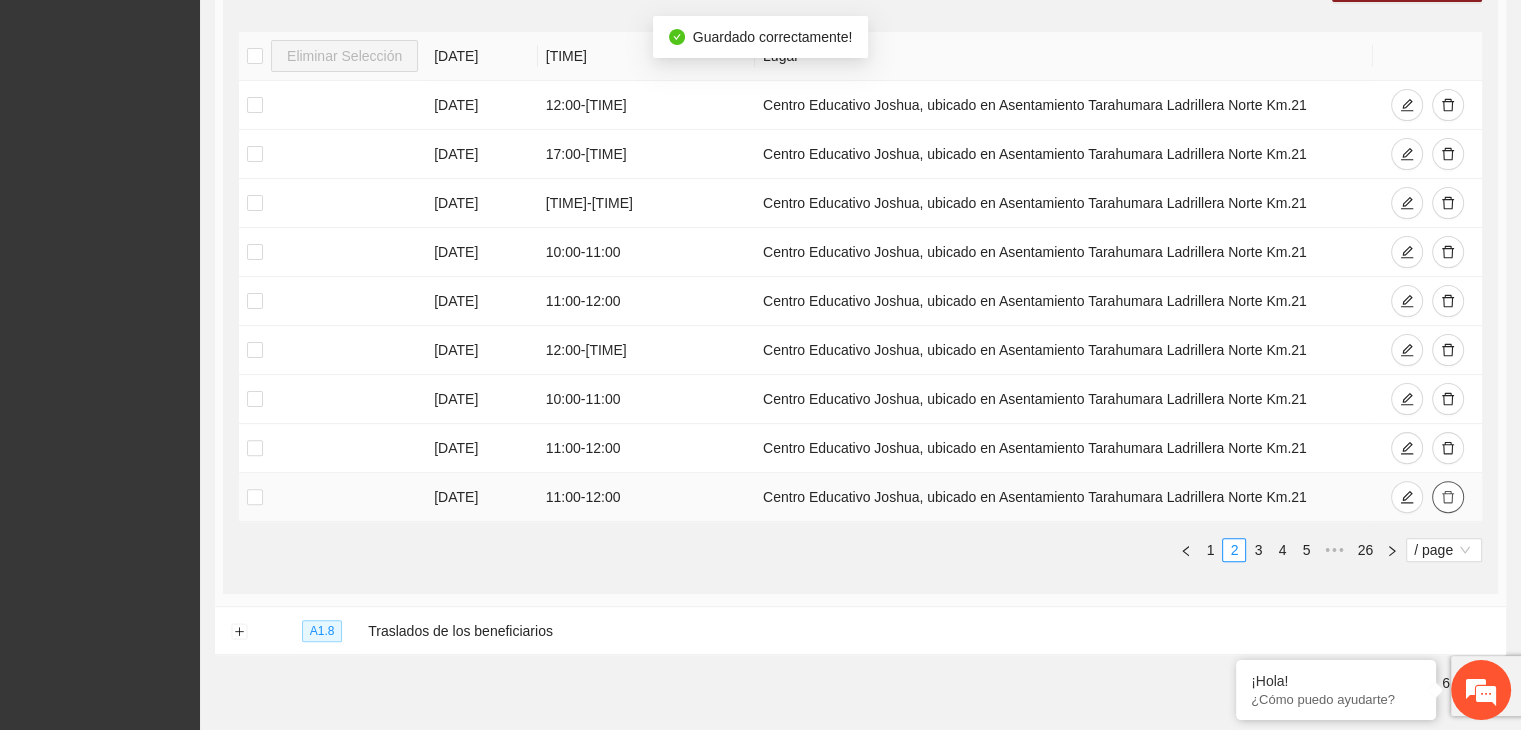 click at bounding box center [1448, 497] 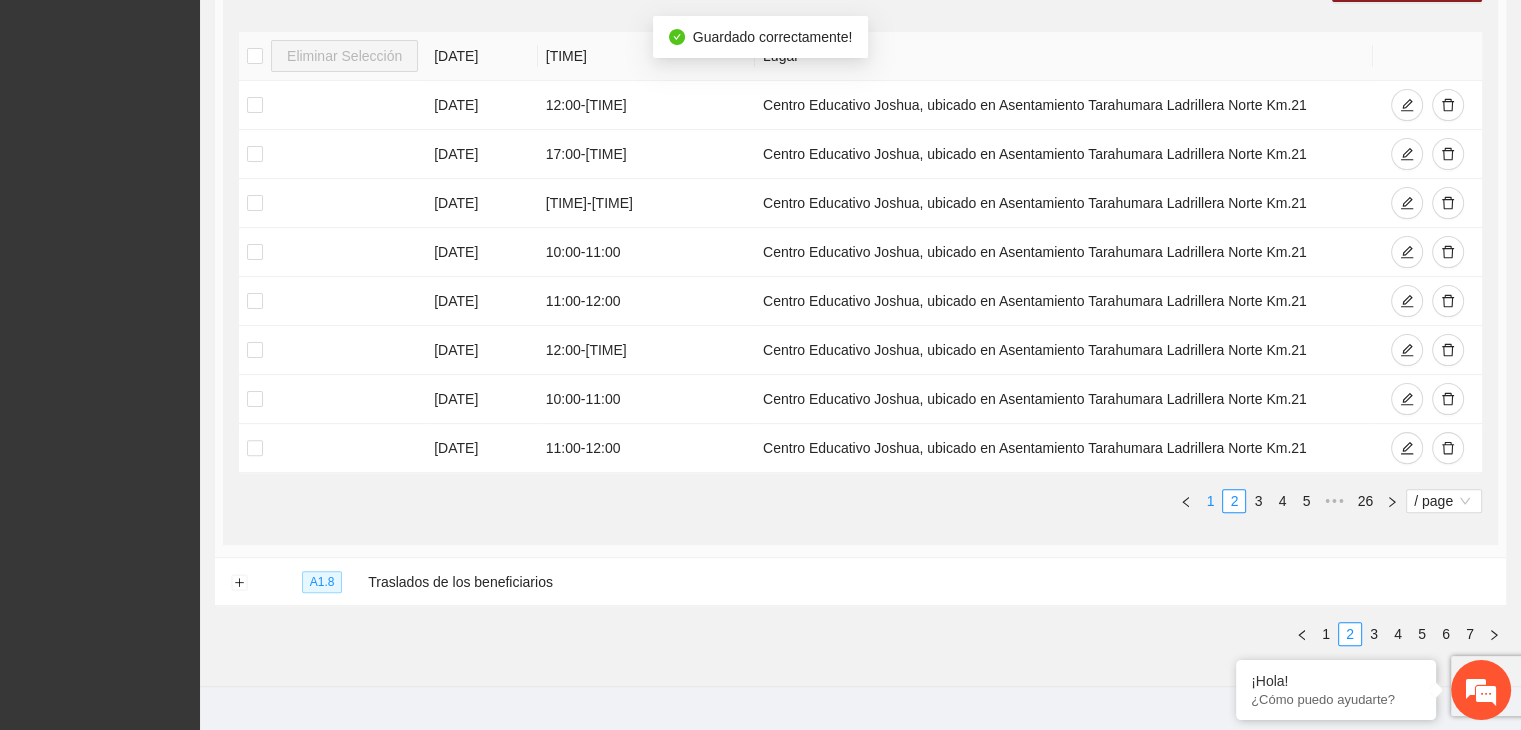 click on "1" at bounding box center (1210, 501) 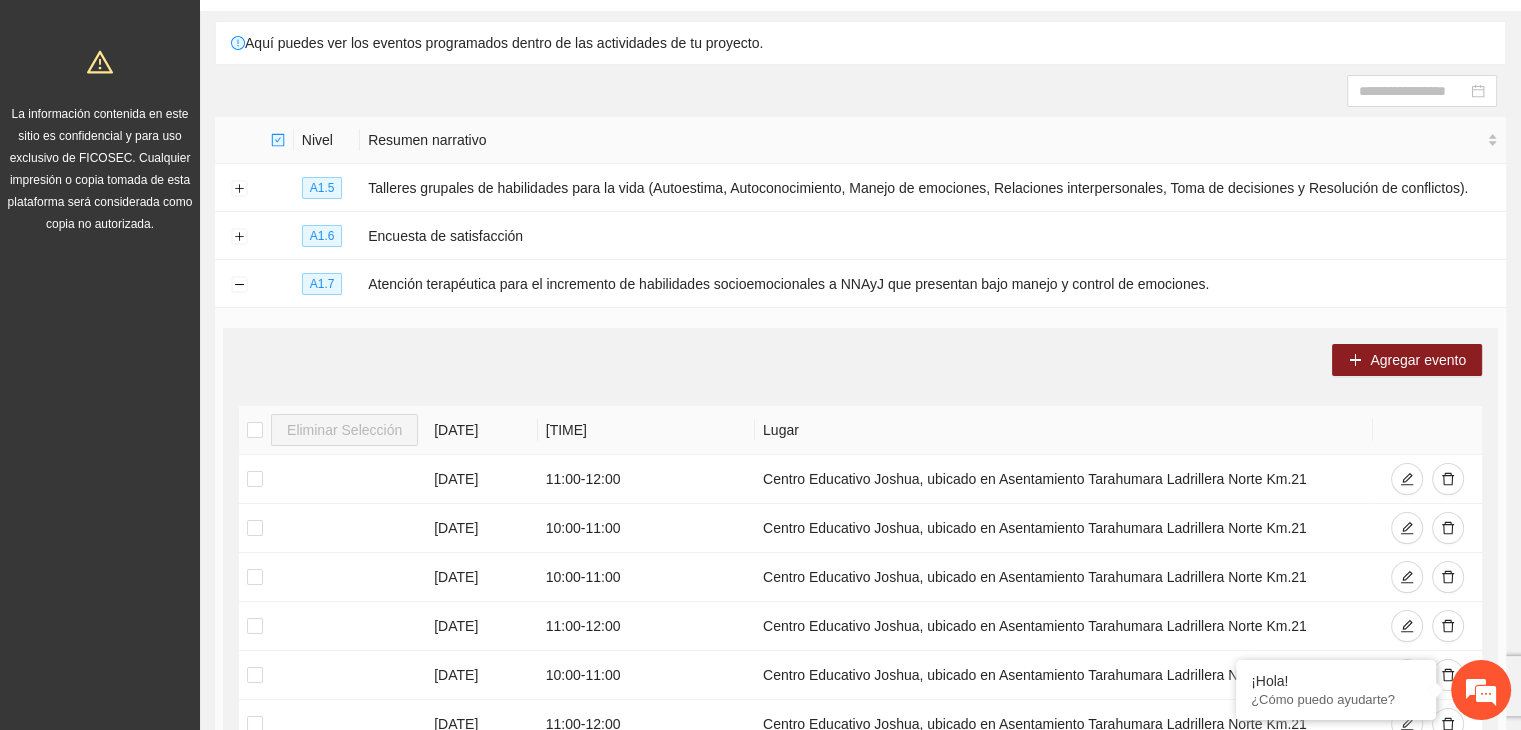 scroll, scrollTop: 139, scrollLeft: 0, axis: vertical 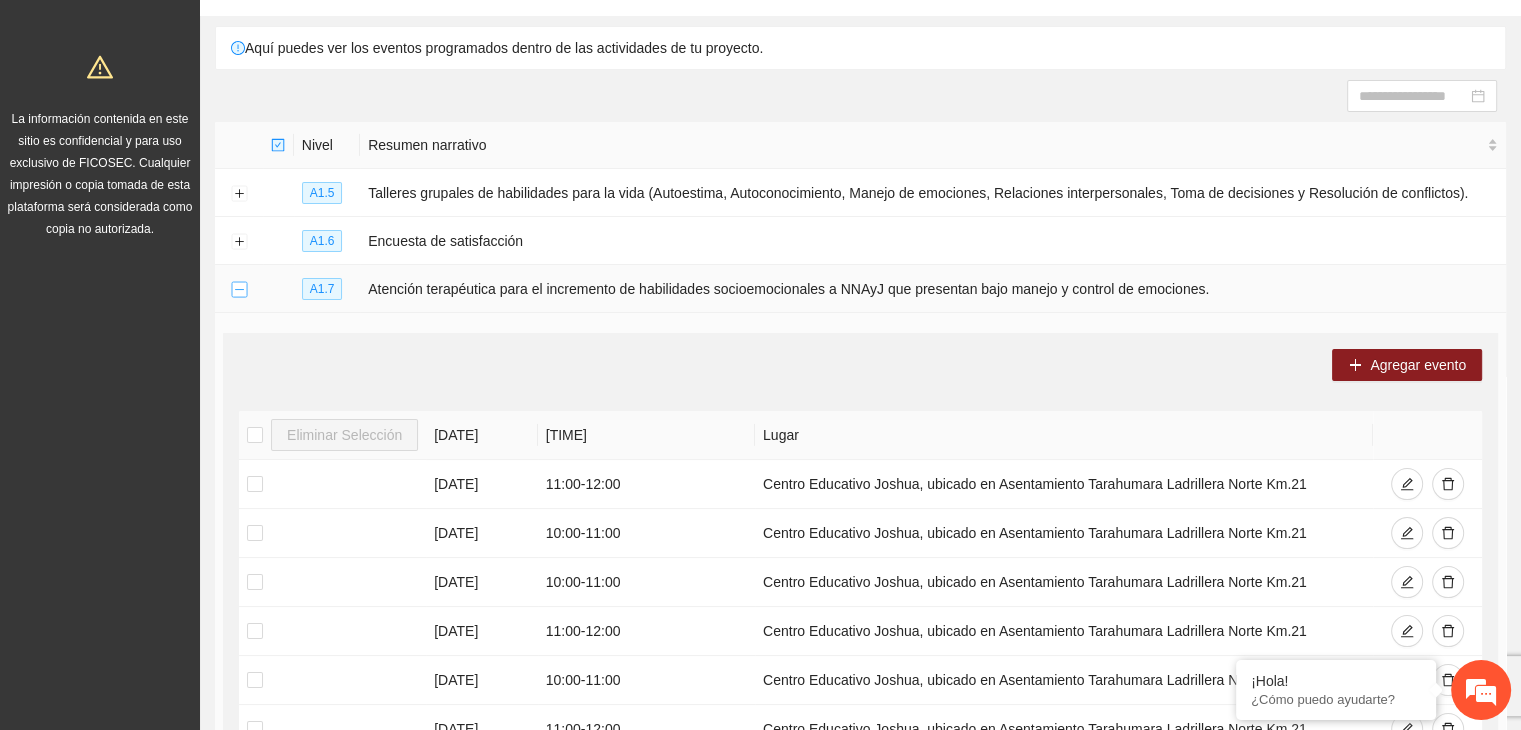 click at bounding box center [239, 290] 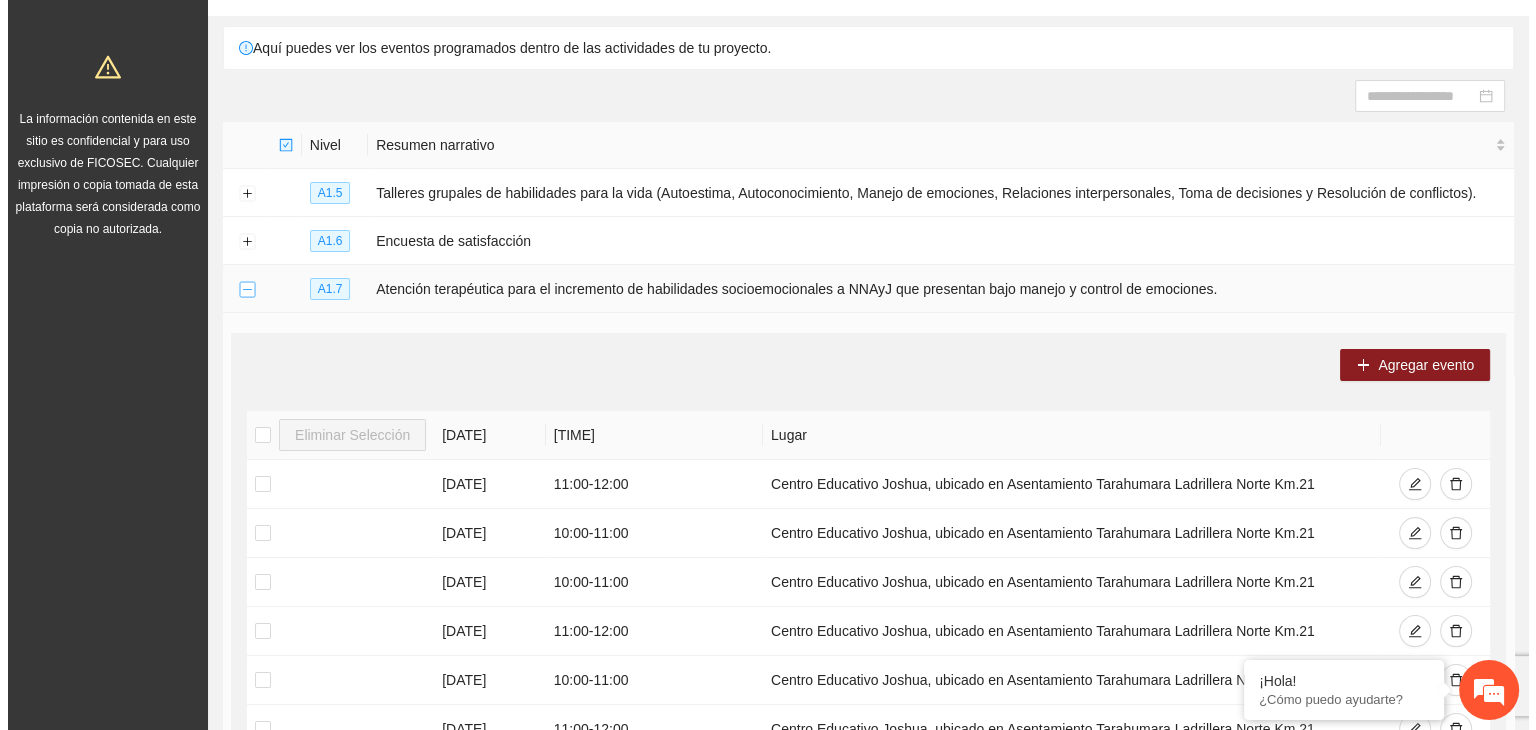 scroll, scrollTop: 0, scrollLeft: 0, axis: both 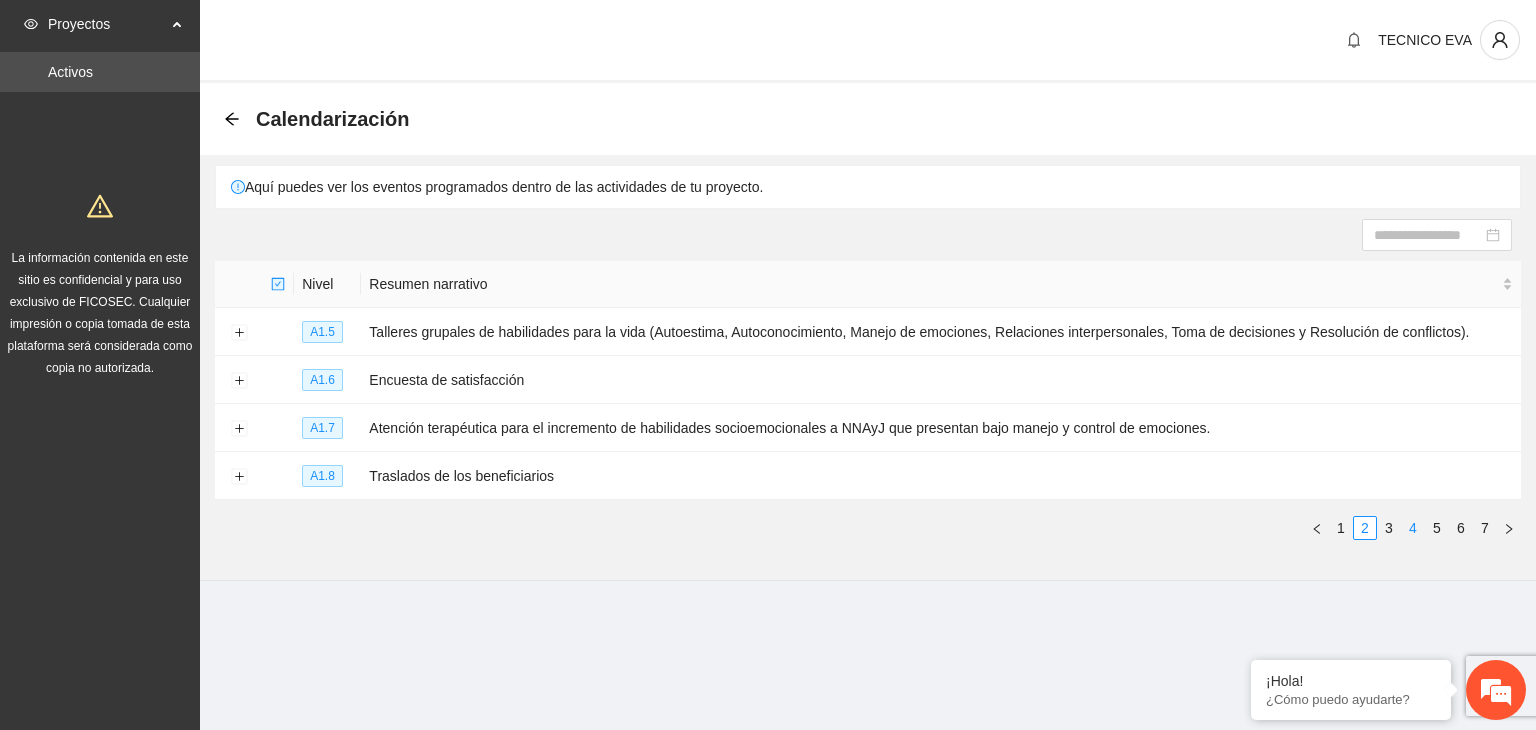 click on "4" at bounding box center [1413, 528] 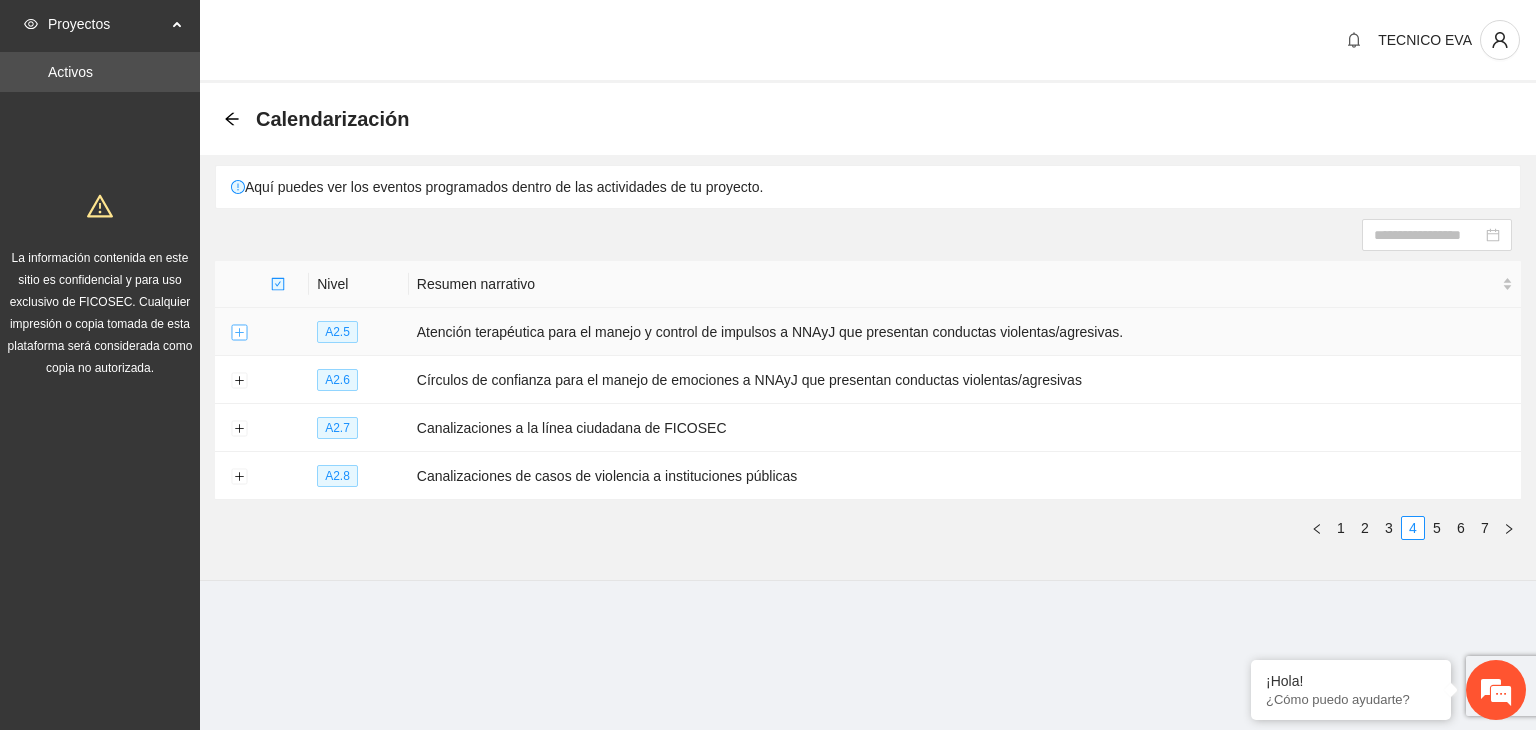 click at bounding box center (239, 333) 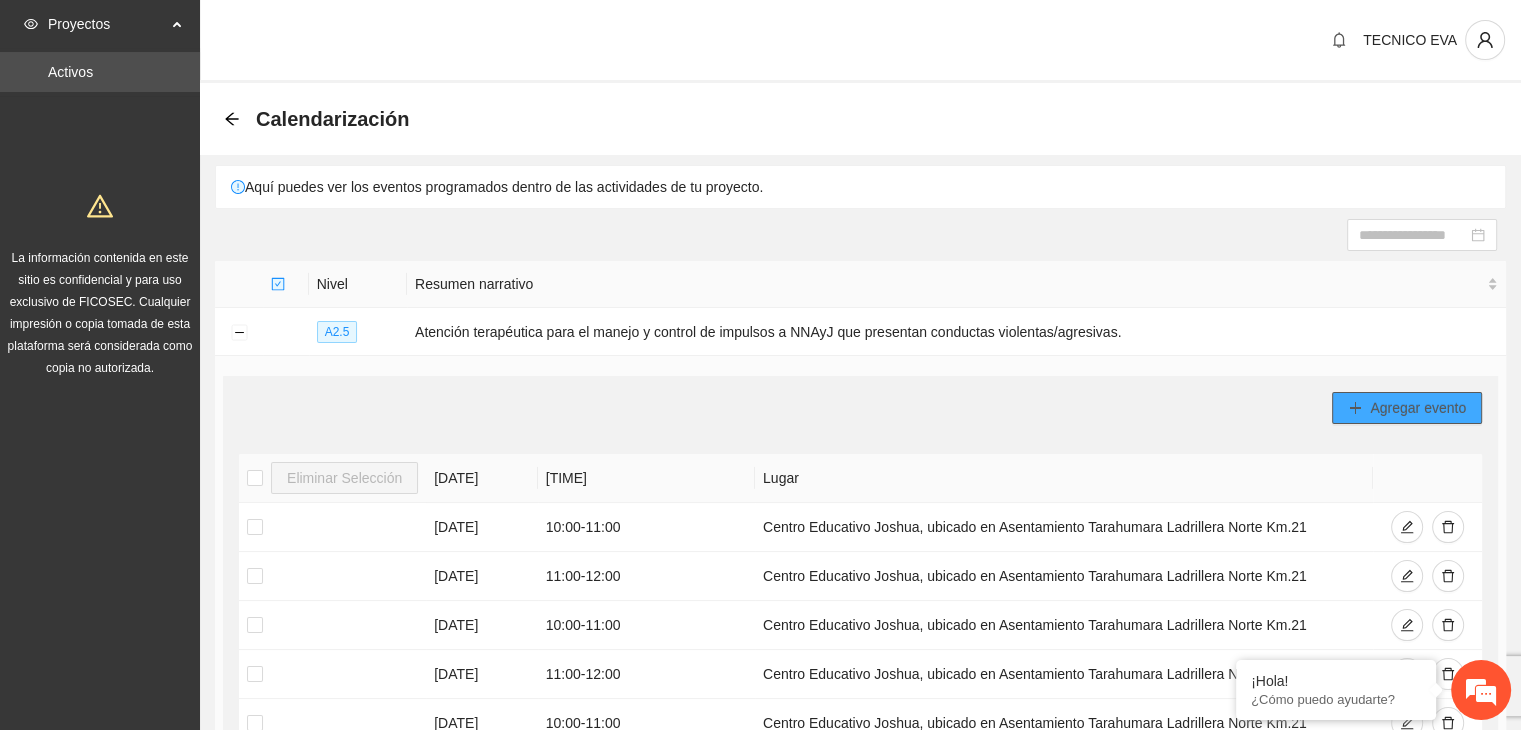 click on "Agregar evento" at bounding box center (1418, 408) 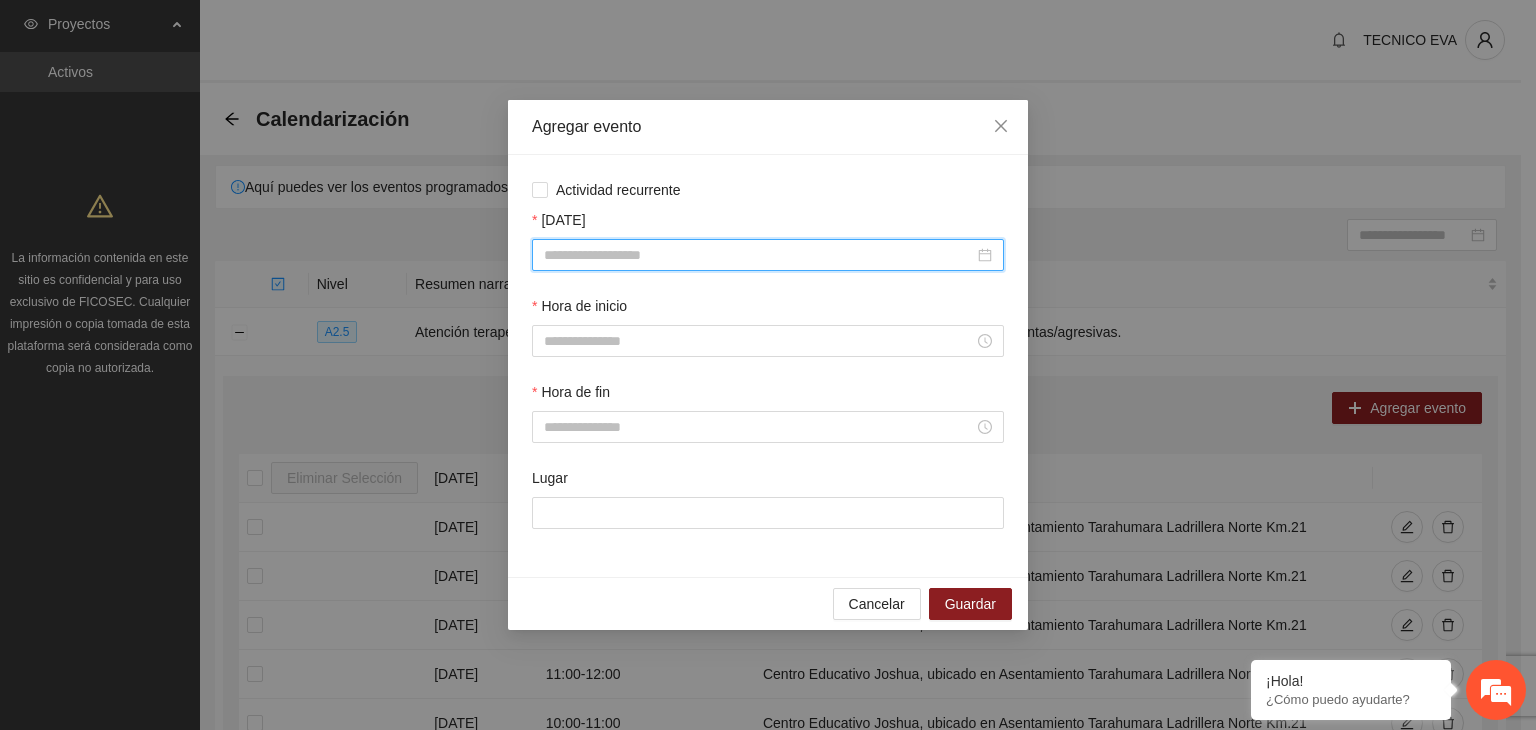 click on "[DATE]" at bounding box center (759, 255) 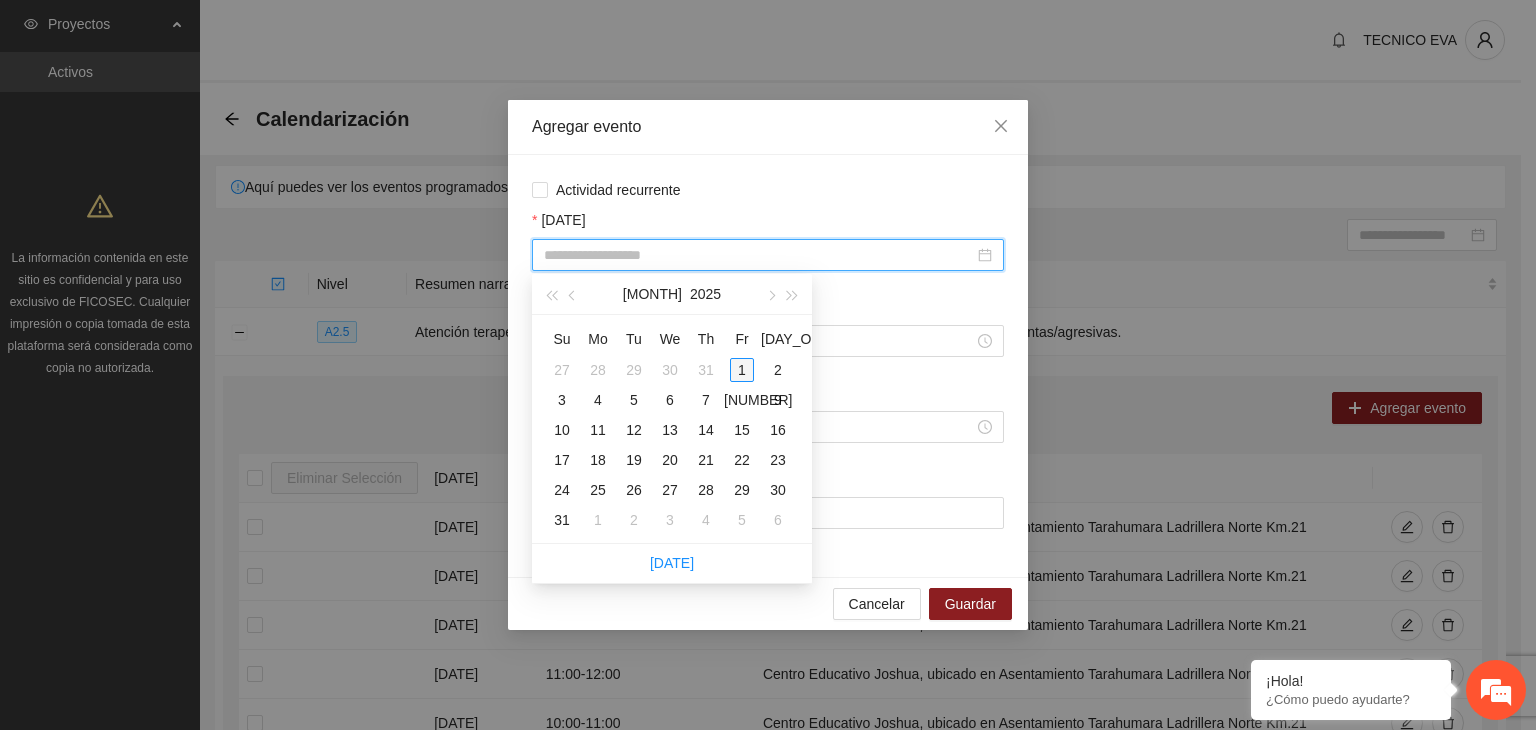 type on "**********" 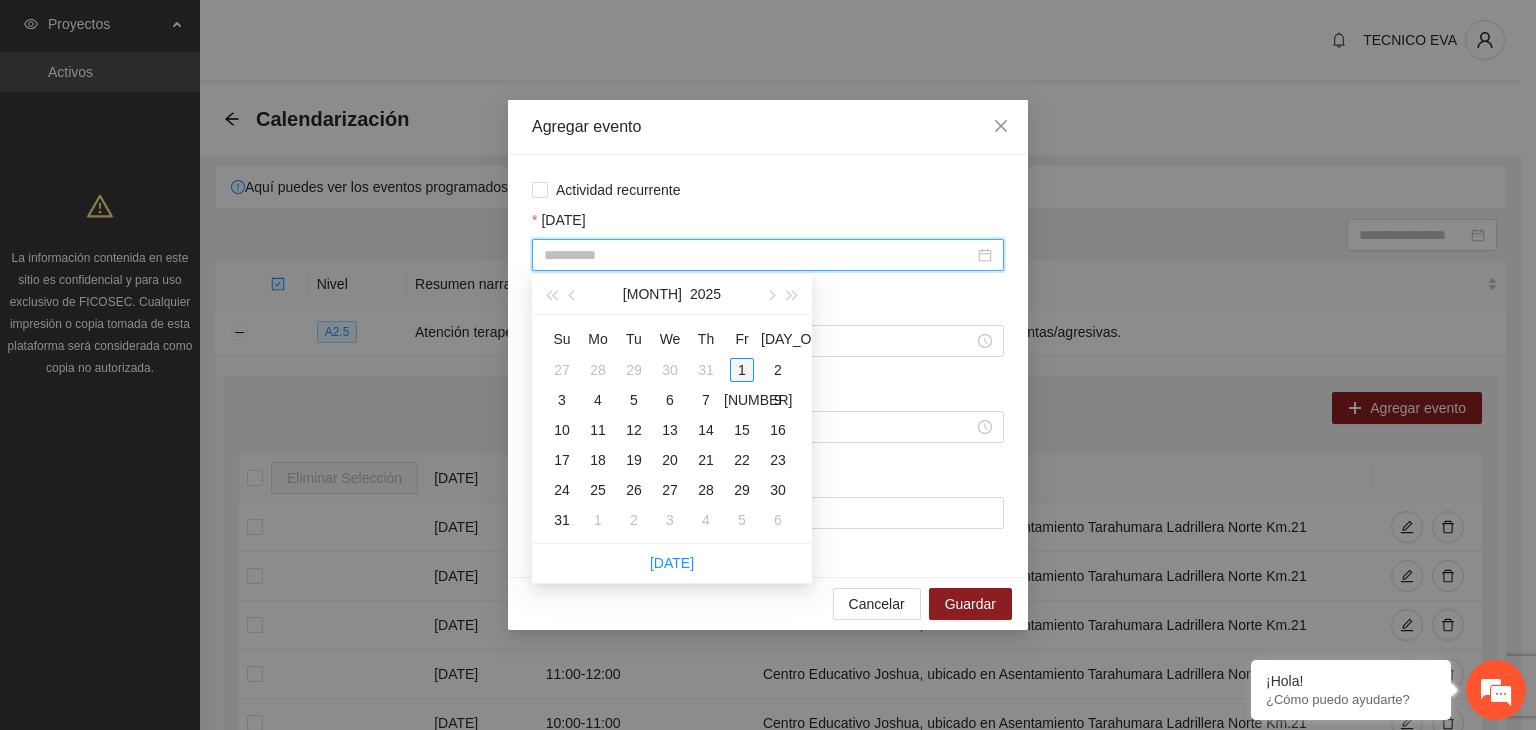 click on "1" at bounding box center (742, 370) 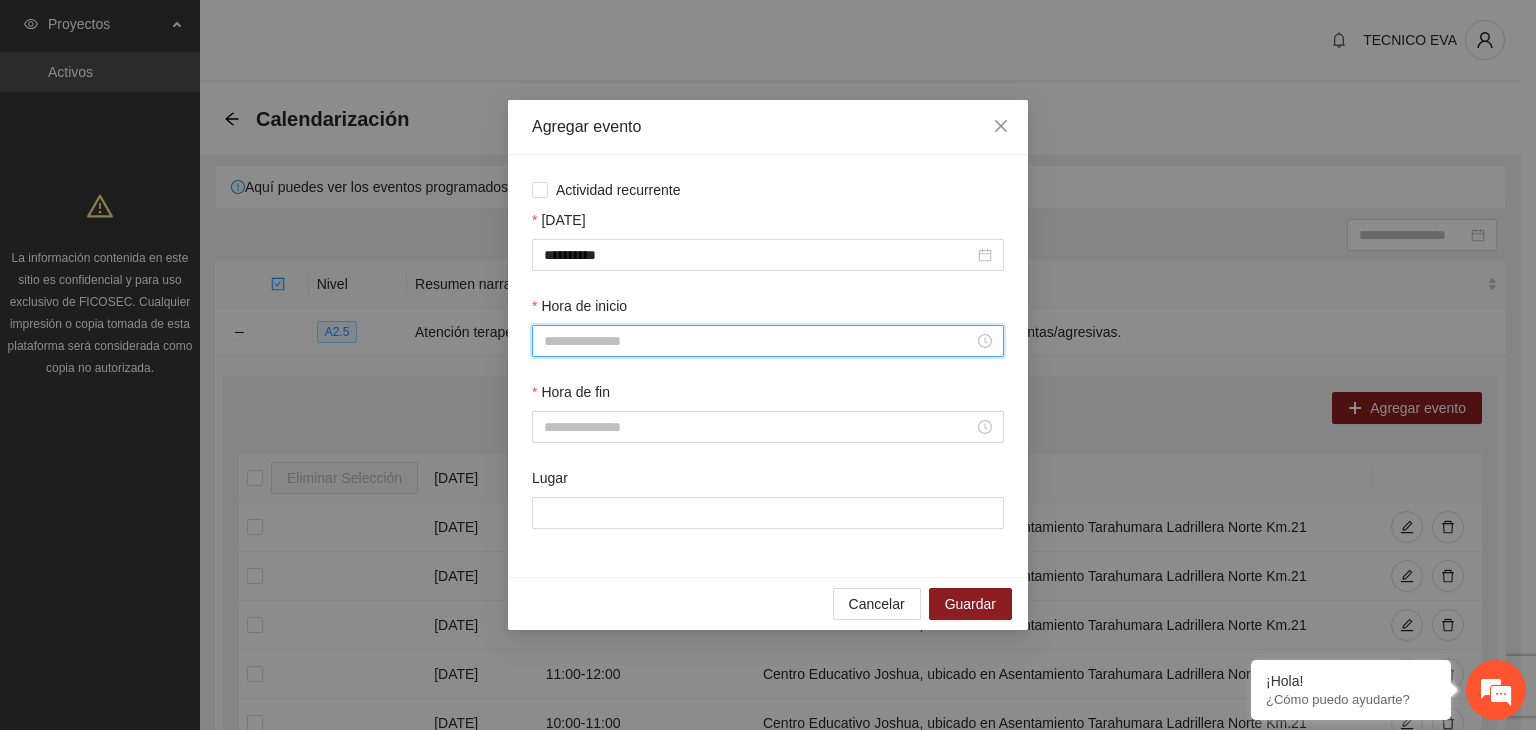 click on "Hora de inicio" at bounding box center (759, 341) 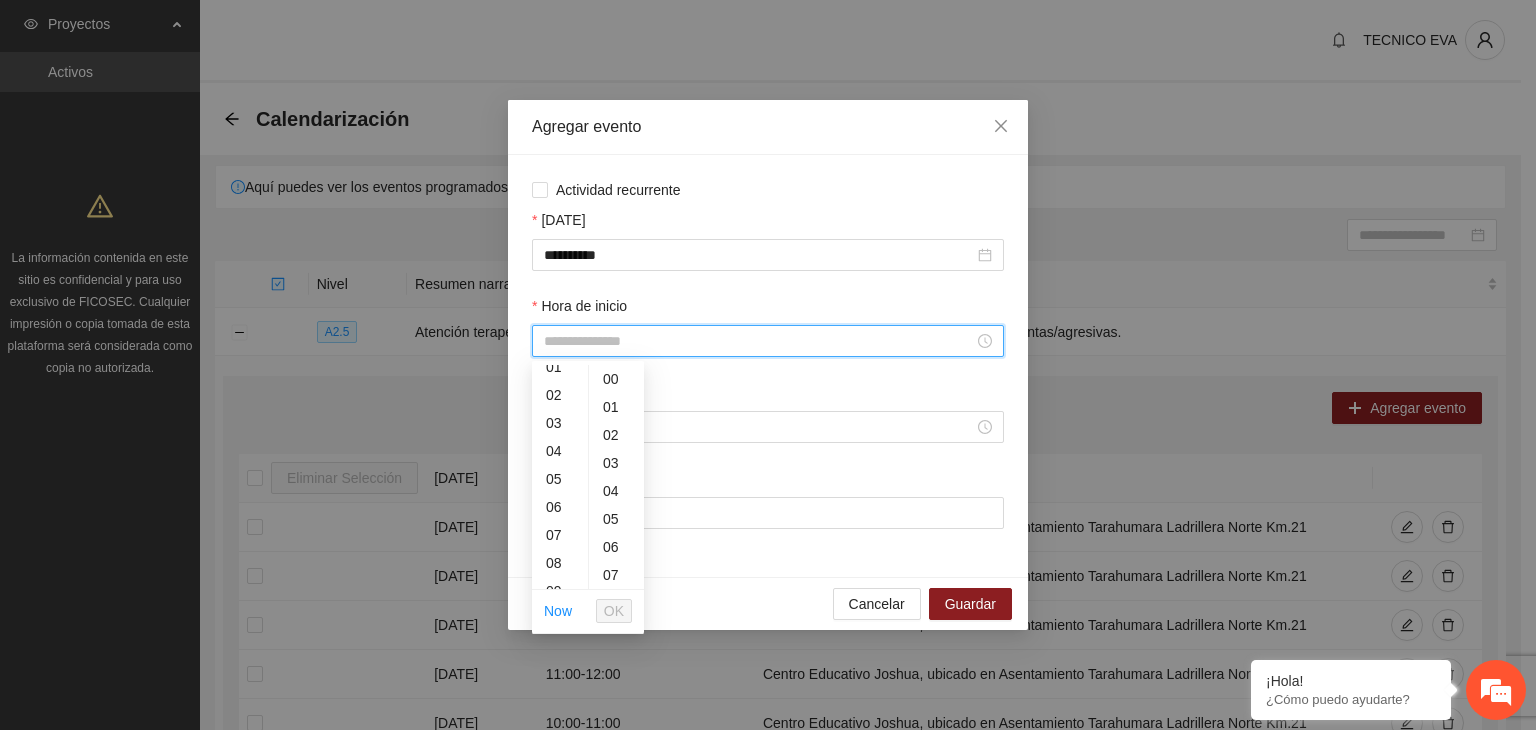 scroll, scrollTop: 80, scrollLeft: 0, axis: vertical 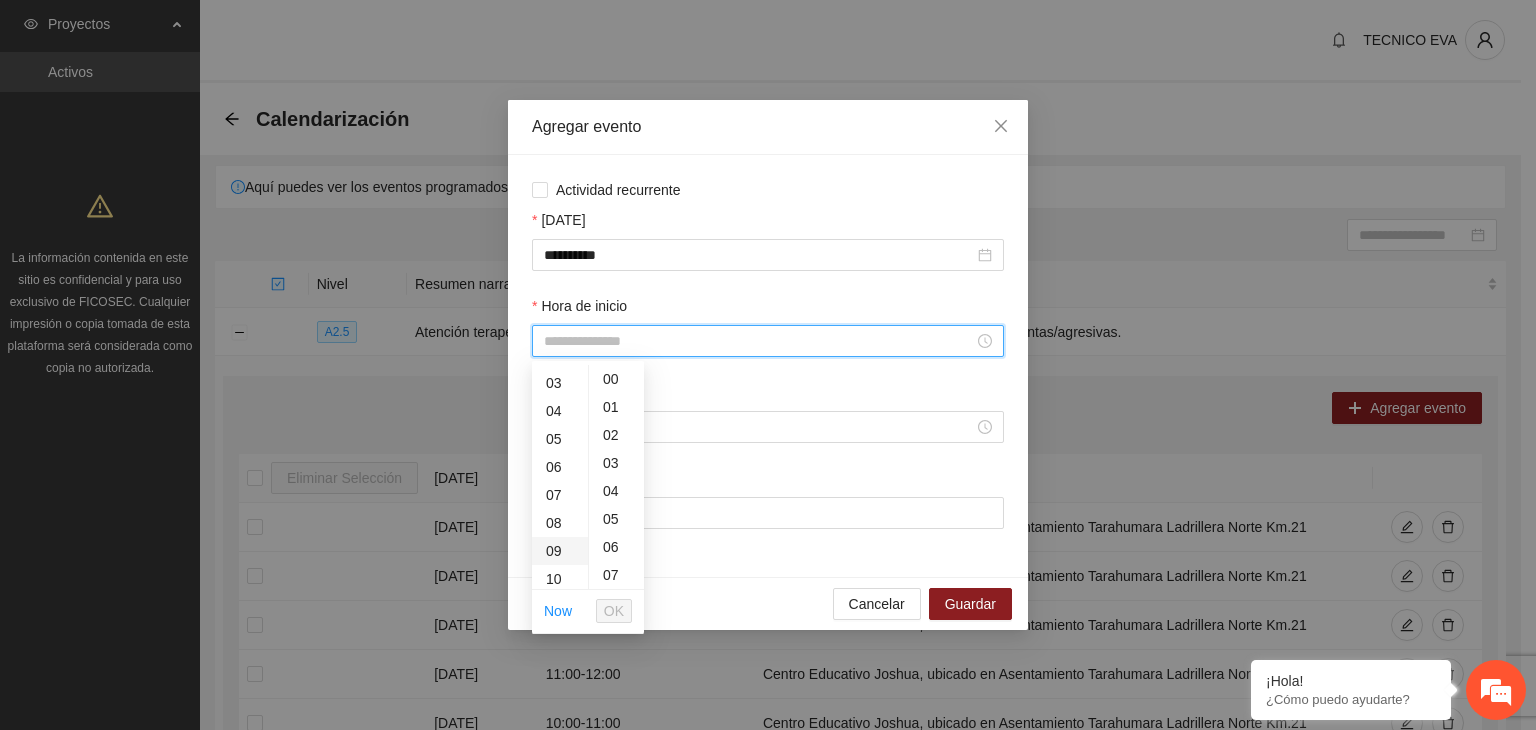 click on "09" at bounding box center (560, 551) 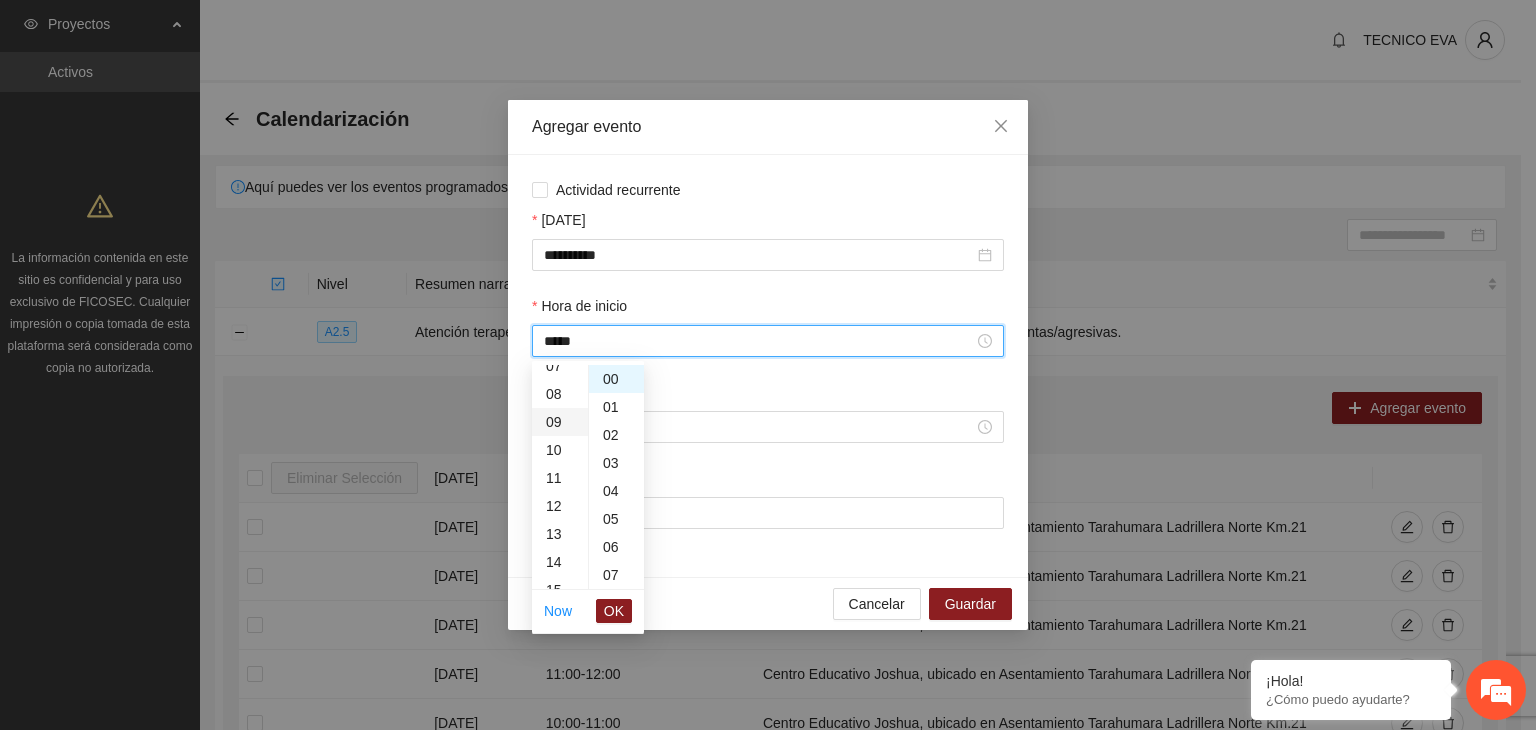 scroll, scrollTop: 252, scrollLeft: 0, axis: vertical 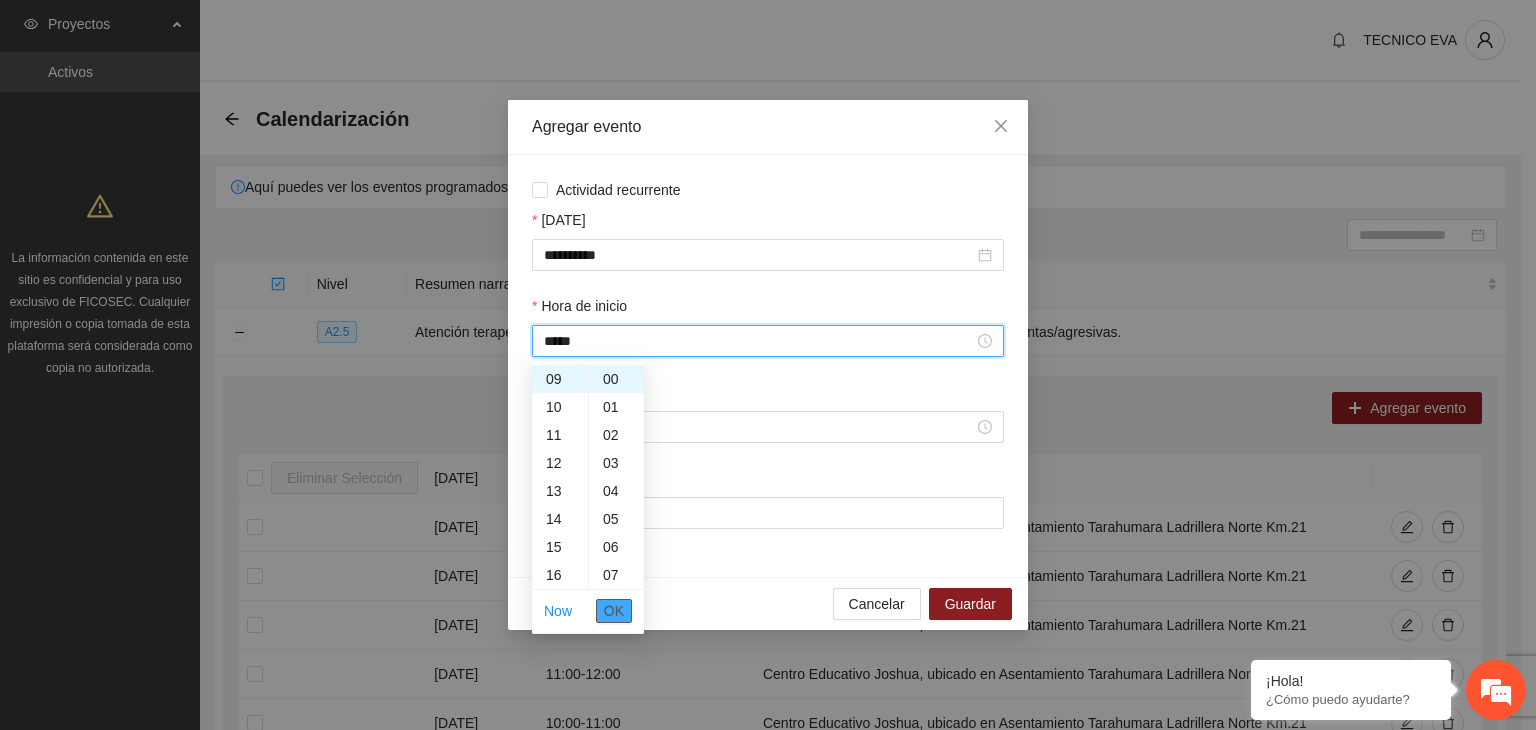 click on "OK" at bounding box center [614, 611] 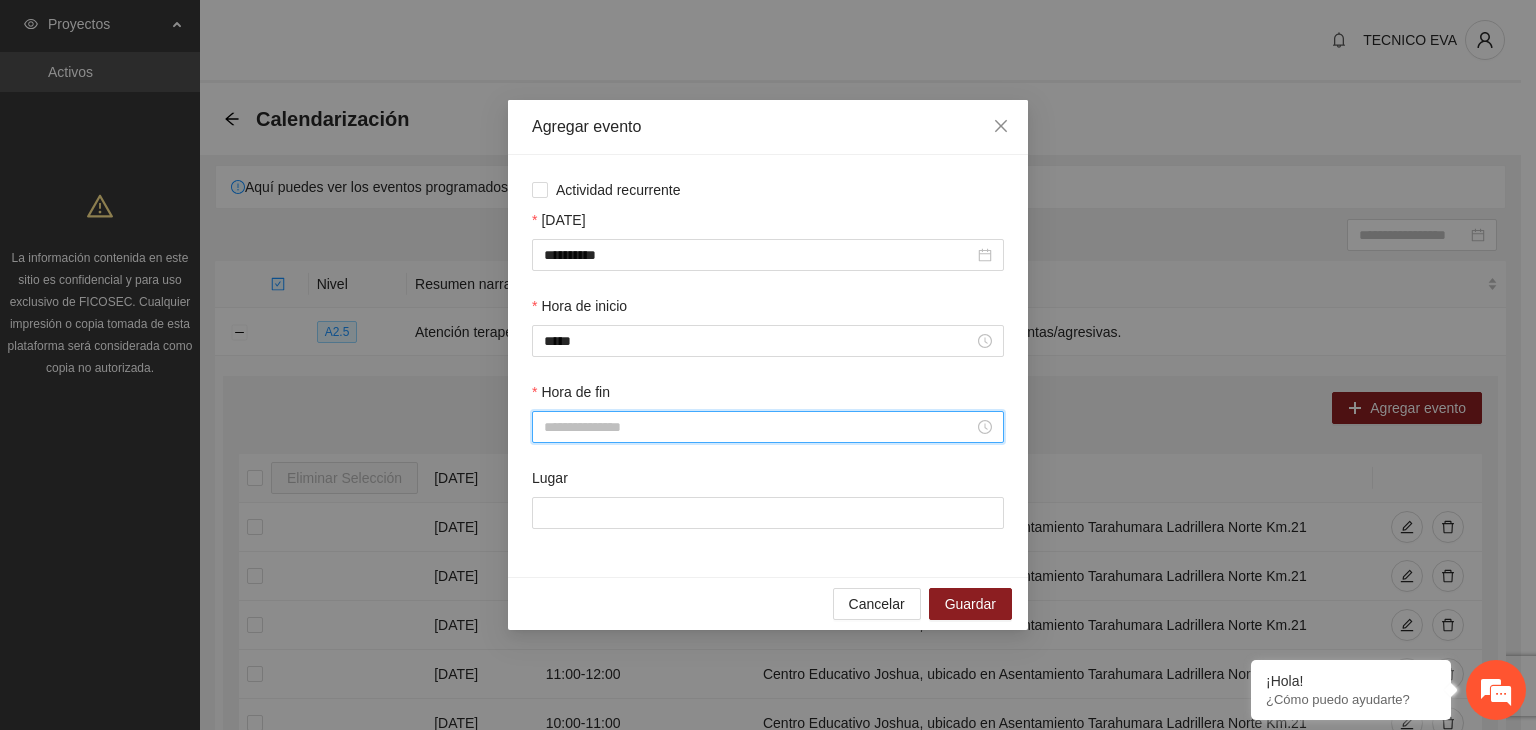 click on "Hora de fin" at bounding box center (759, 427) 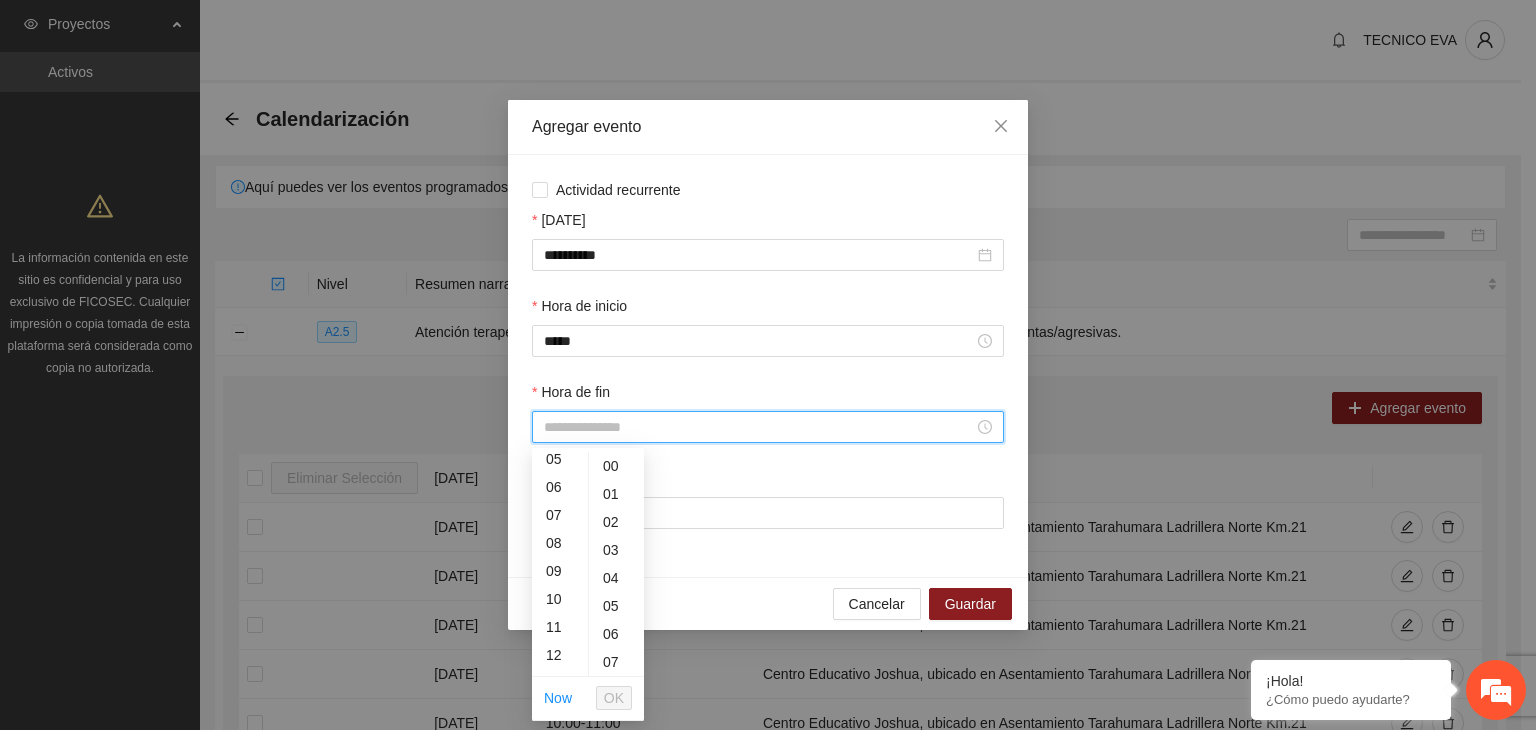 scroll, scrollTop: 176, scrollLeft: 0, axis: vertical 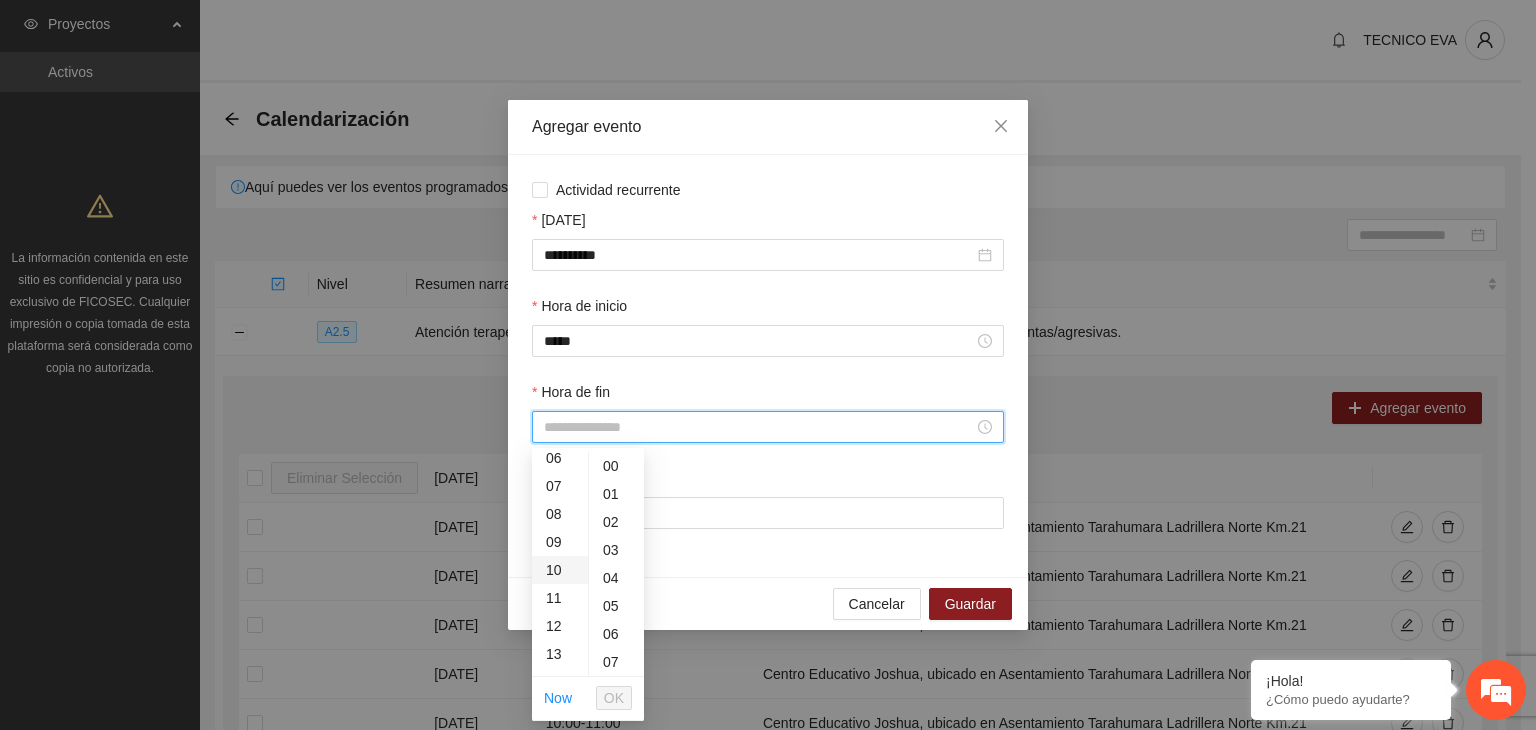 click on "10" at bounding box center [560, 570] 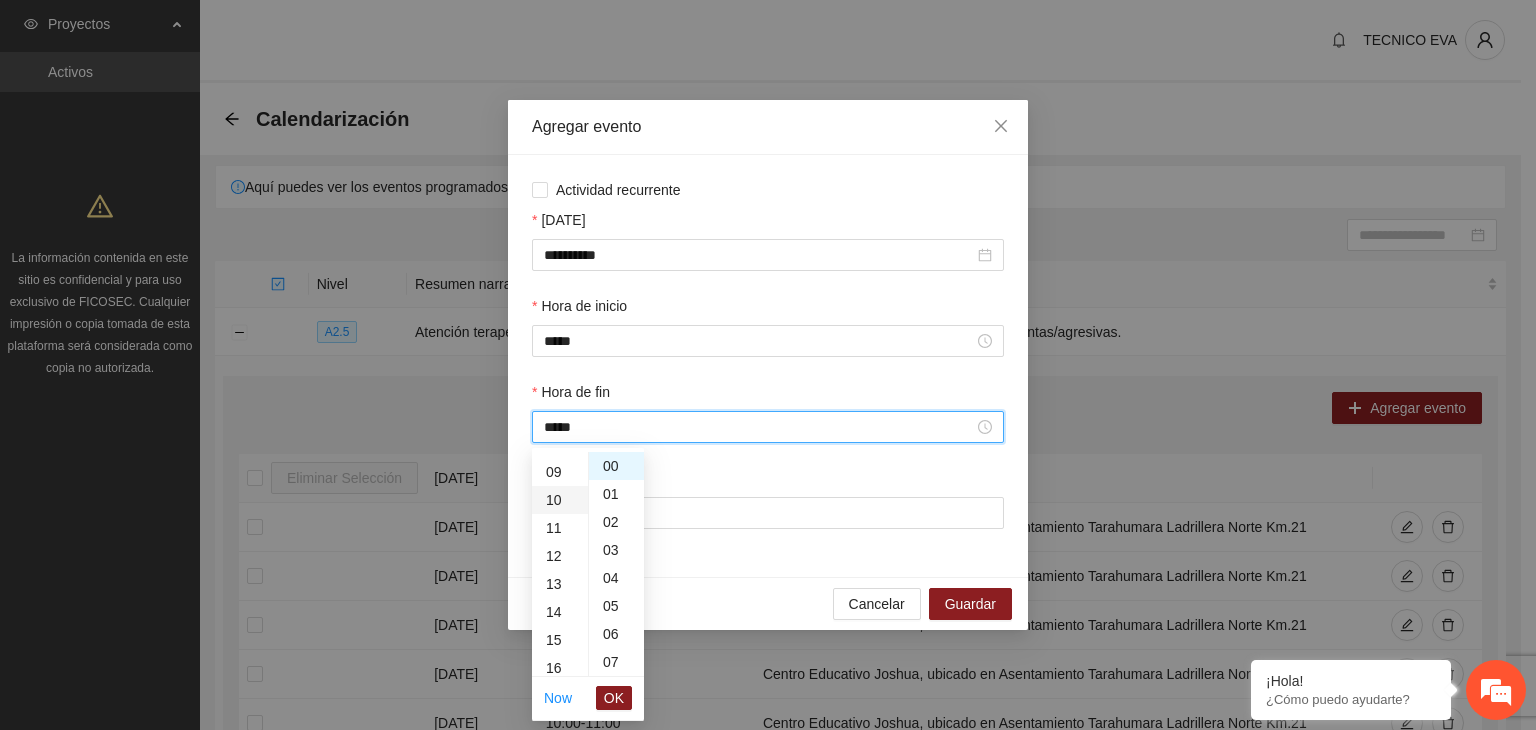 scroll, scrollTop: 280, scrollLeft: 0, axis: vertical 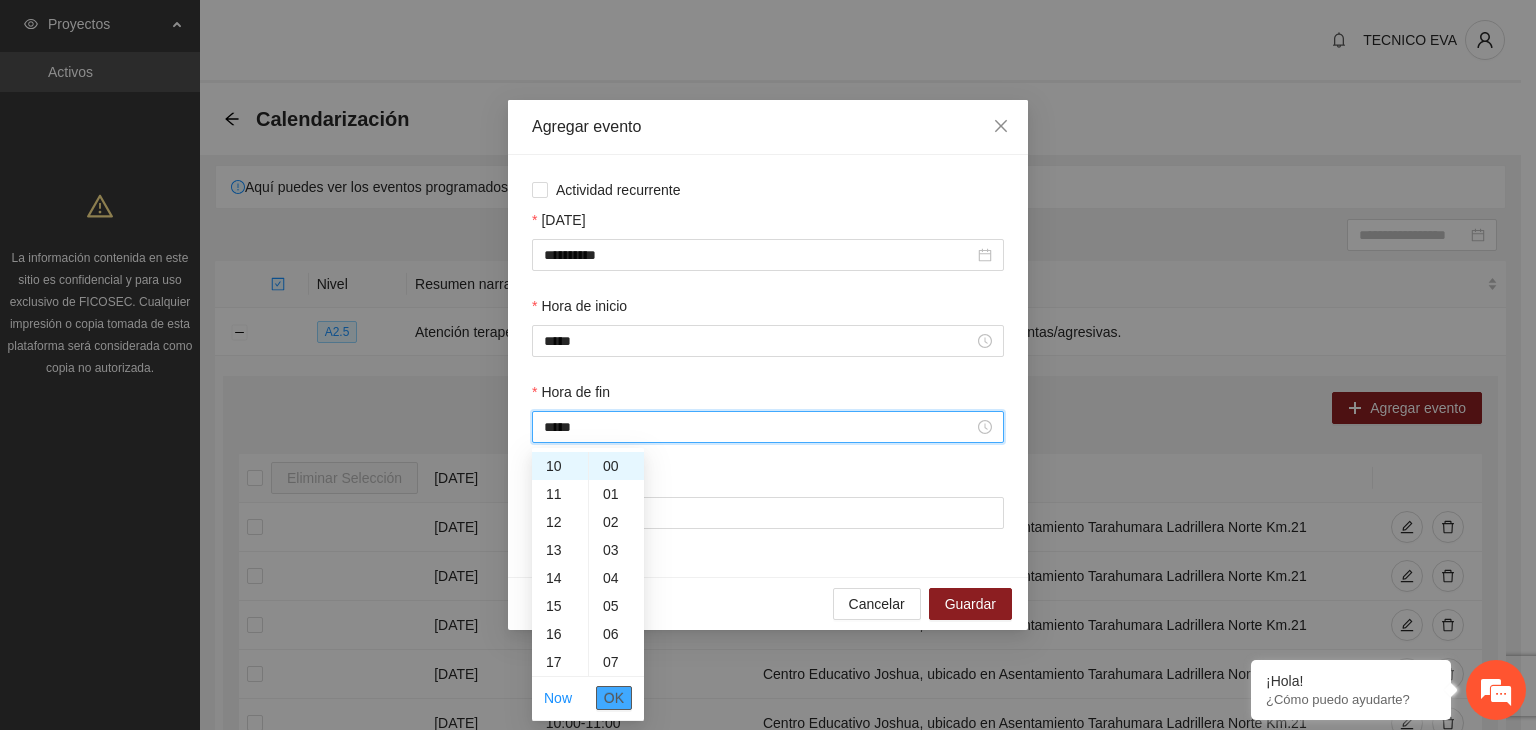 click on "OK" at bounding box center (614, 698) 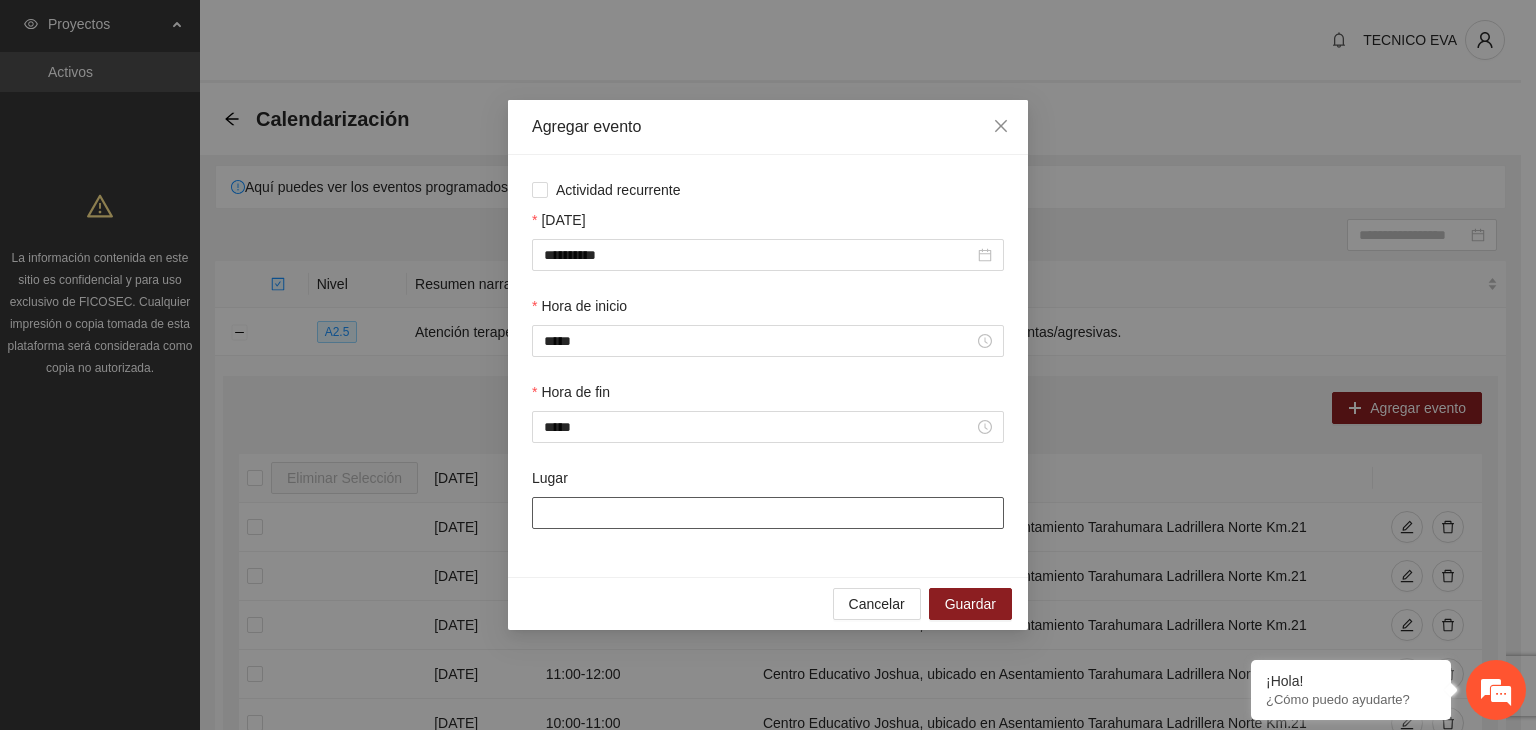 click on "Lugar" at bounding box center (768, 513) 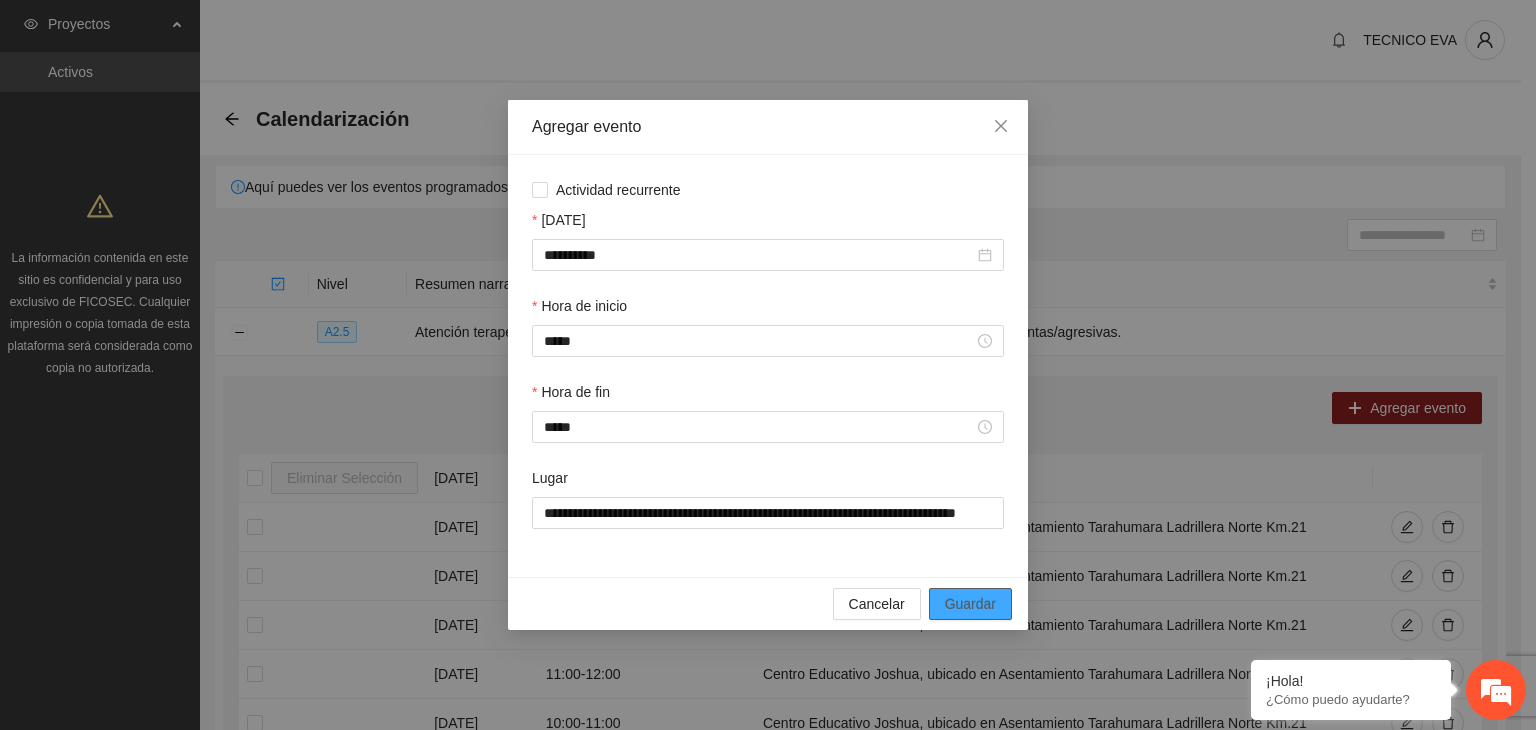 click on "Guardar" at bounding box center (970, 604) 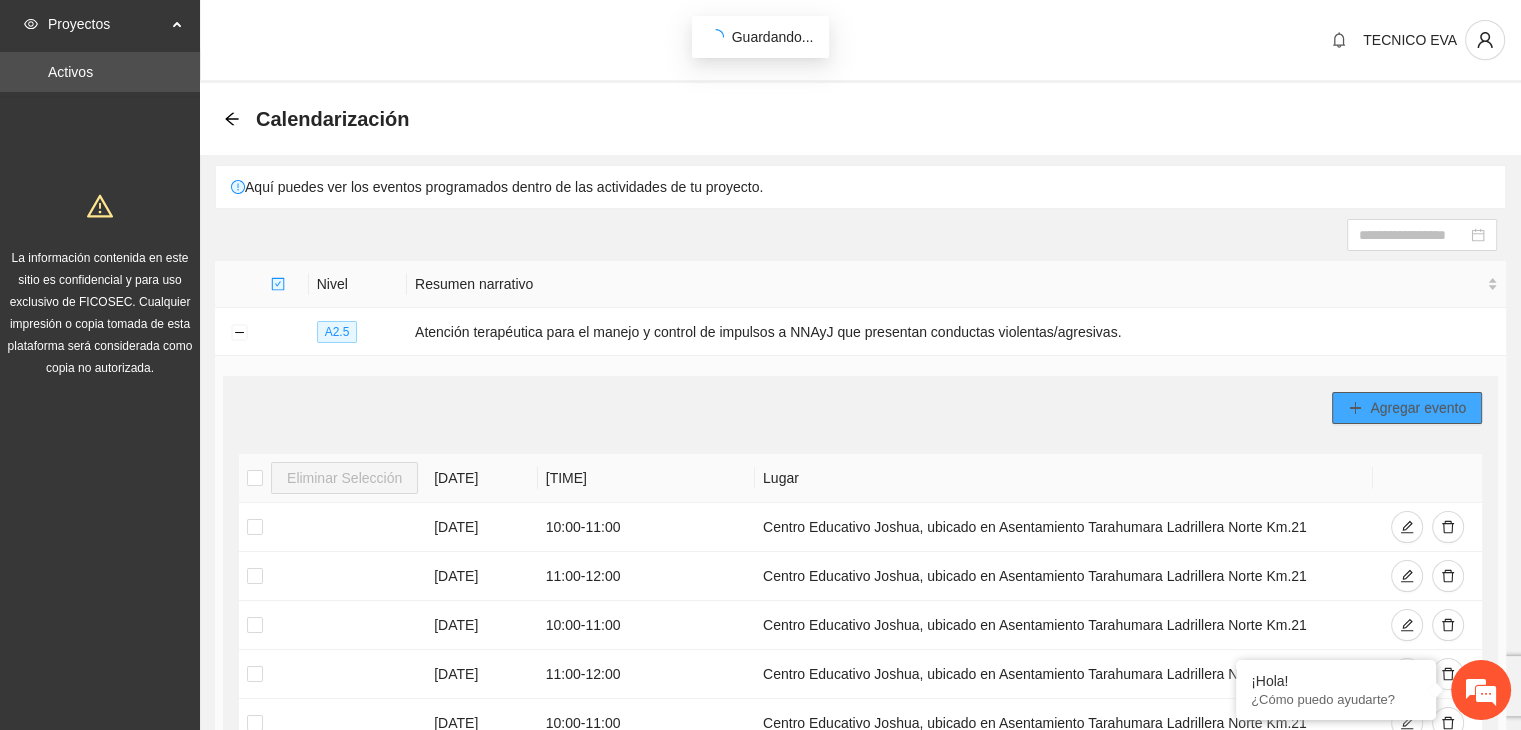 click on "Agregar evento" at bounding box center [1407, 408] 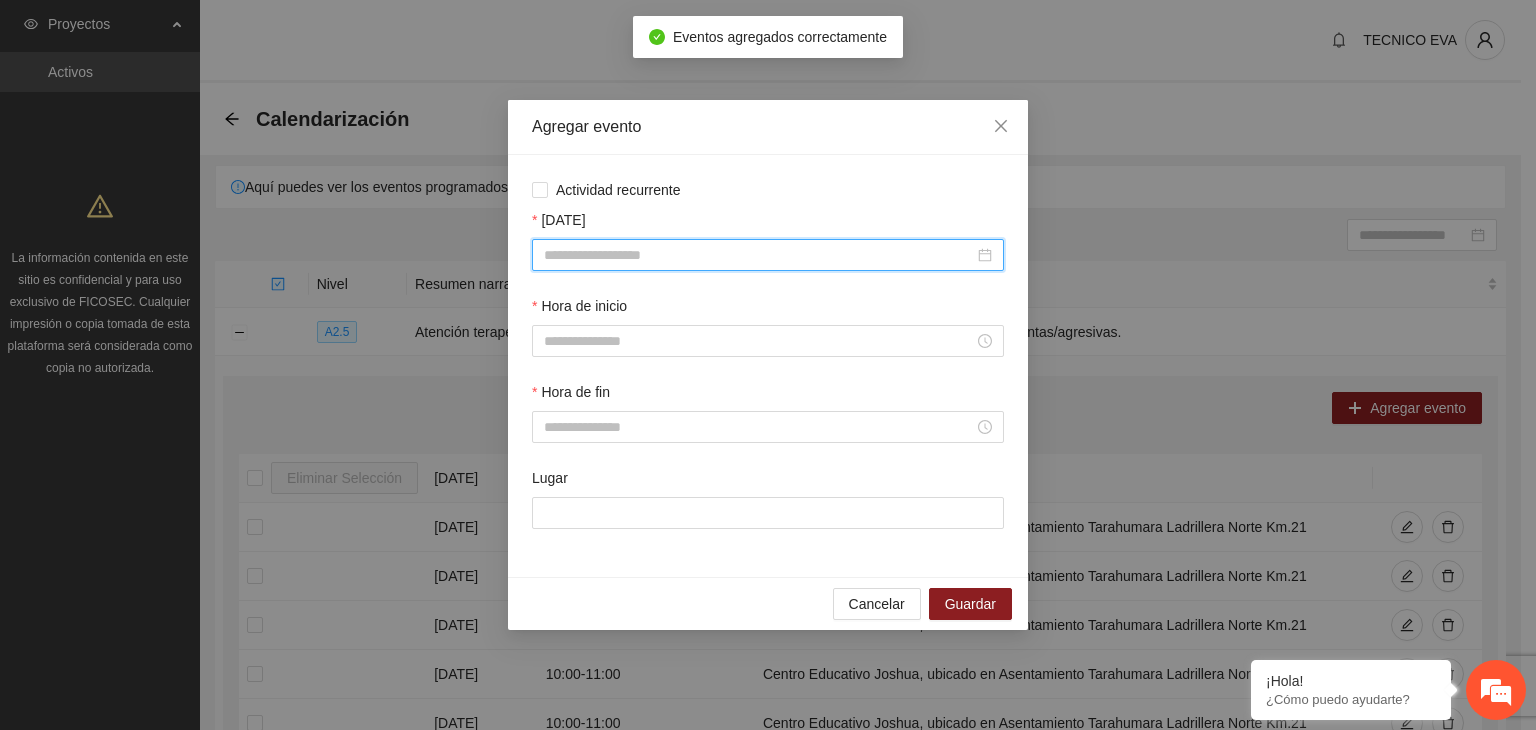 click on "[DATE]" at bounding box center [759, 255] 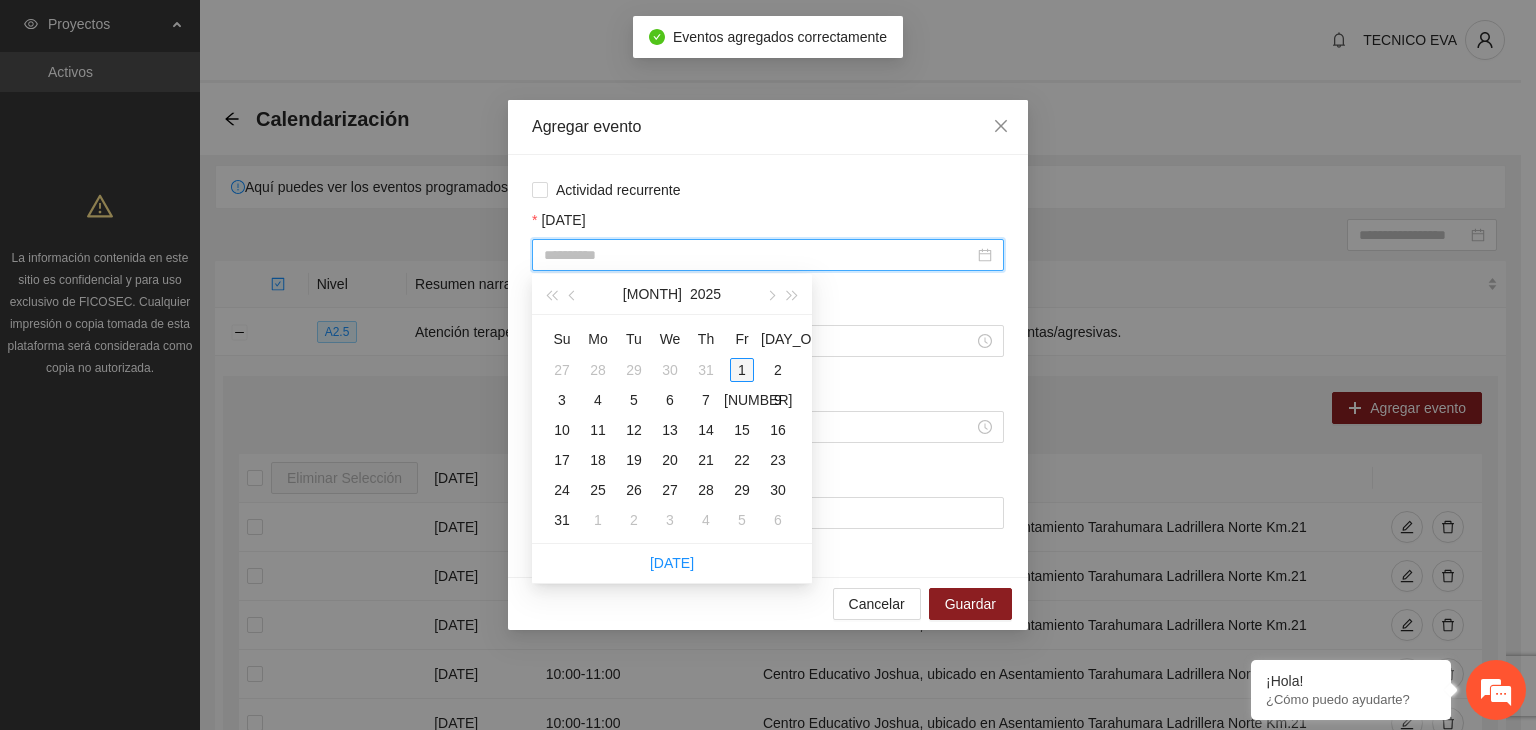 type on "**********" 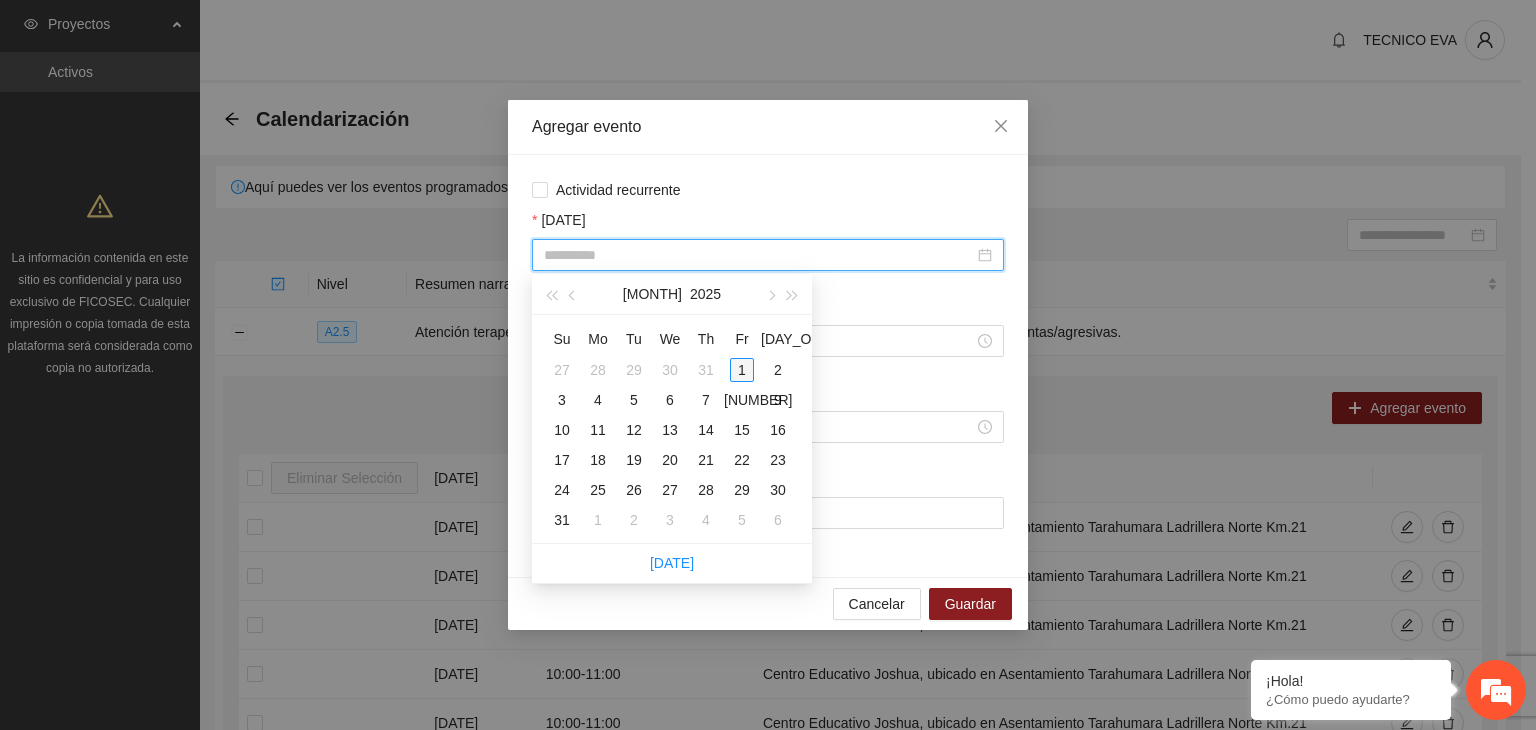 click on "1" at bounding box center [742, 370] 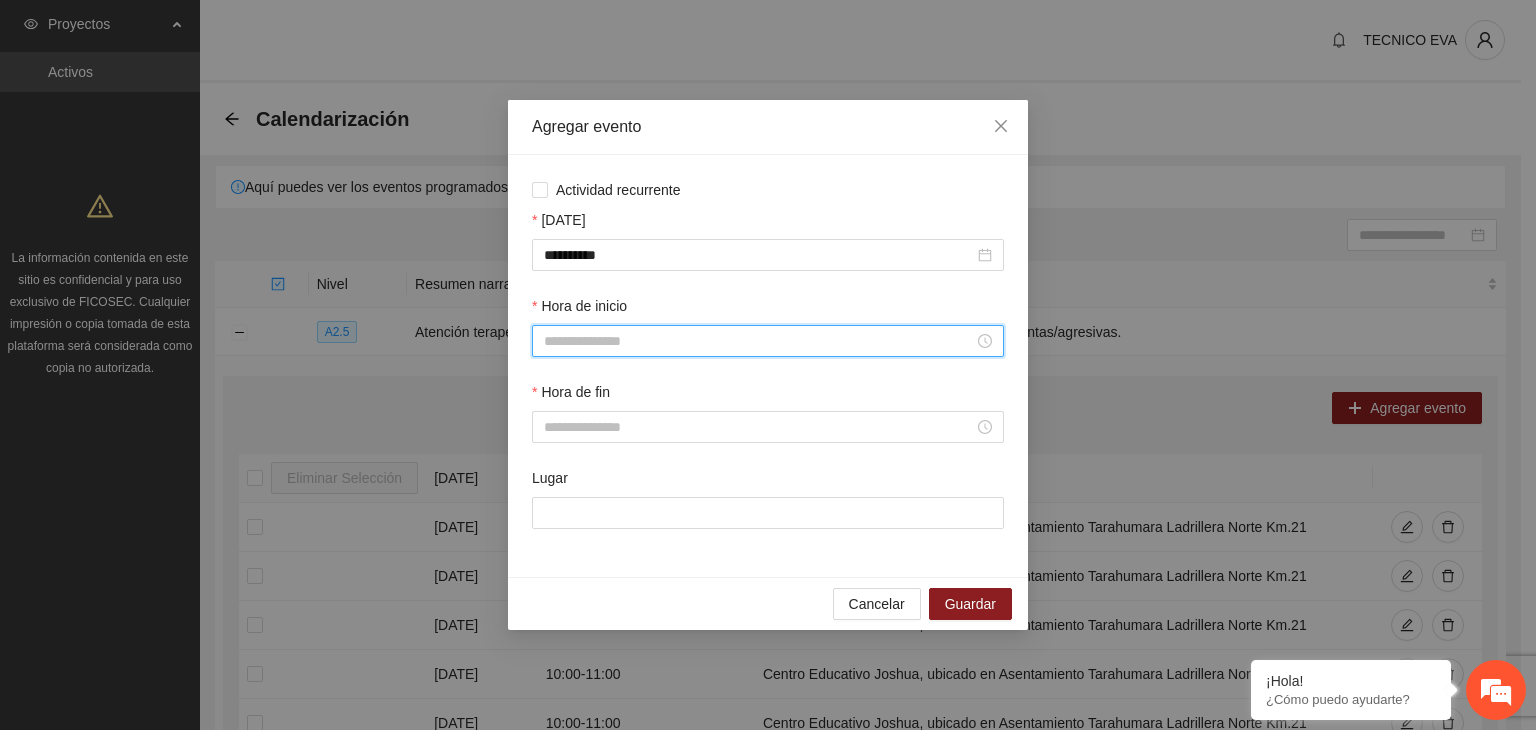 click on "Hora de inicio" at bounding box center (759, 341) 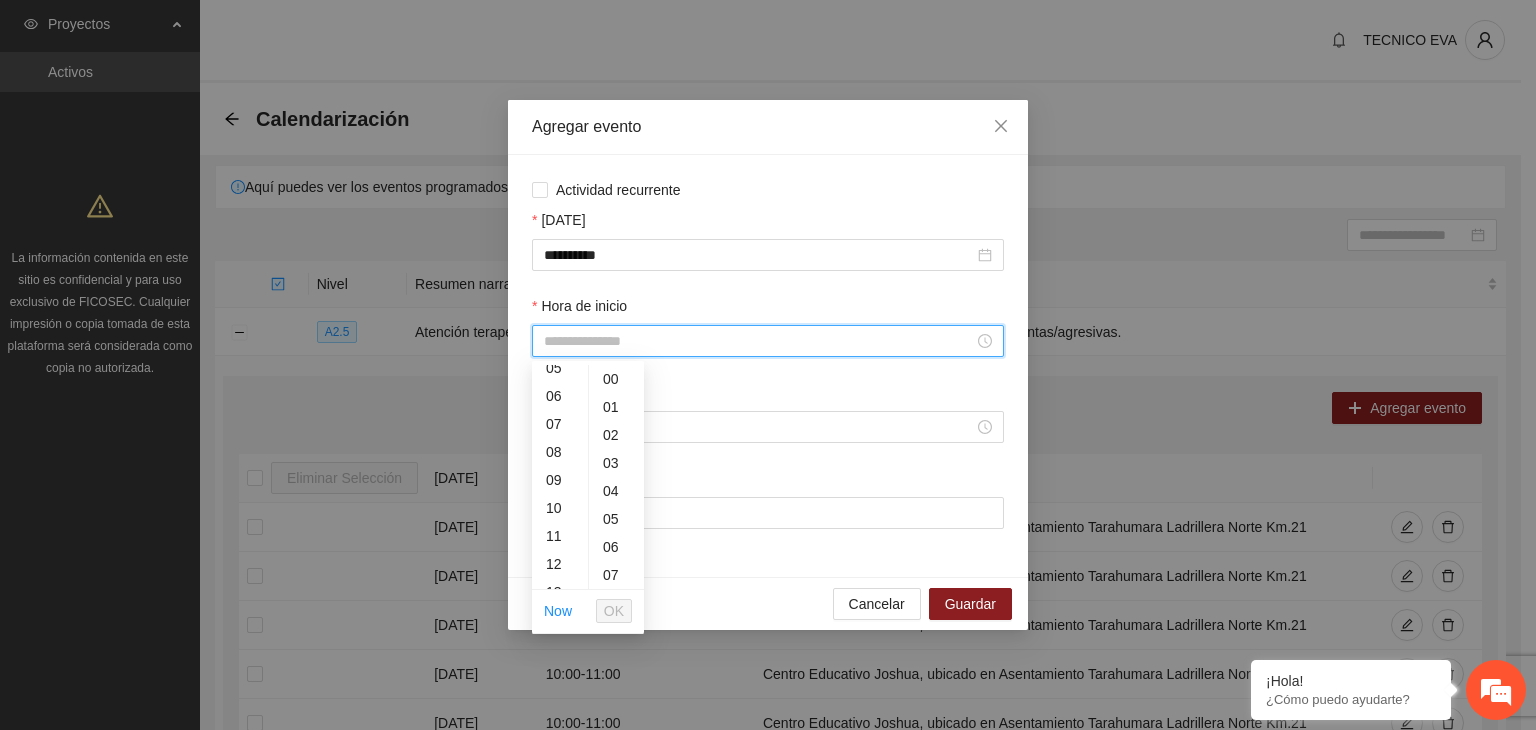 scroll, scrollTop: 180, scrollLeft: 0, axis: vertical 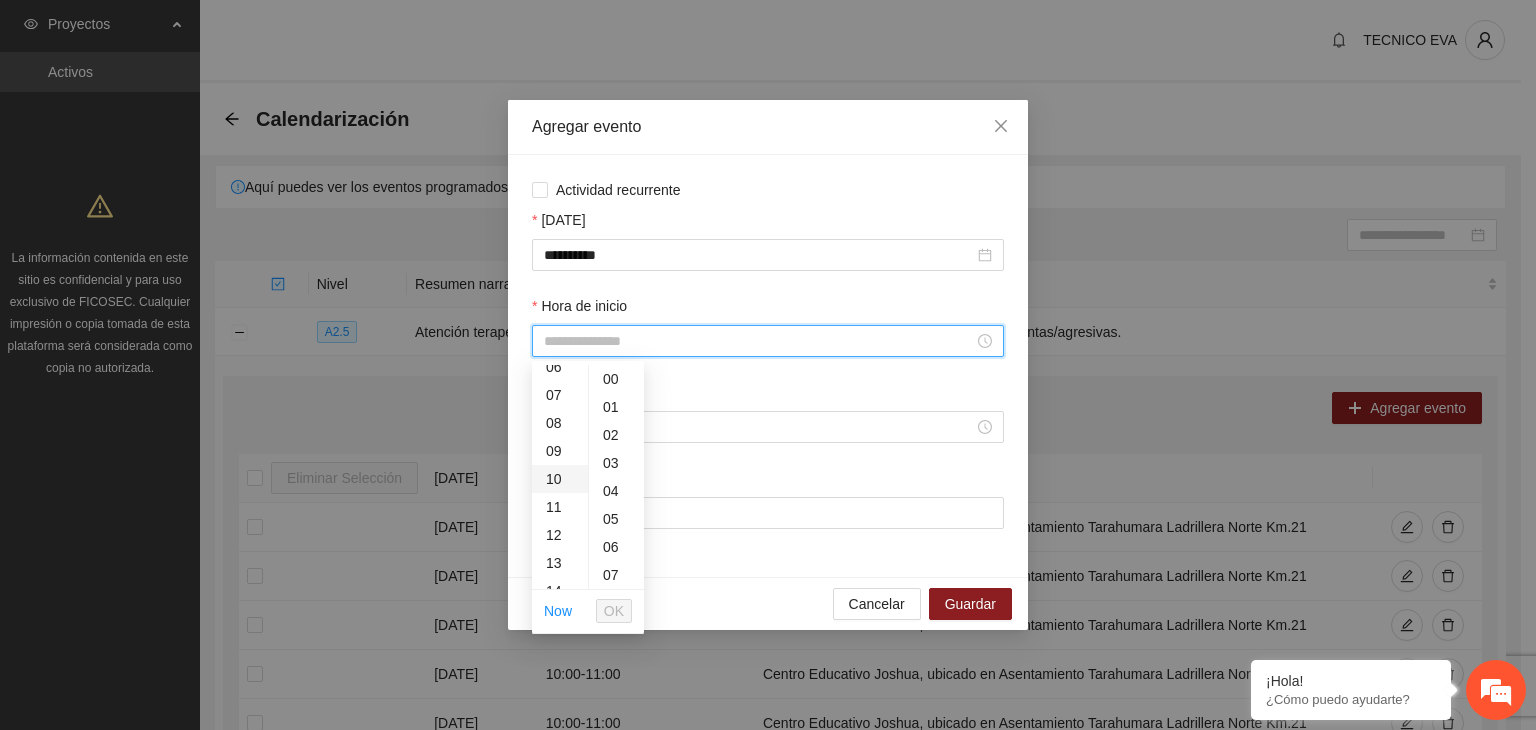 click on "10" at bounding box center [560, 479] 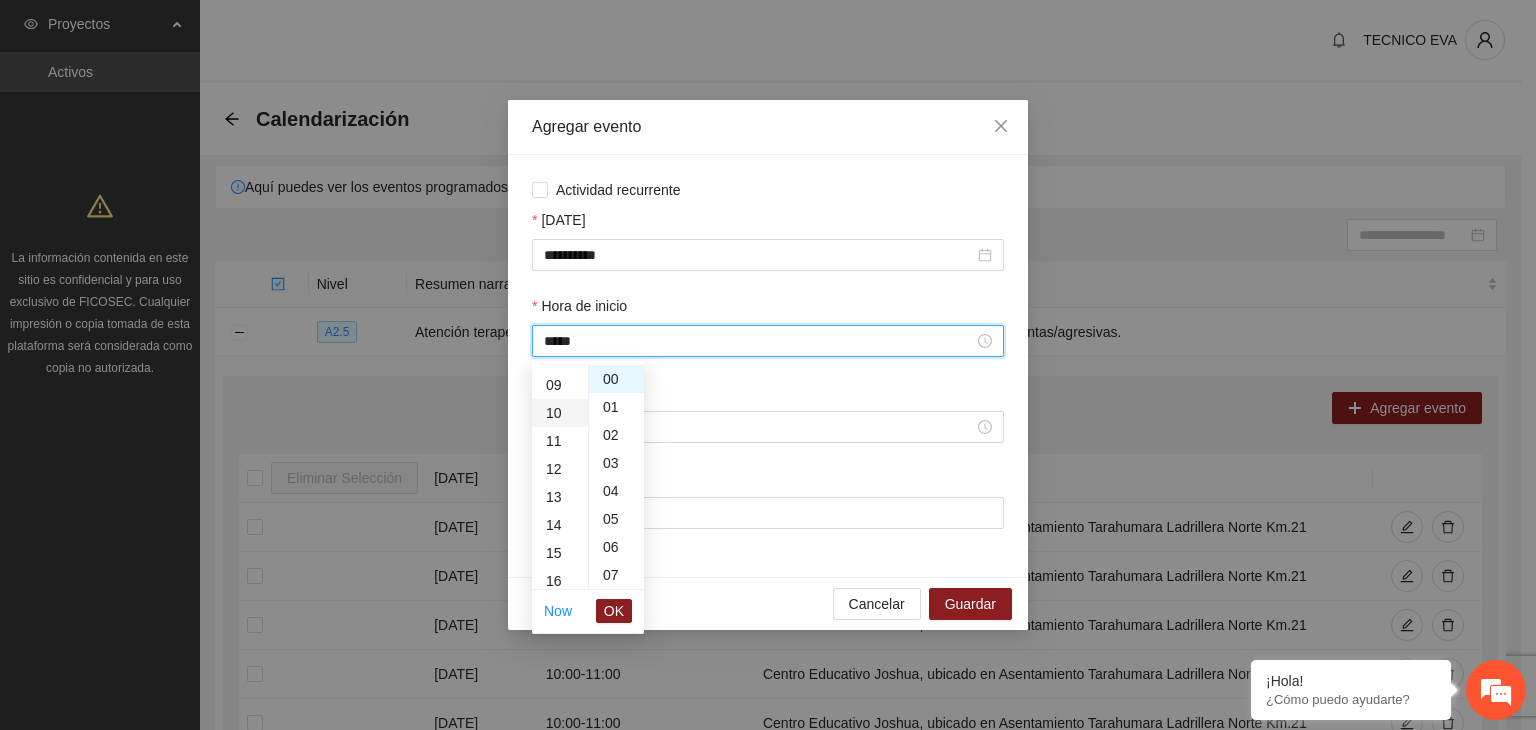 scroll, scrollTop: 280, scrollLeft: 0, axis: vertical 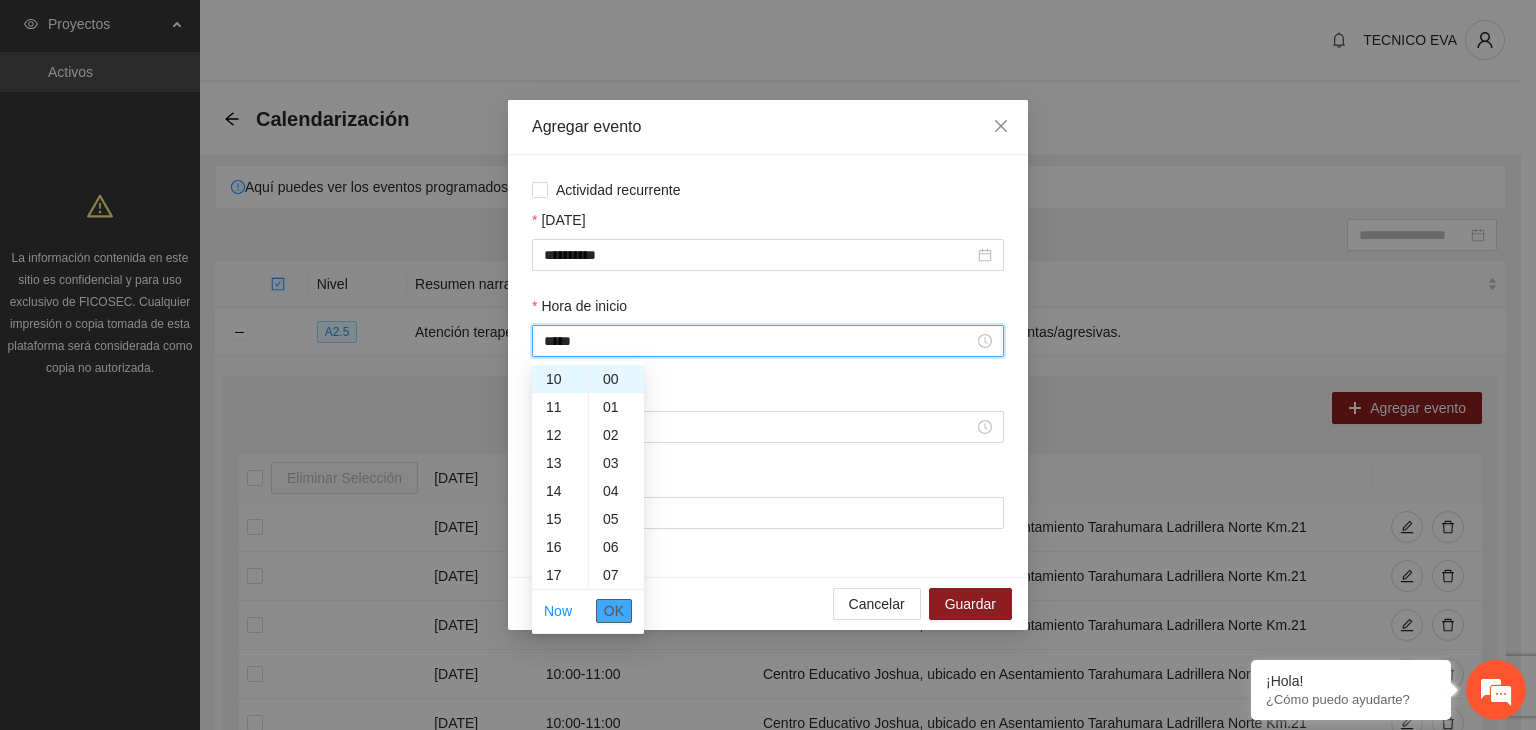 click on "OK" at bounding box center [614, 611] 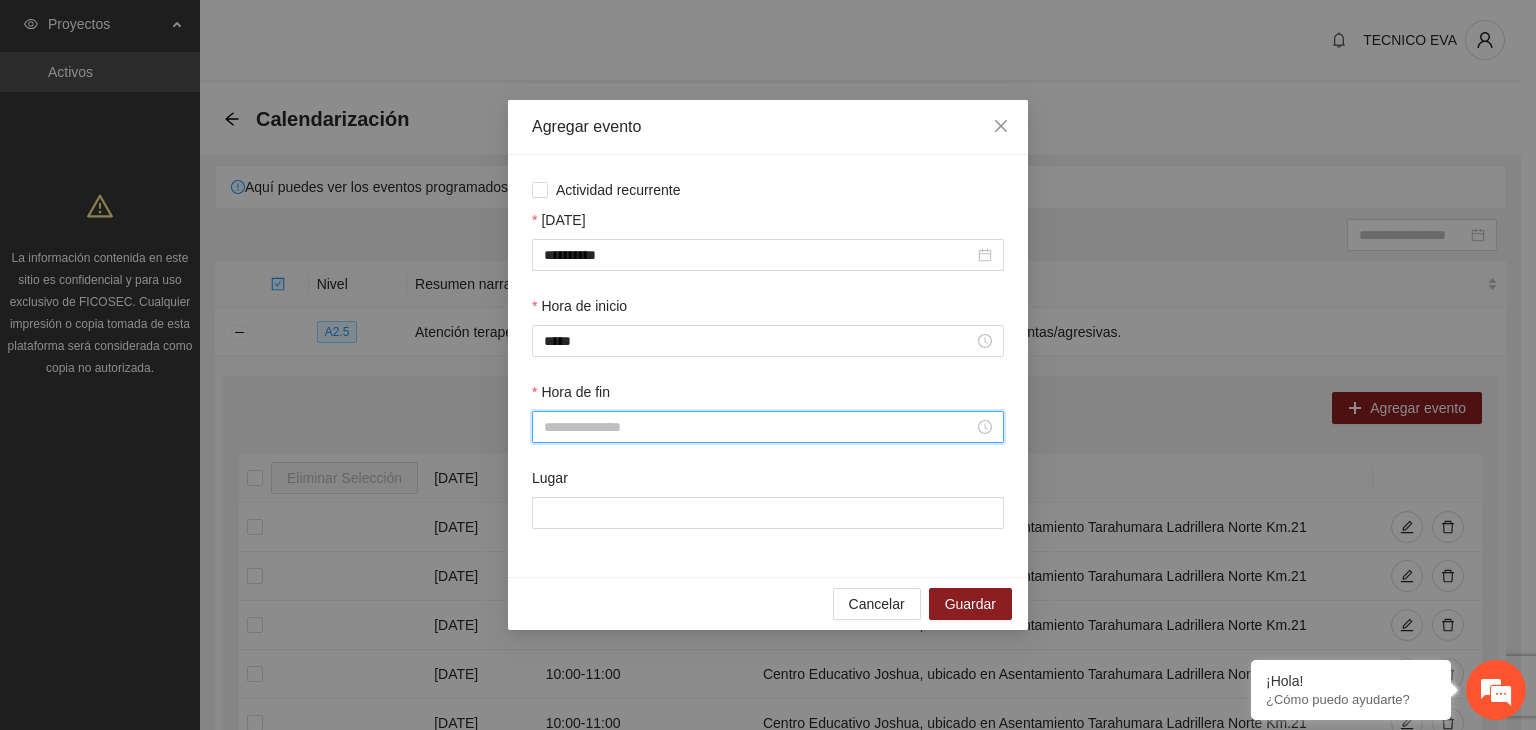click on "Hora de fin" at bounding box center (759, 427) 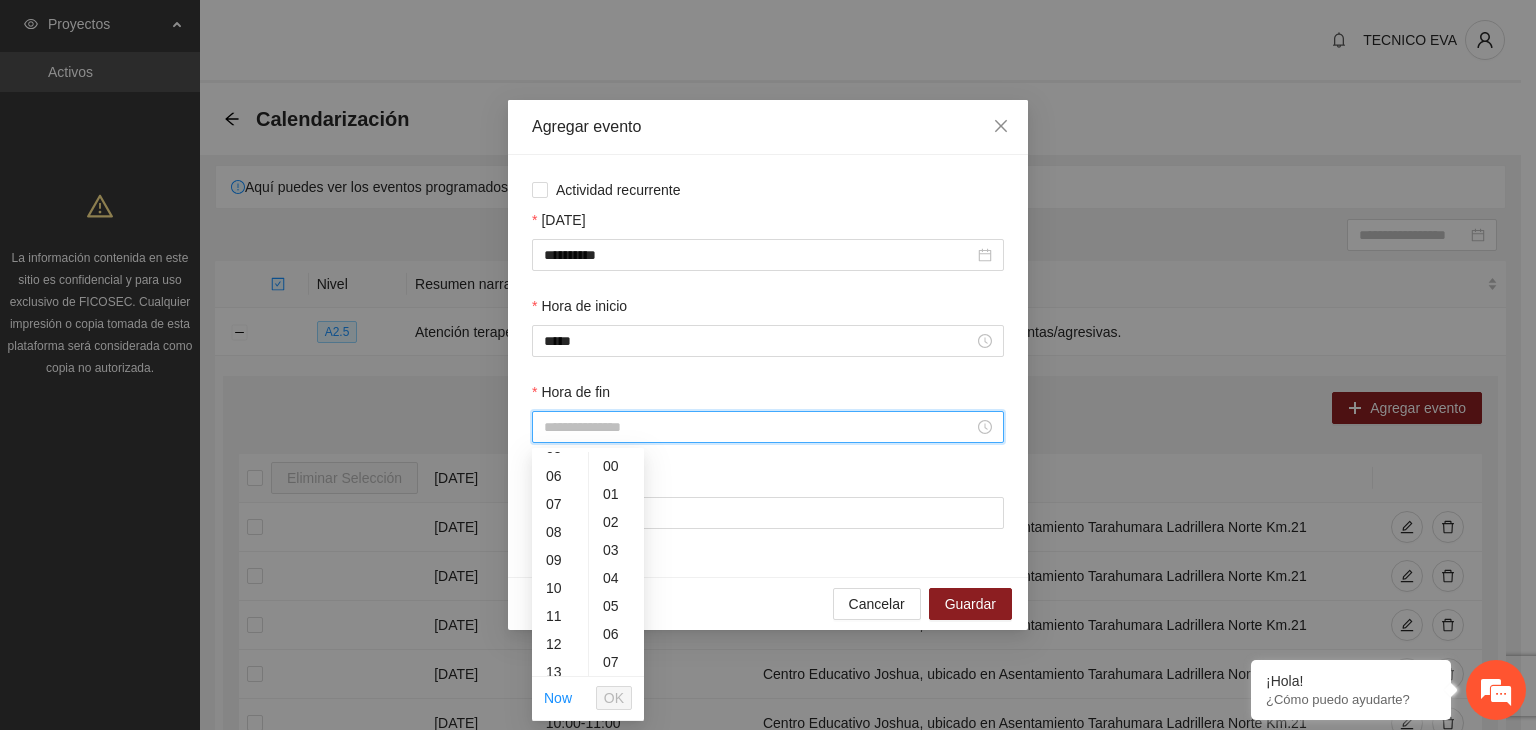 scroll, scrollTop: 191, scrollLeft: 0, axis: vertical 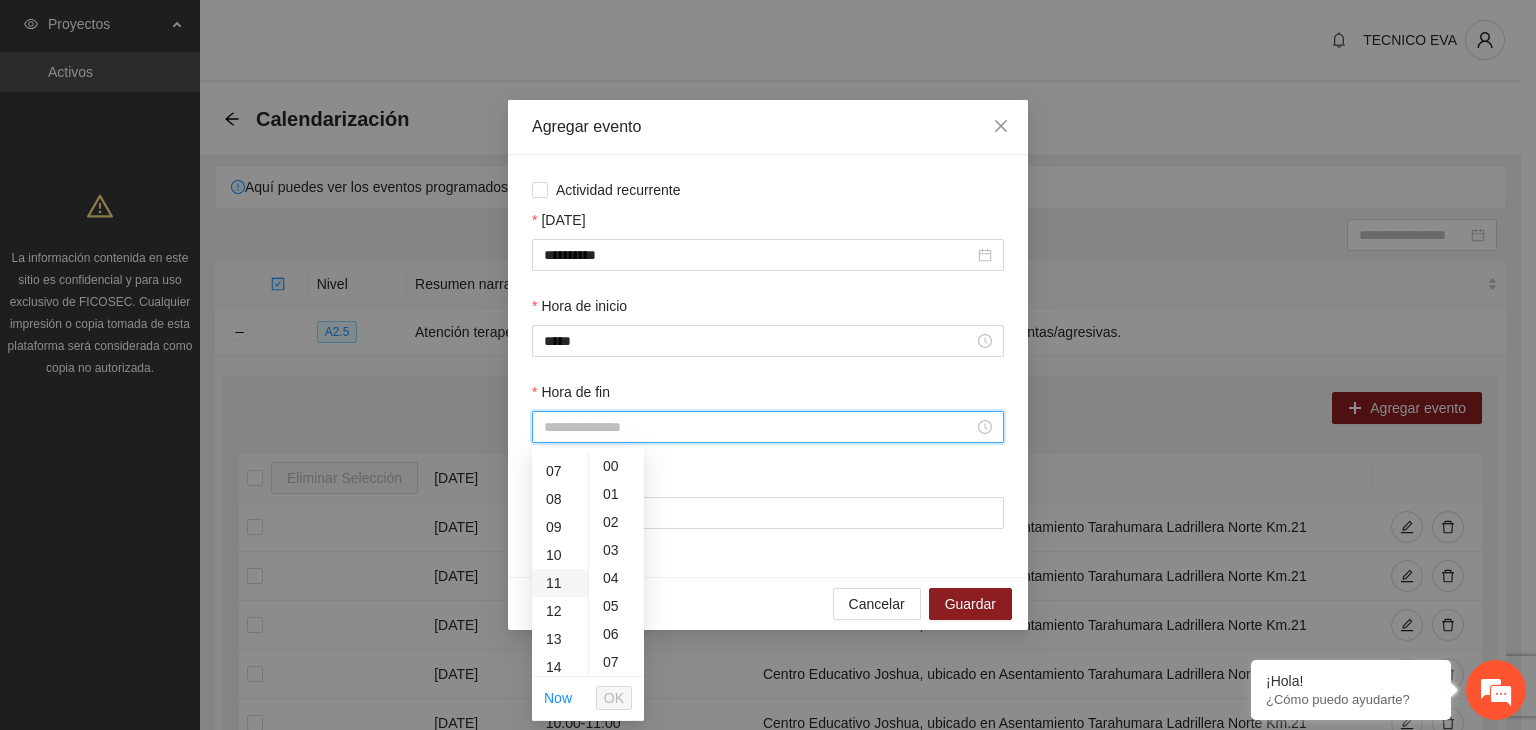 click on "11" at bounding box center (560, 583) 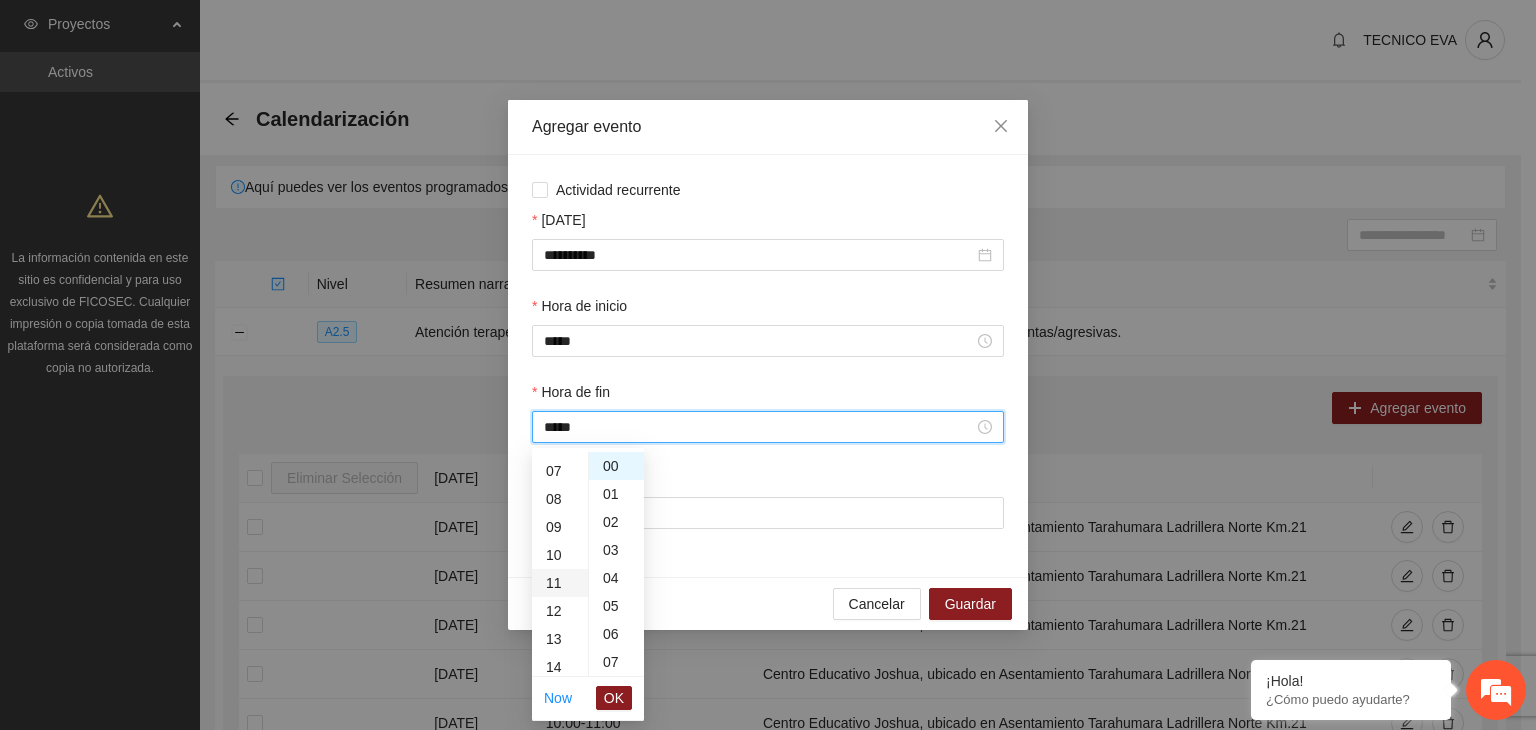 scroll, scrollTop: 308, scrollLeft: 0, axis: vertical 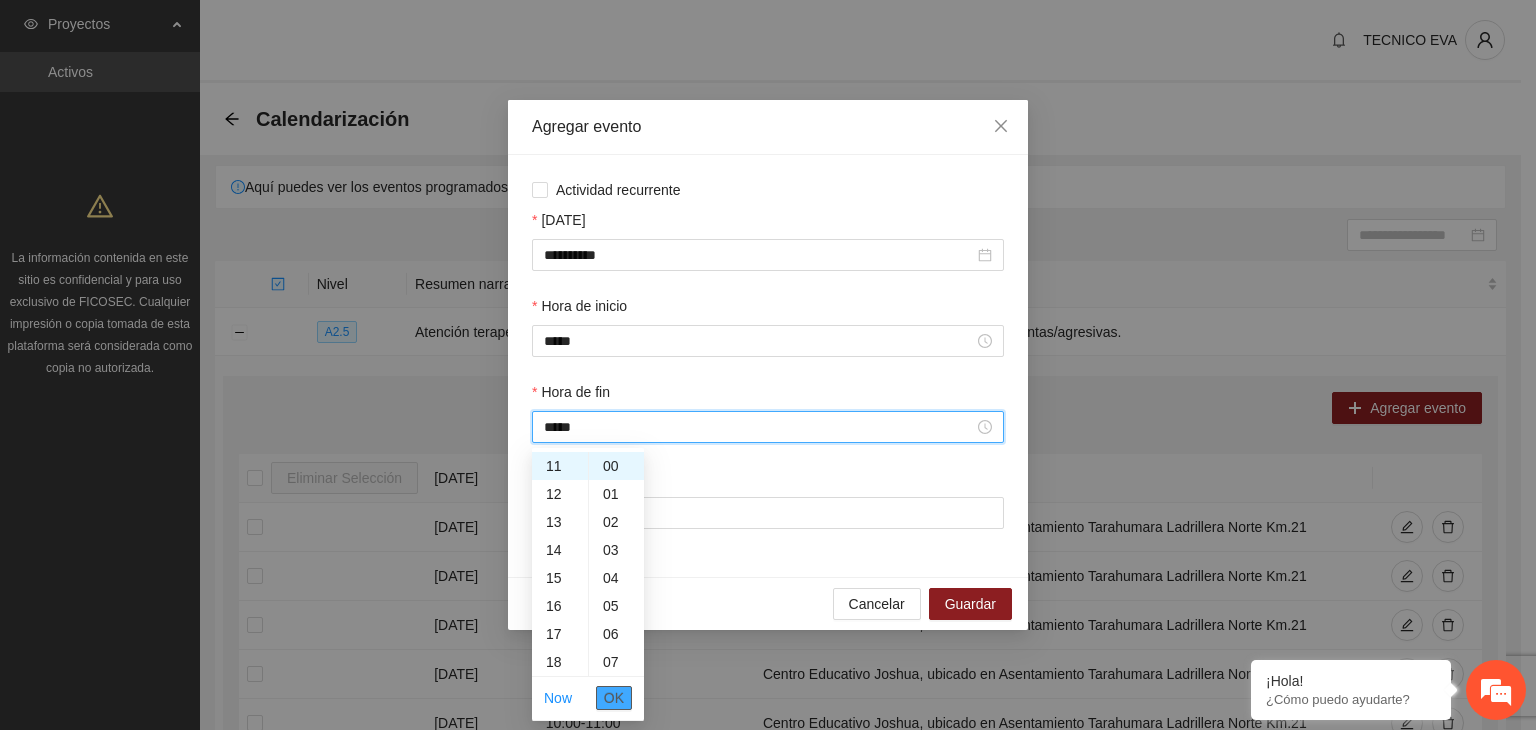 click on "OK" at bounding box center (614, 698) 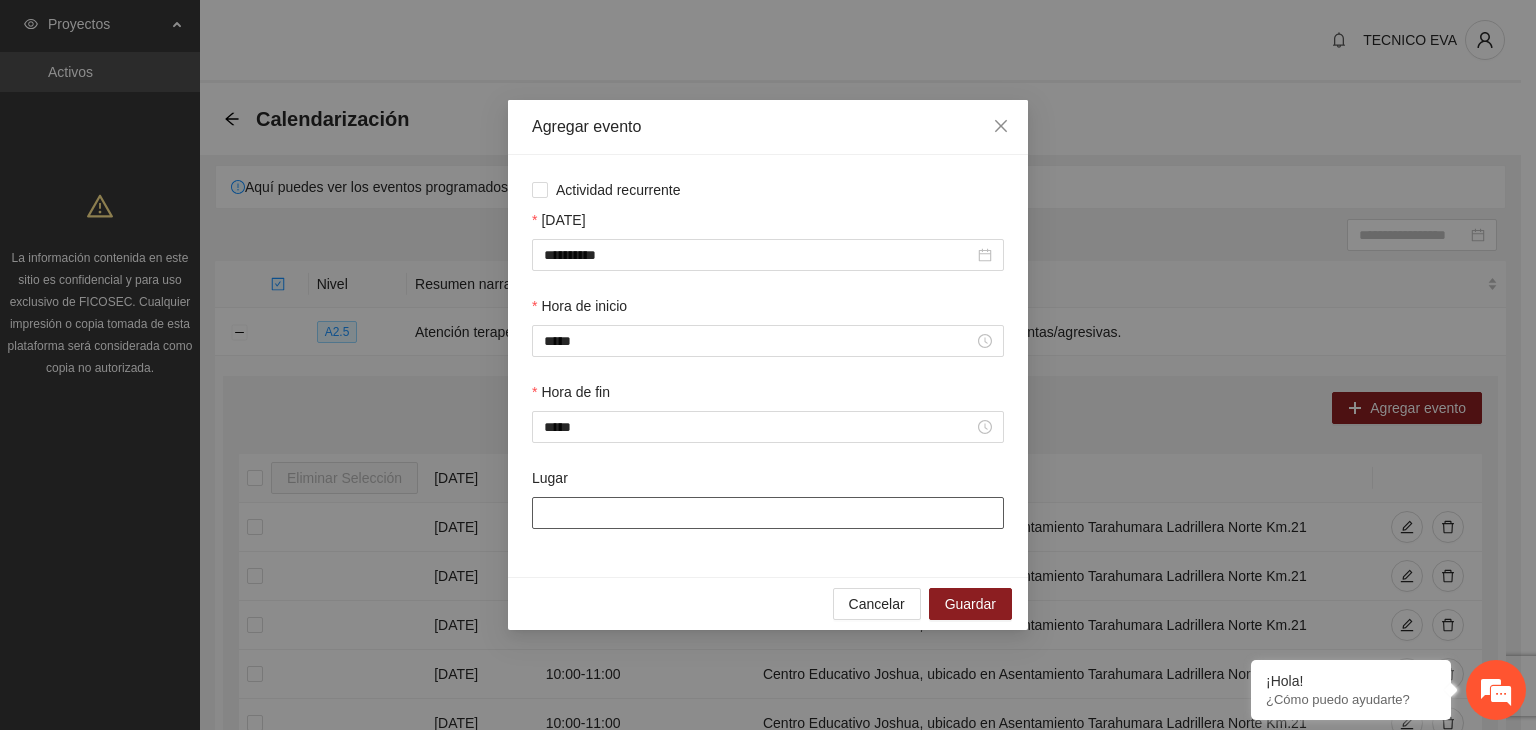 click on "Lugar" at bounding box center (768, 513) 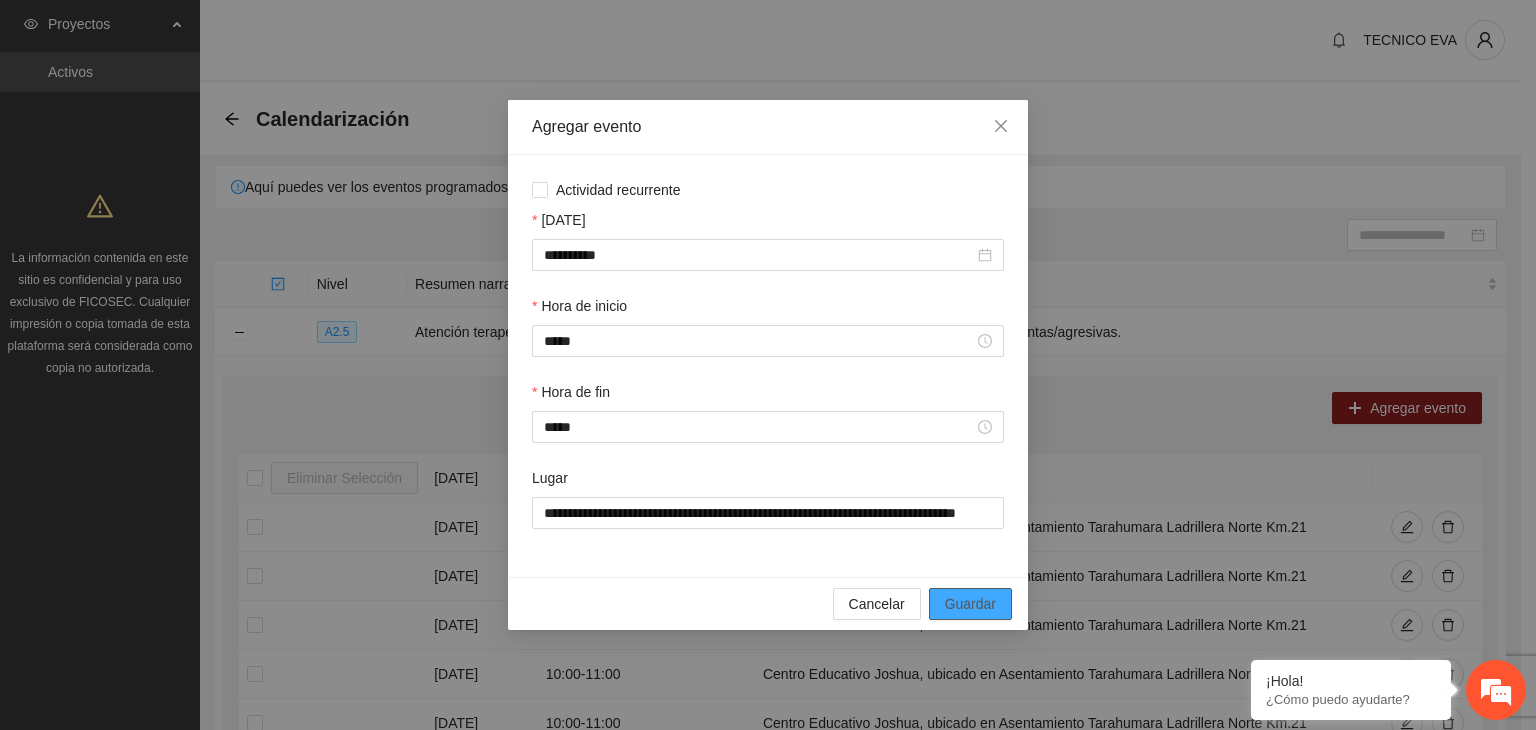 click on "Guardar" at bounding box center (970, 604) 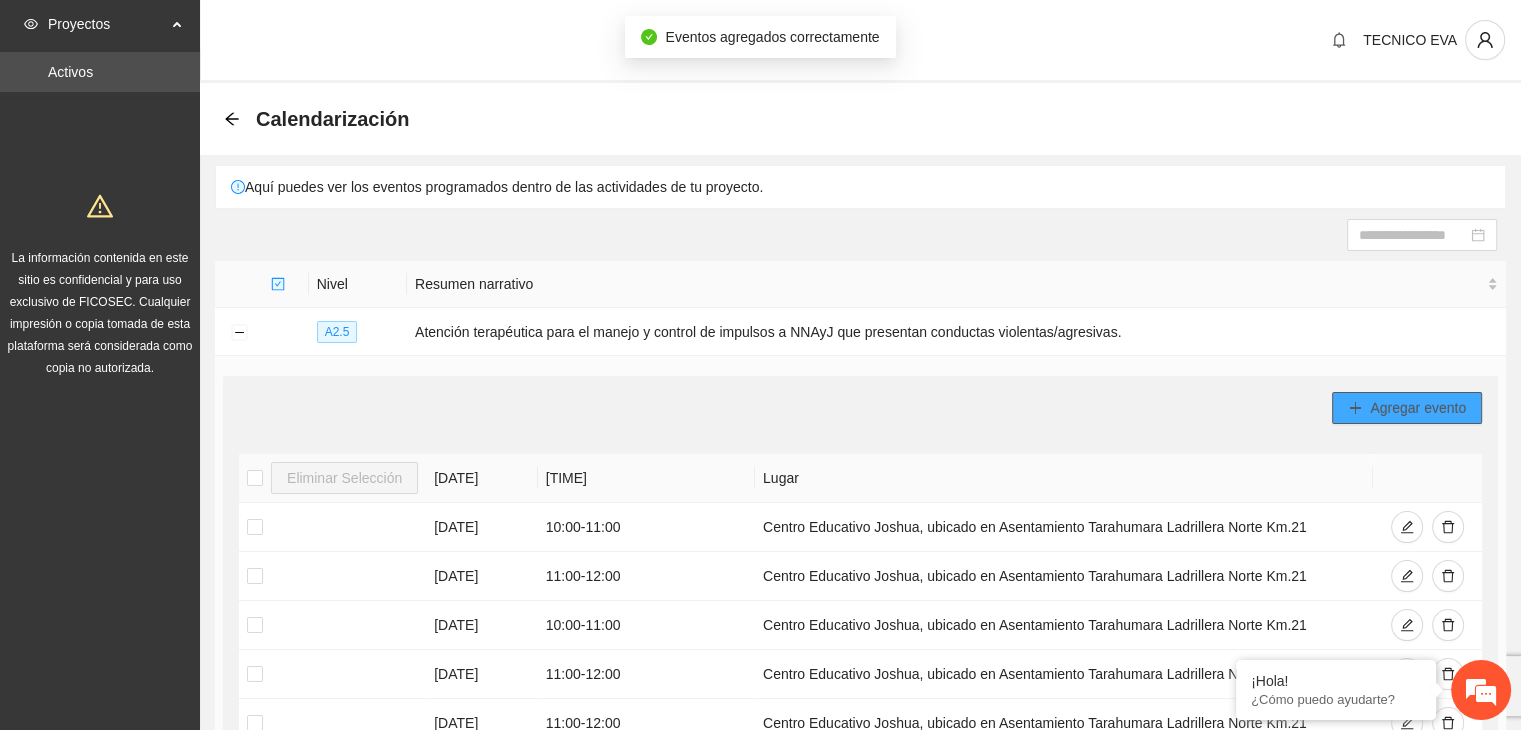 click on "Agregar evento" at bounding box center (1418, 408) 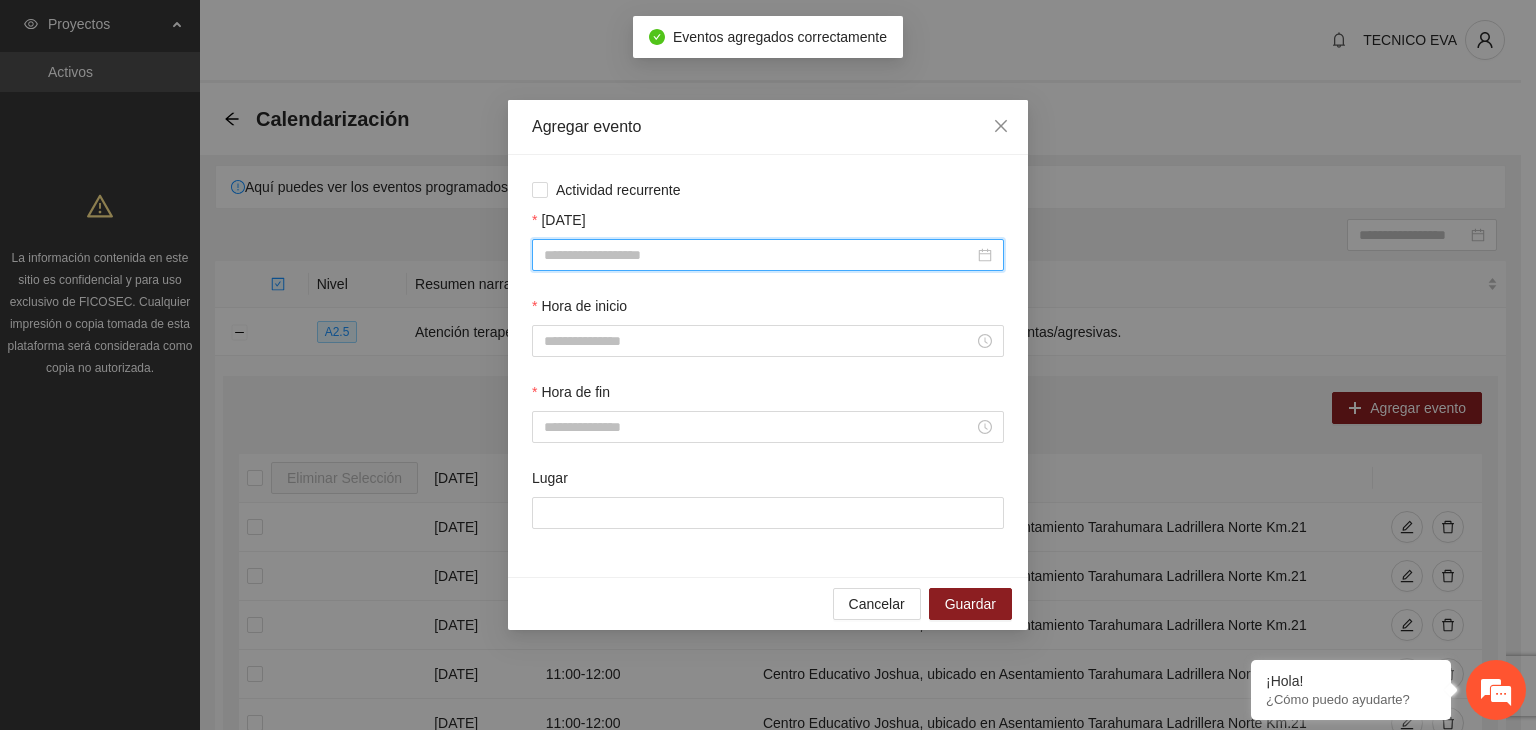 click on "[DATE]" at bounding box center (759, 255) 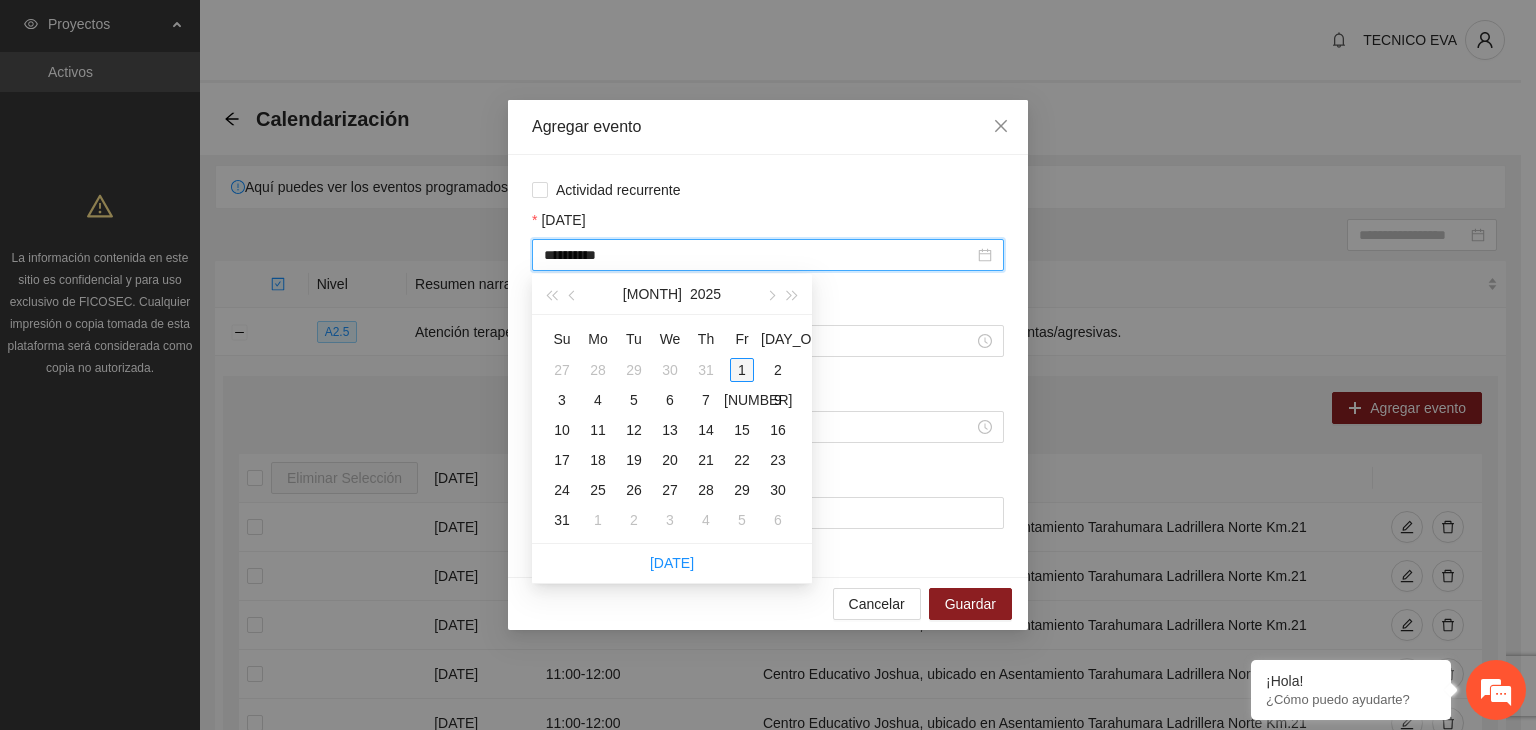 type on "**********" 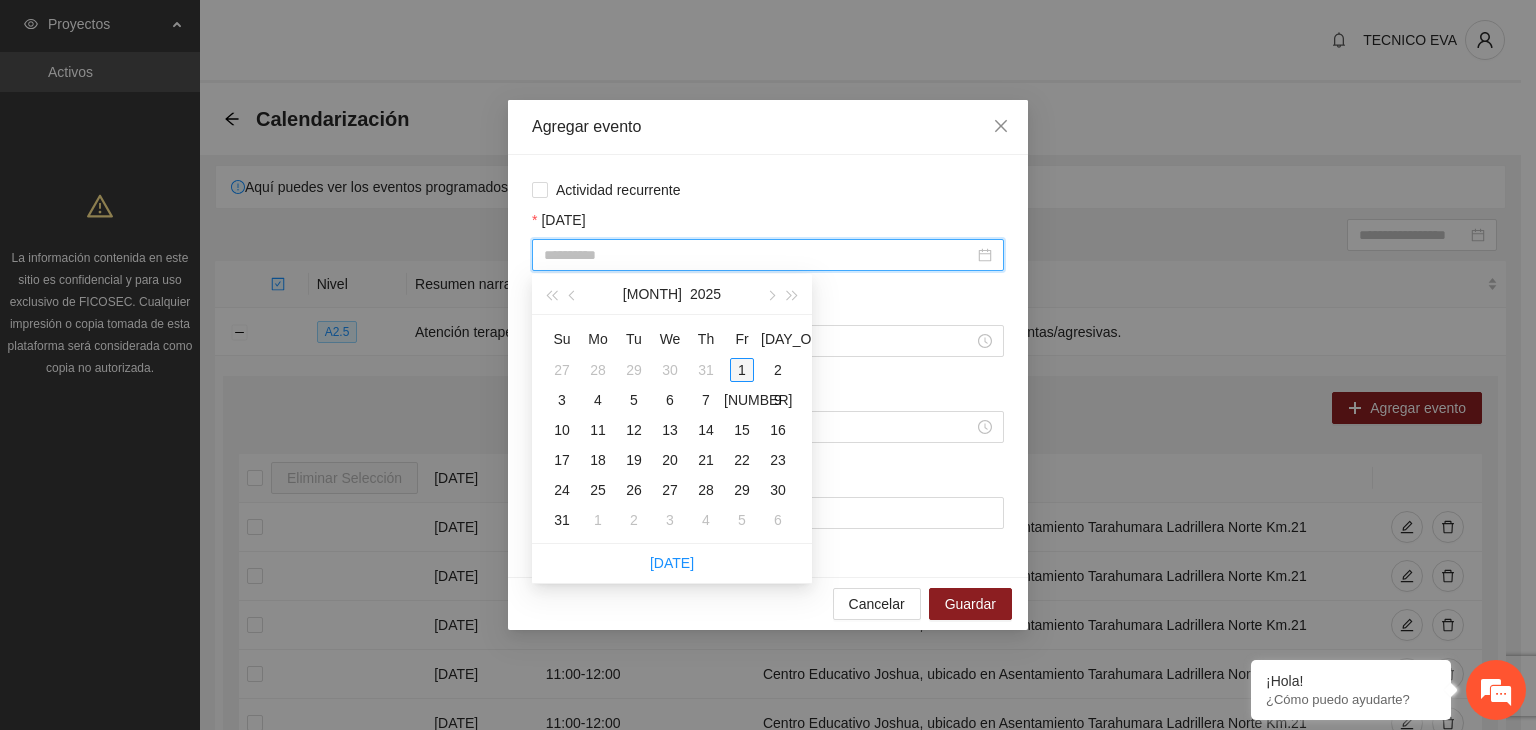click on "1" at bounding box center [742, 370] 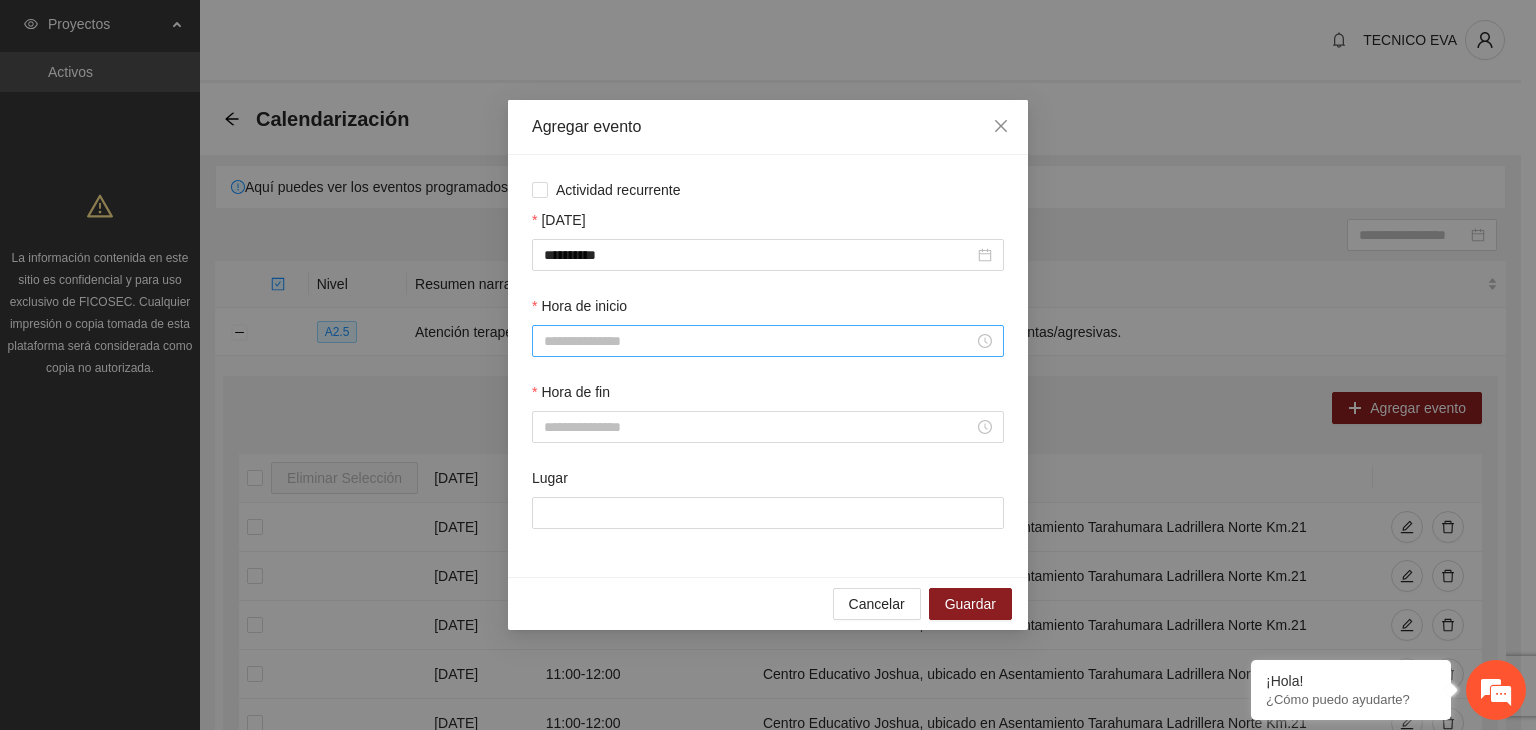 click at bounding box center [768, 341] 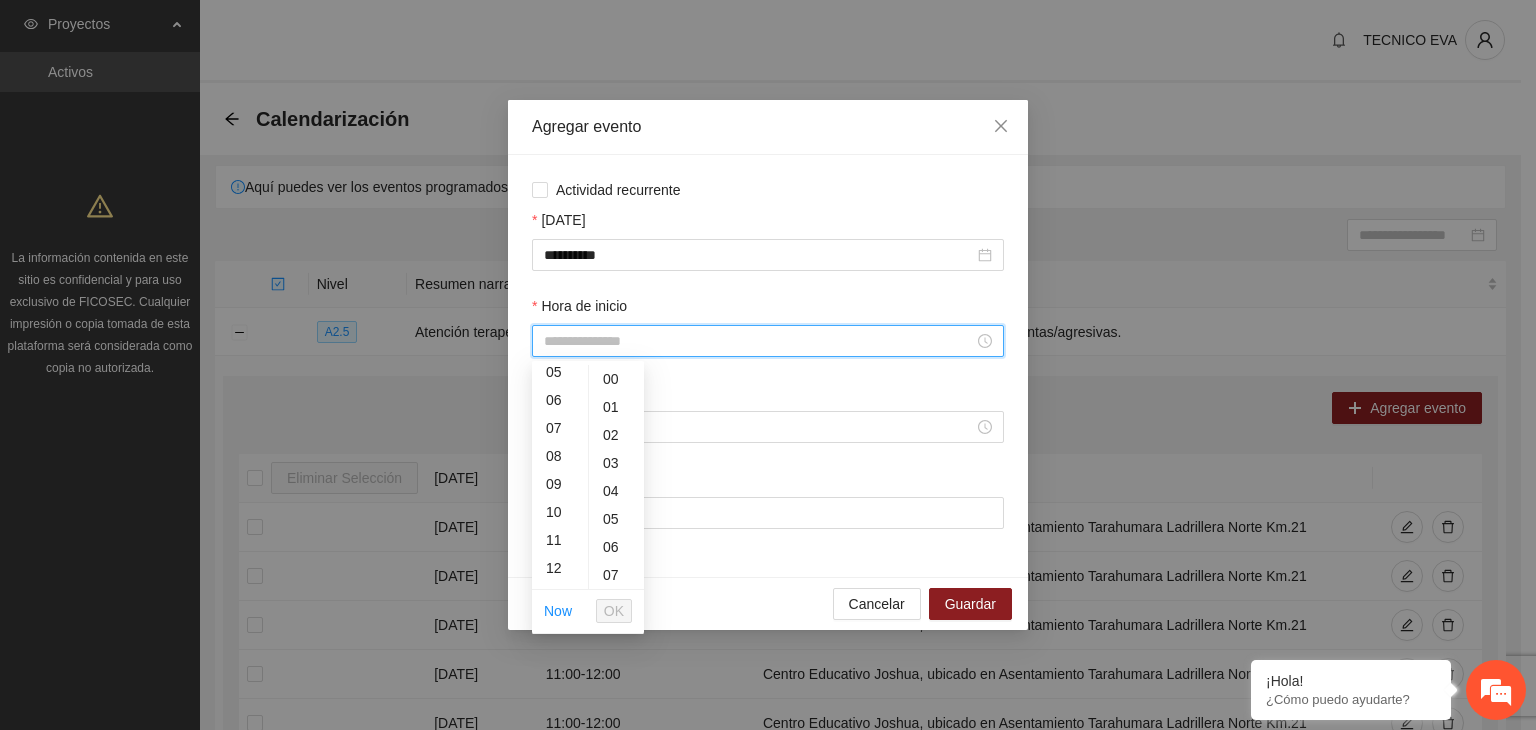 scroll, scrollTop: 191, scrollLeft: 0, axis: vertical 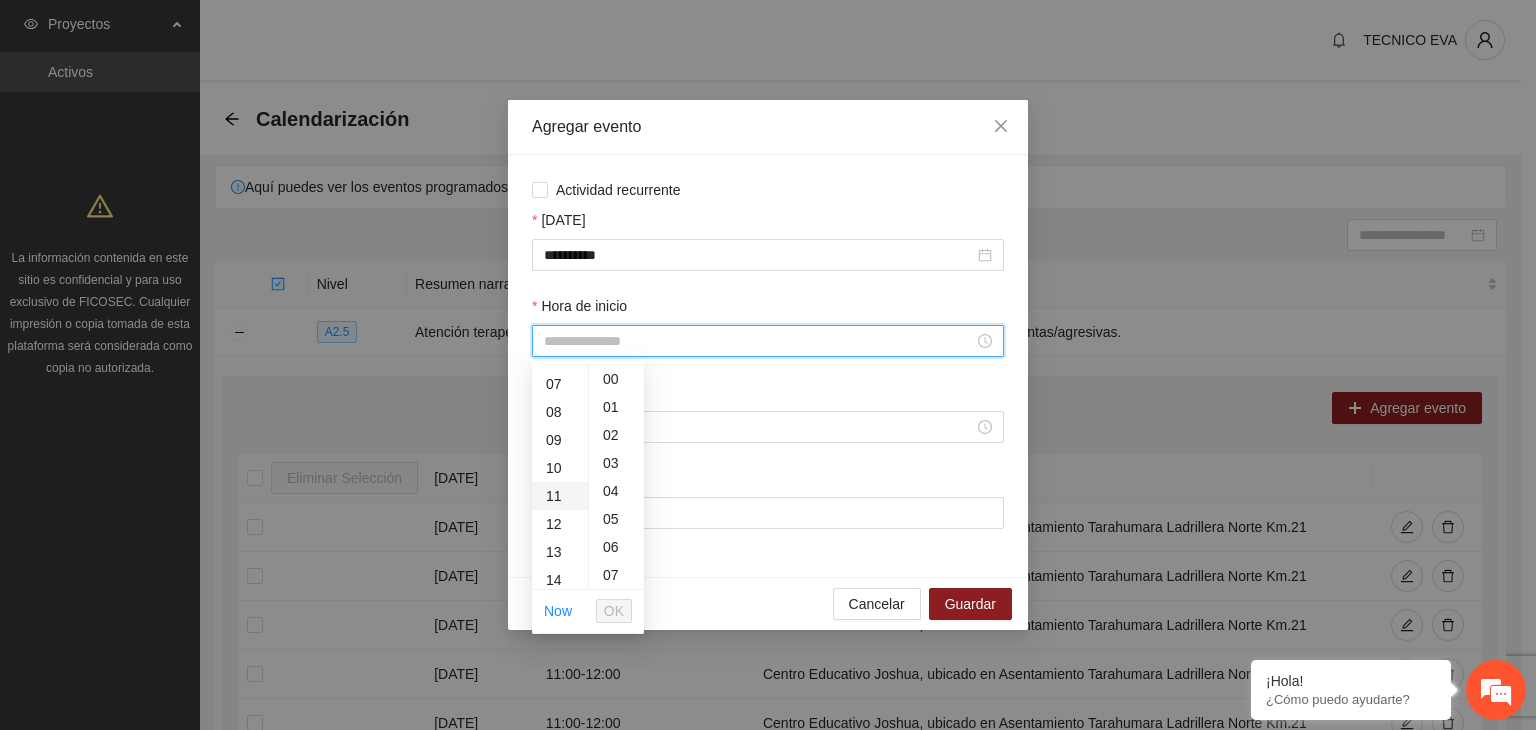 click on "11" at bounding box center [560, 496] 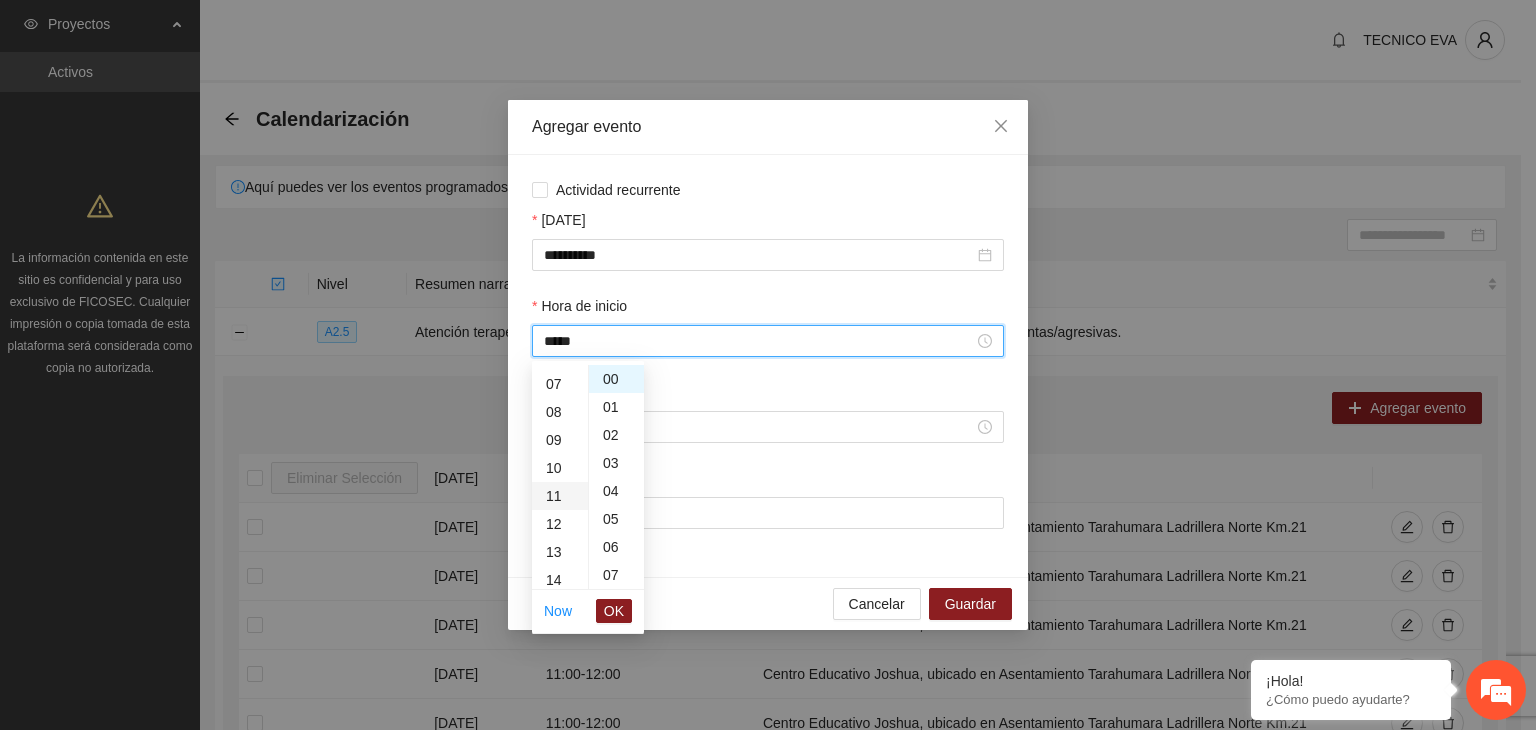 scroll, scrollTop: 308, scrollLeft: 0, axis: vertical 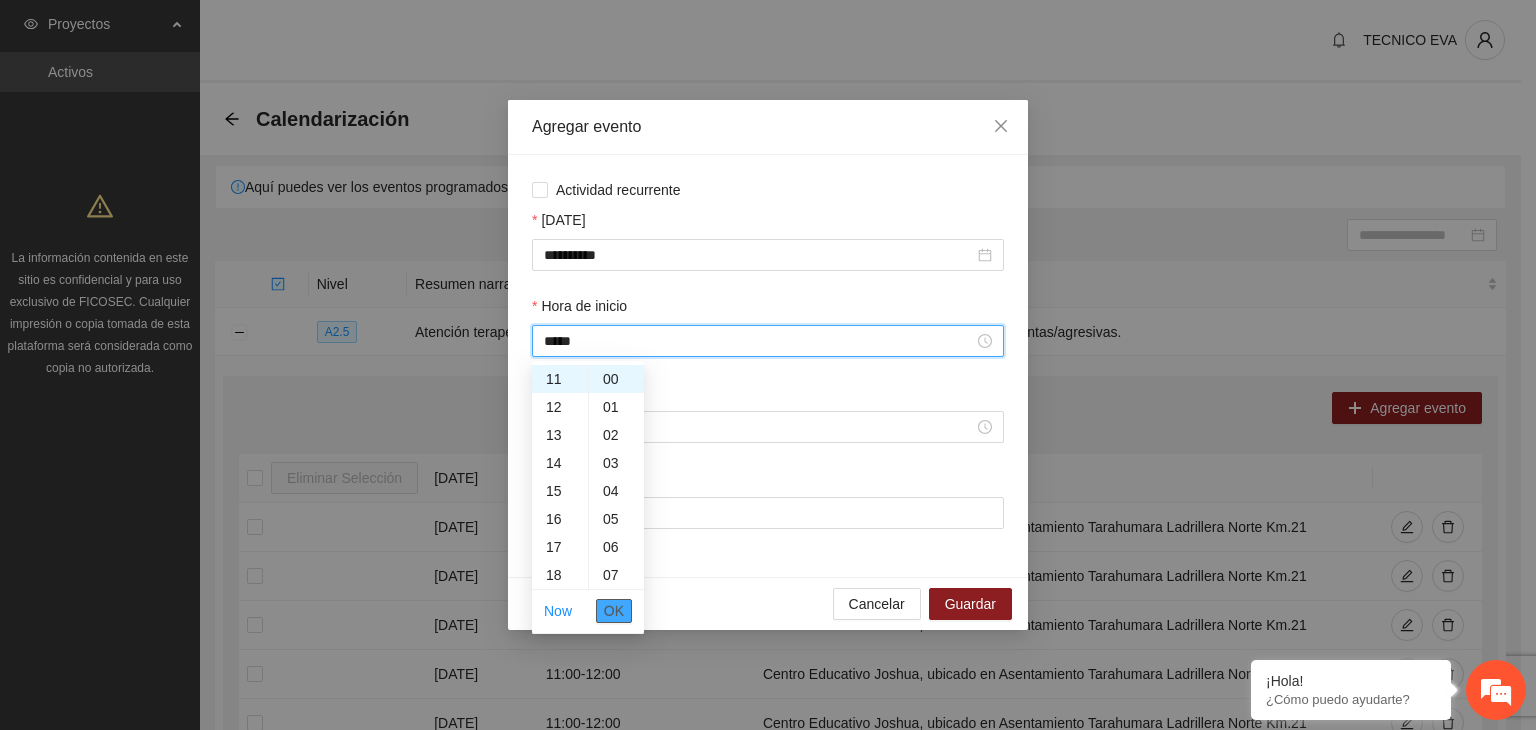 click on "OK" at bounding box center [614, 611] 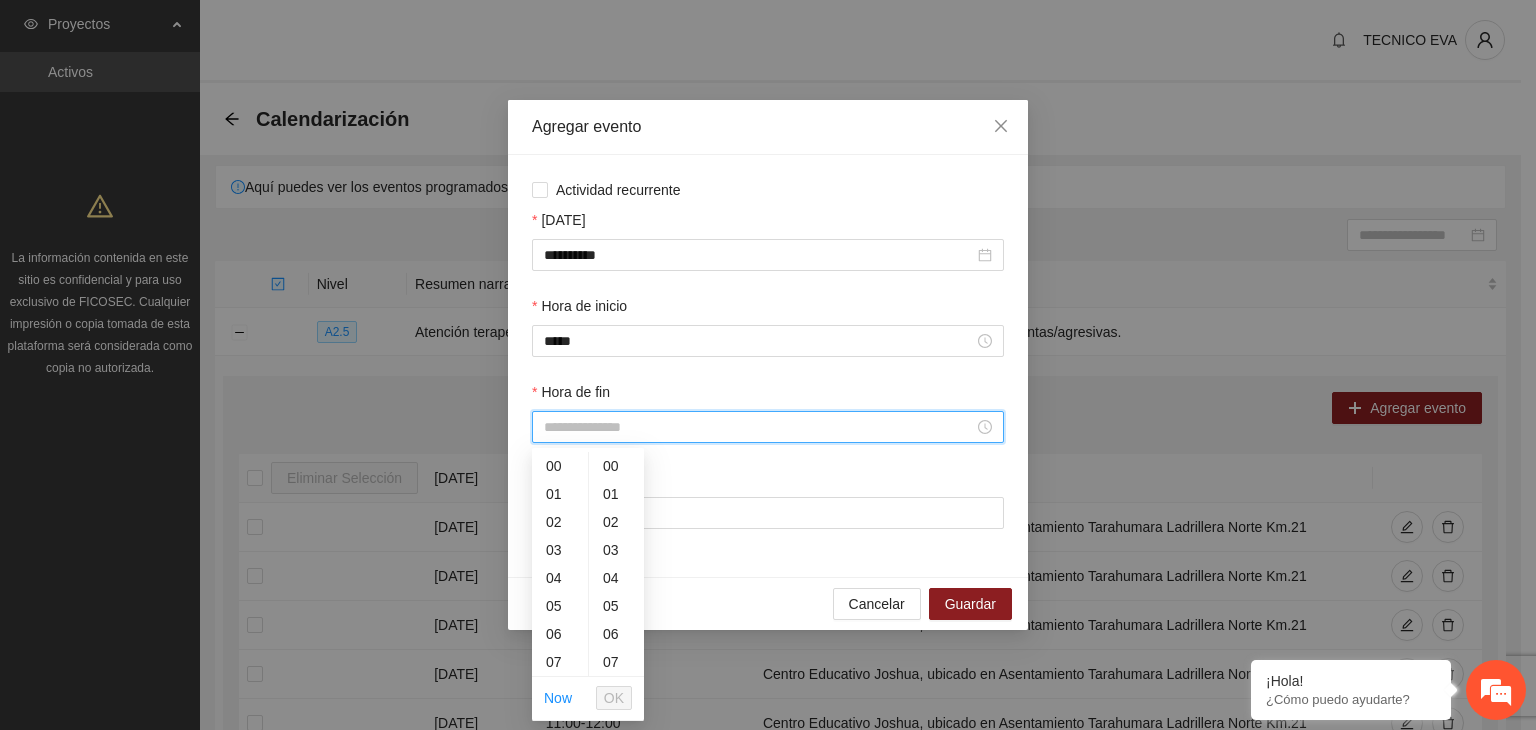 click on "Hora de fin" at bounding box center (759, 427) 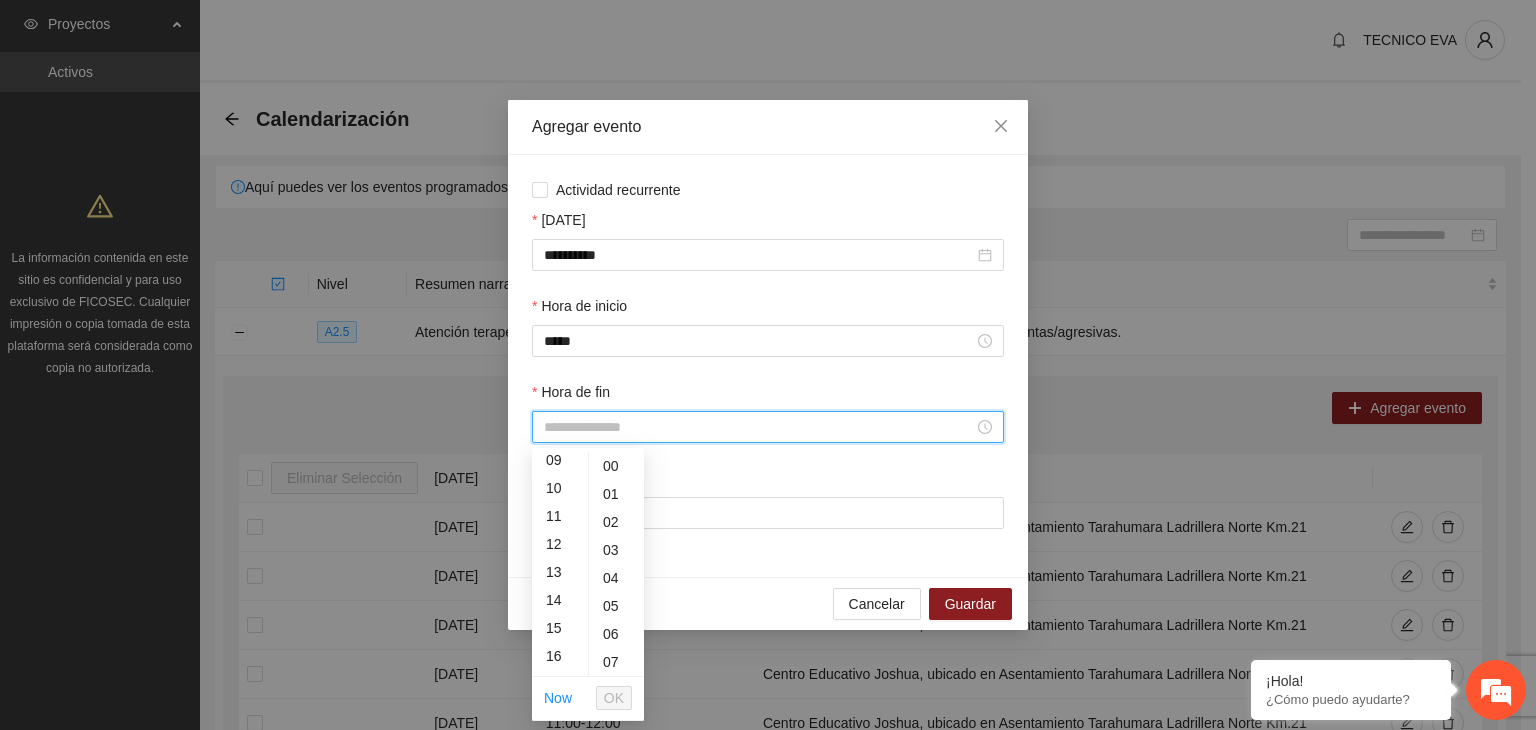 scroll, scrollTop: 269, scrollLeft: 0, axis: vertical 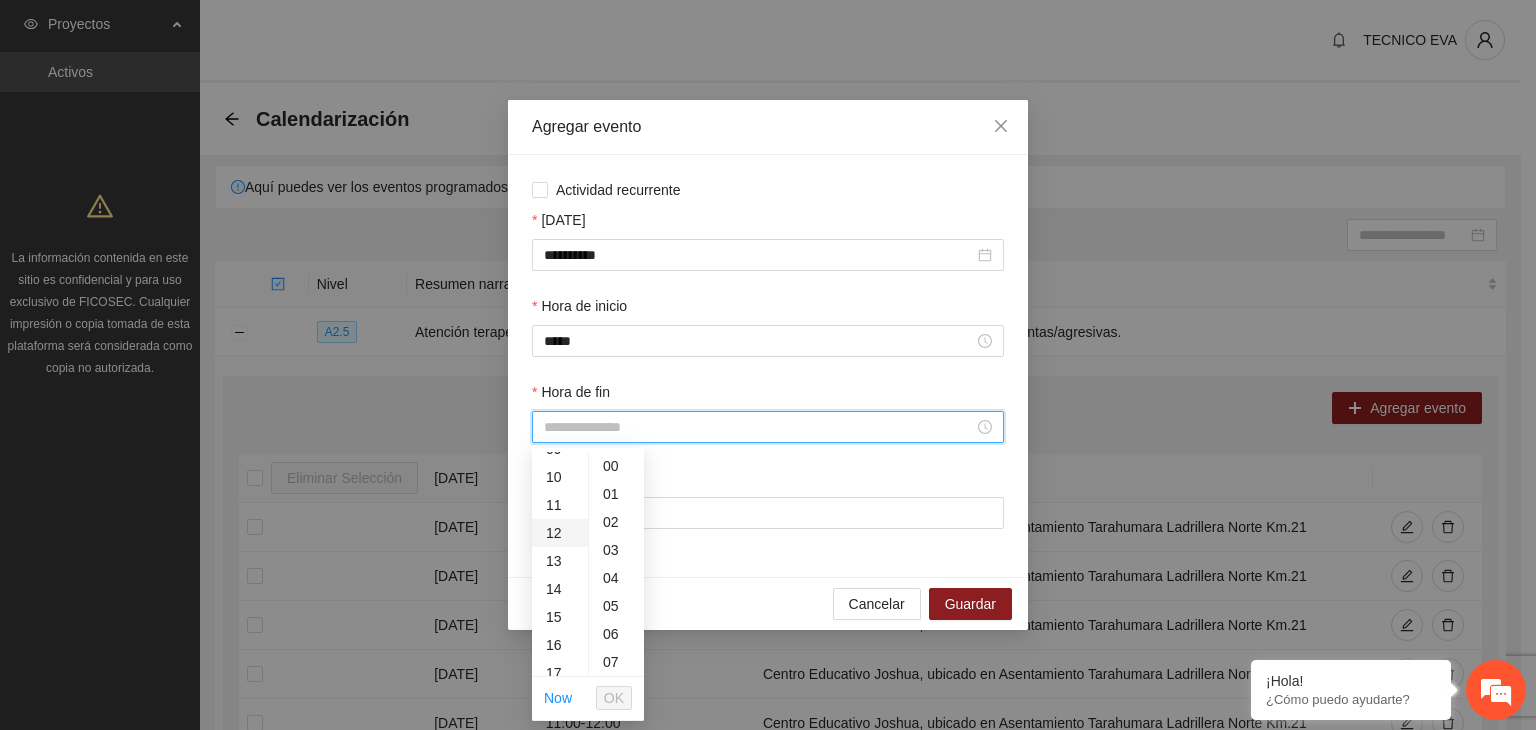 click on "12" at bounding box center (560, 533) 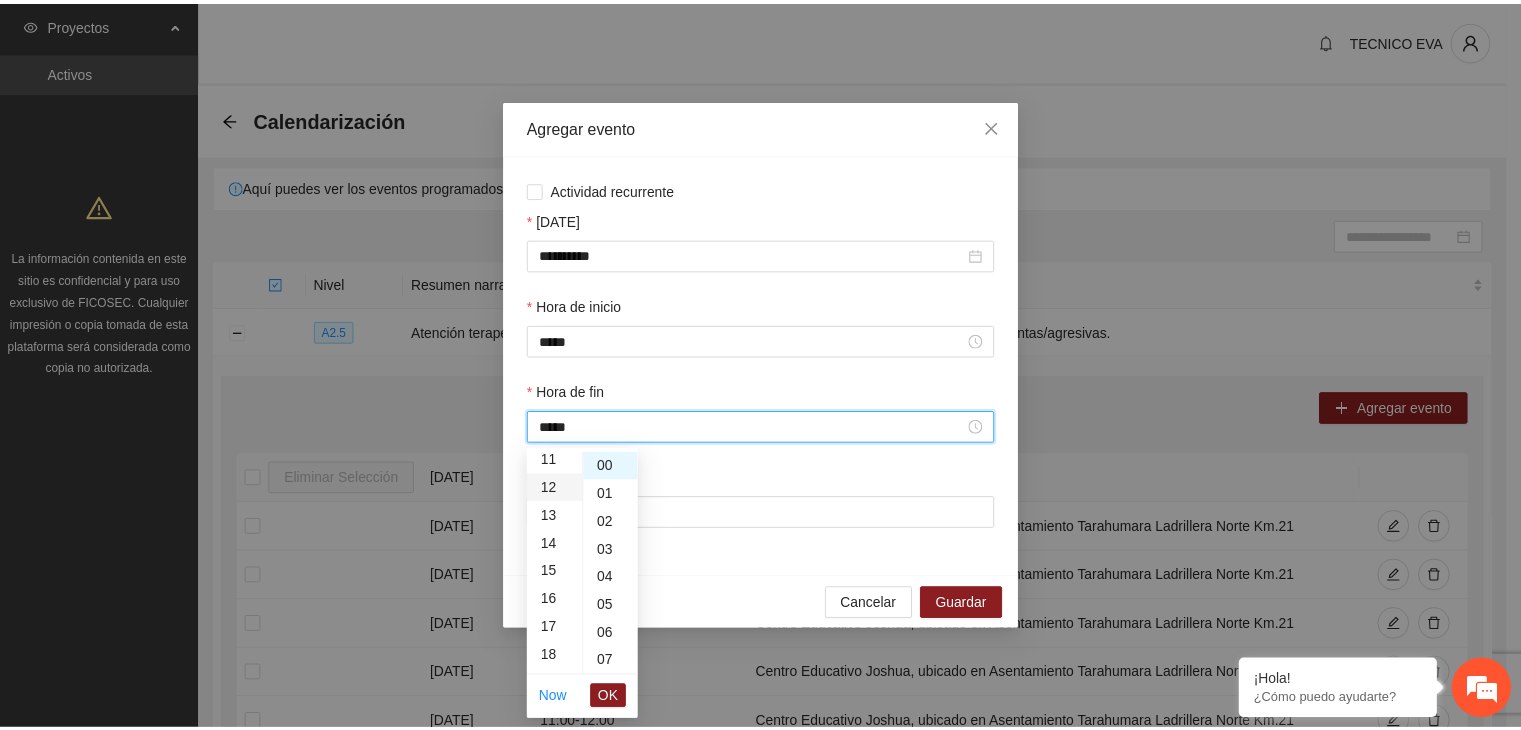scroll, scrollTop: 336, scrollLeft: 0, axis: vertical 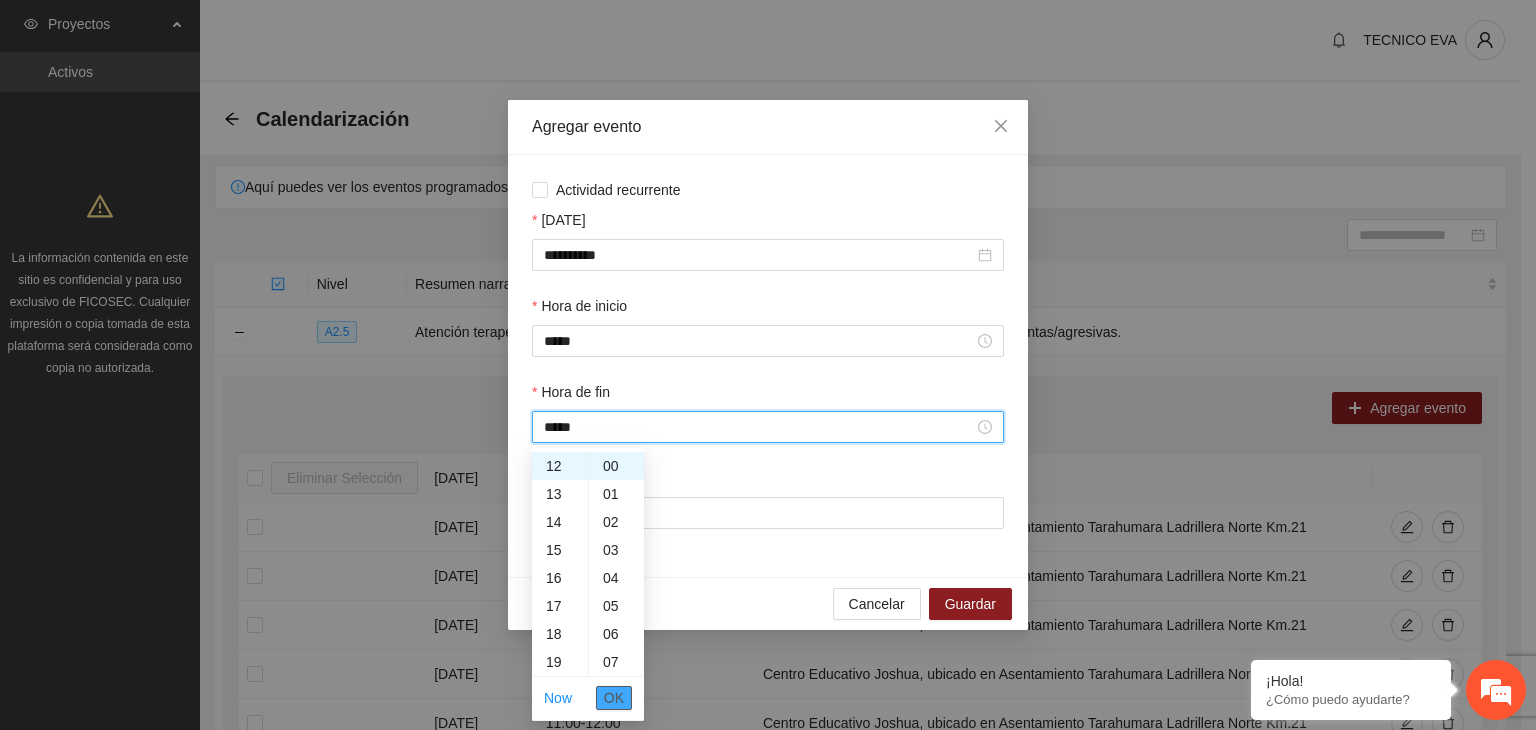 click on "OK" at bounding box center [614, 698] 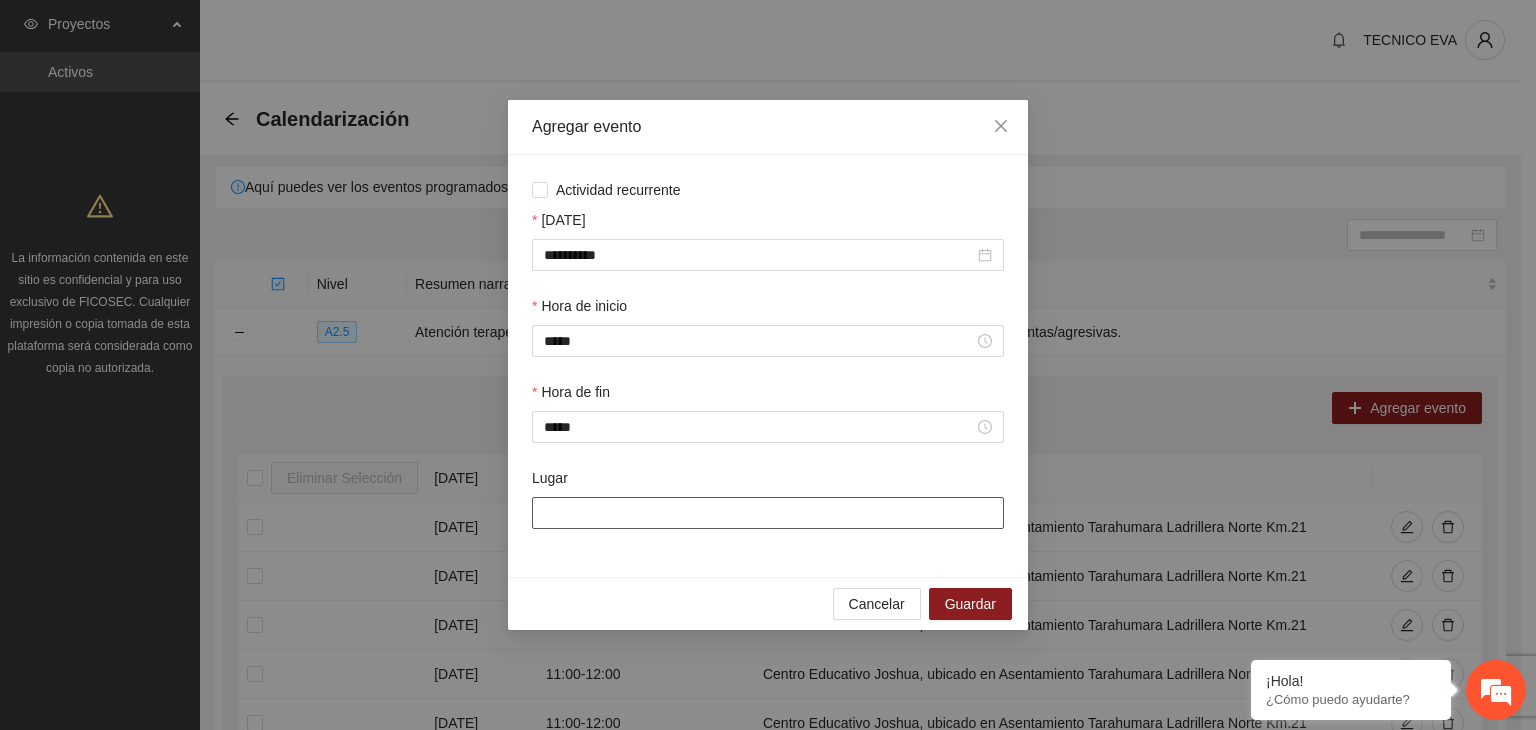 click on "Lugar" at bounding box center (768, 513) 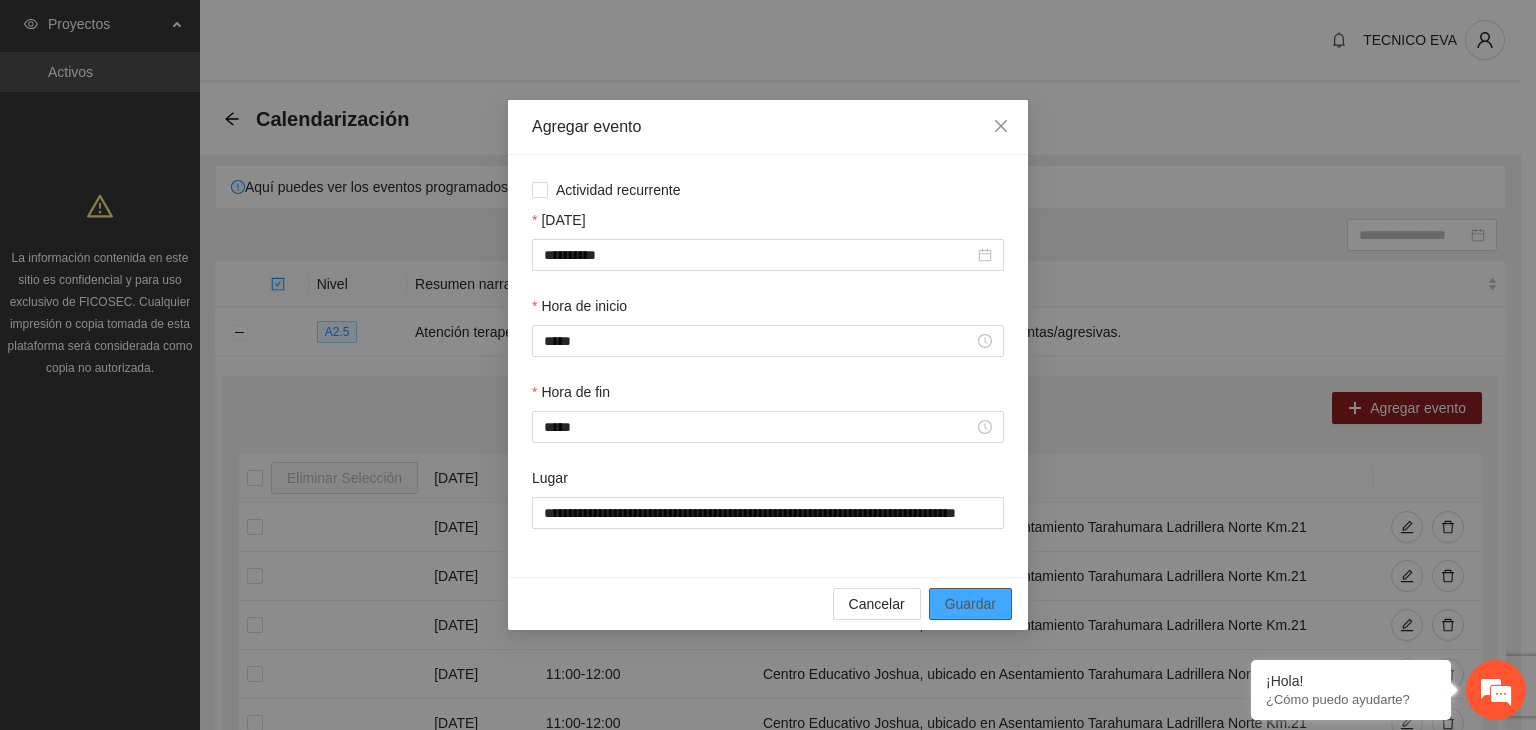 click on "Guardar" at bounding box center (970, 604) 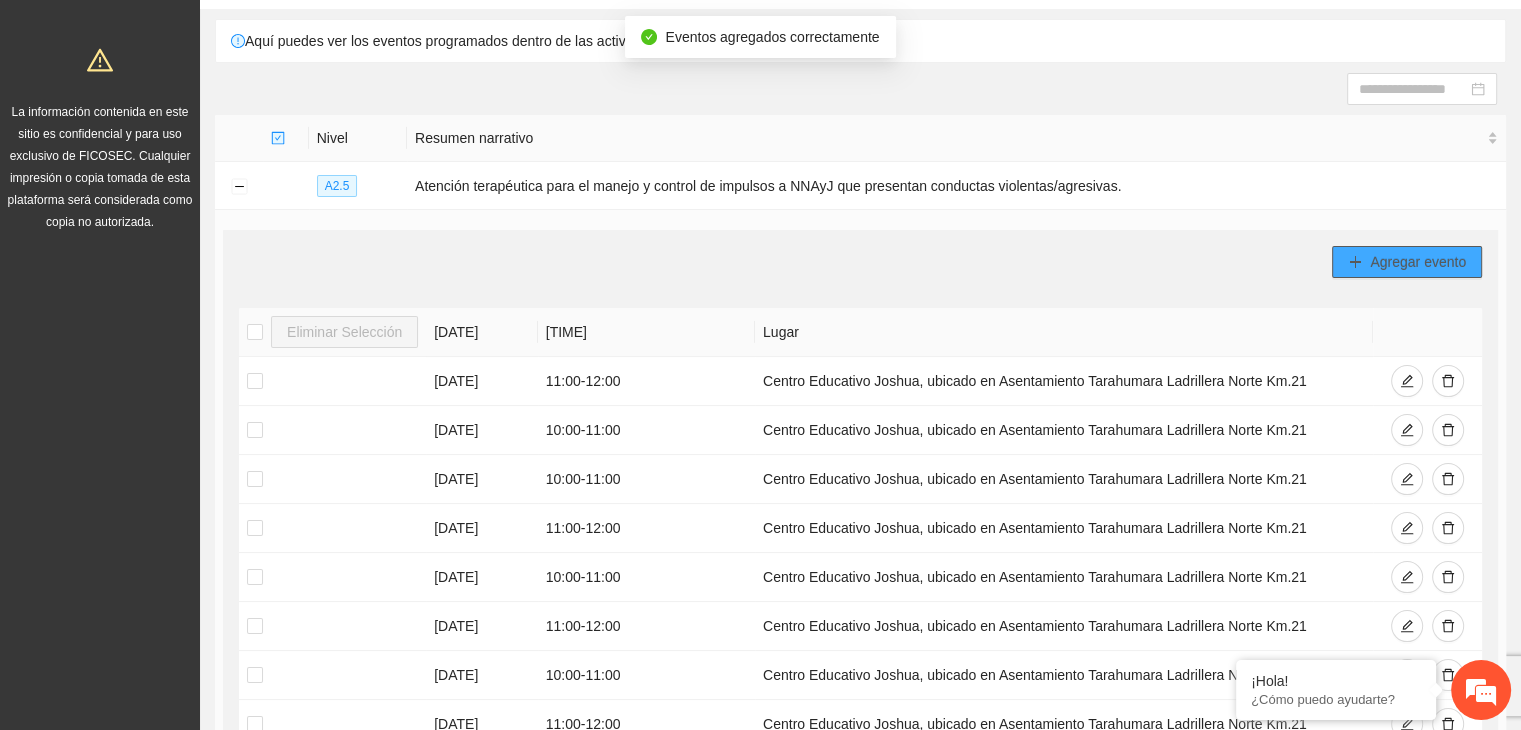 scroll, scrollTop: 85, scrollLeft: 0, axis: vertical 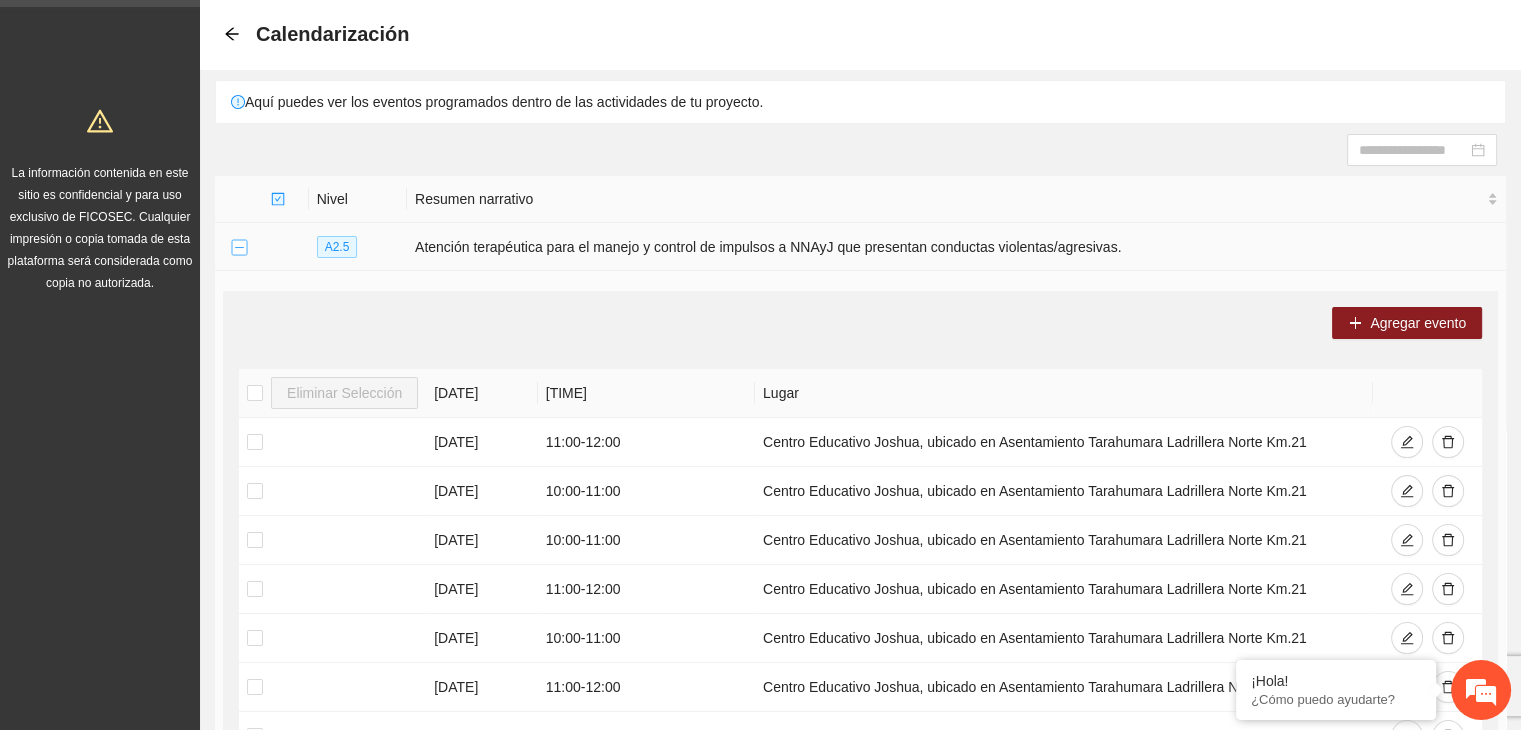 click at bounding box center [239, 248] 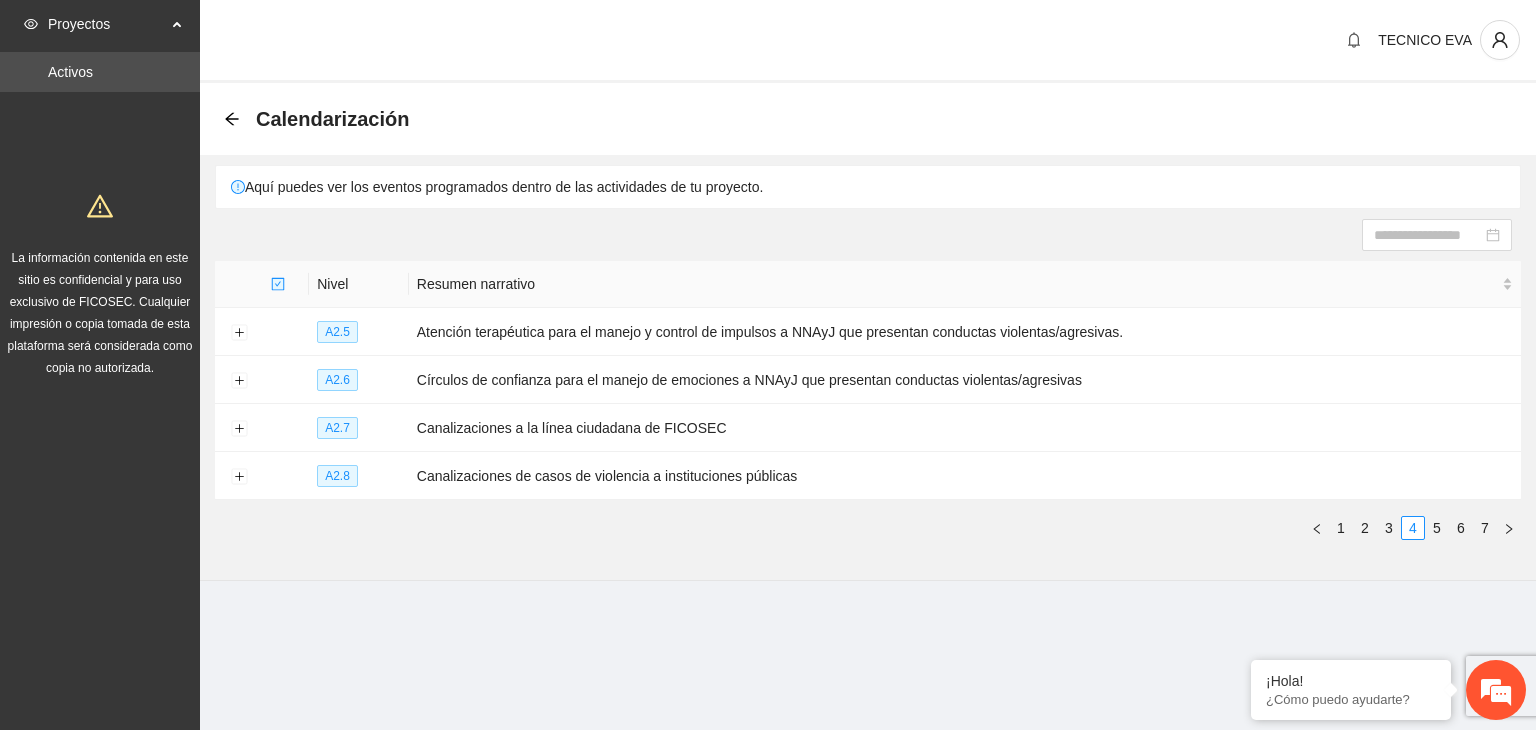 click at bounding box center (868, 235) 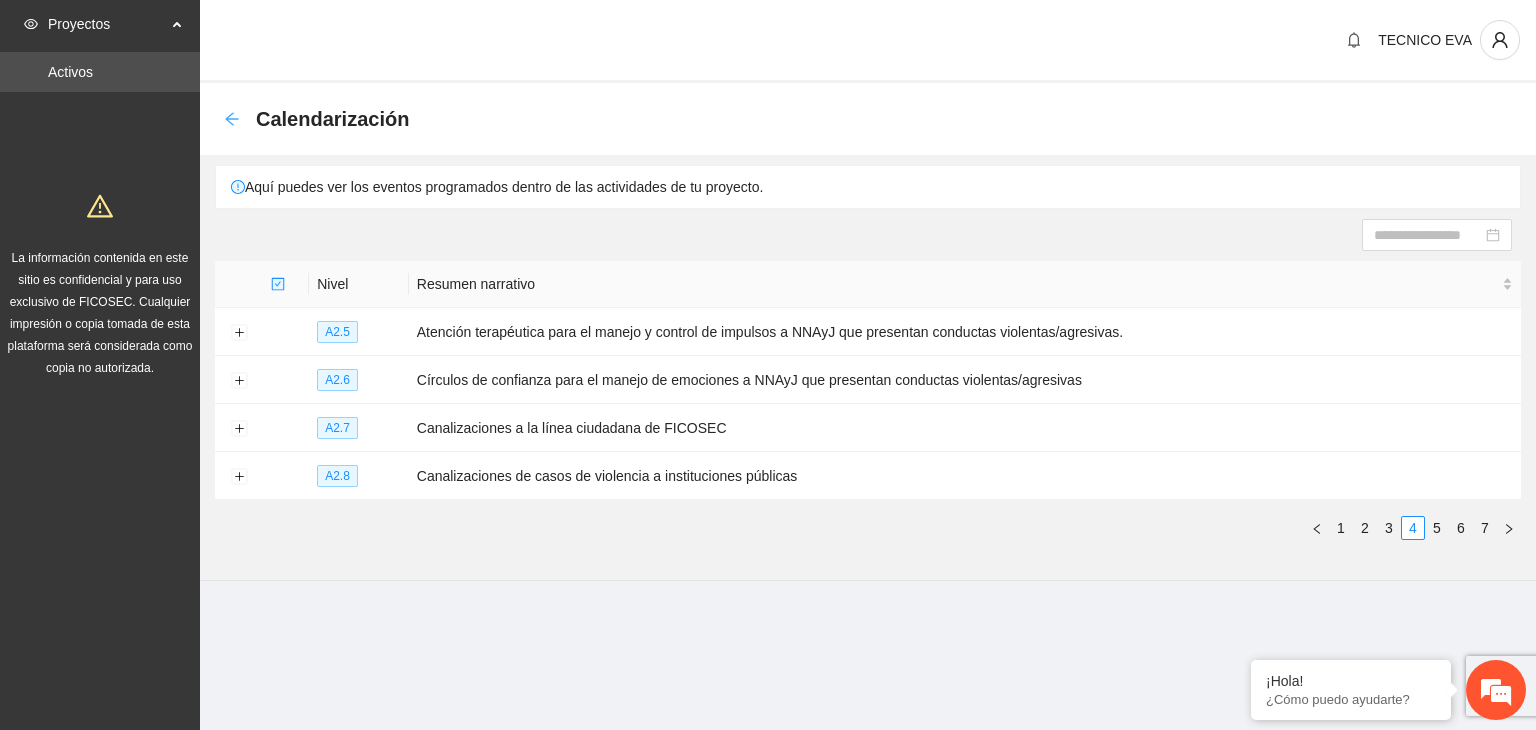 click 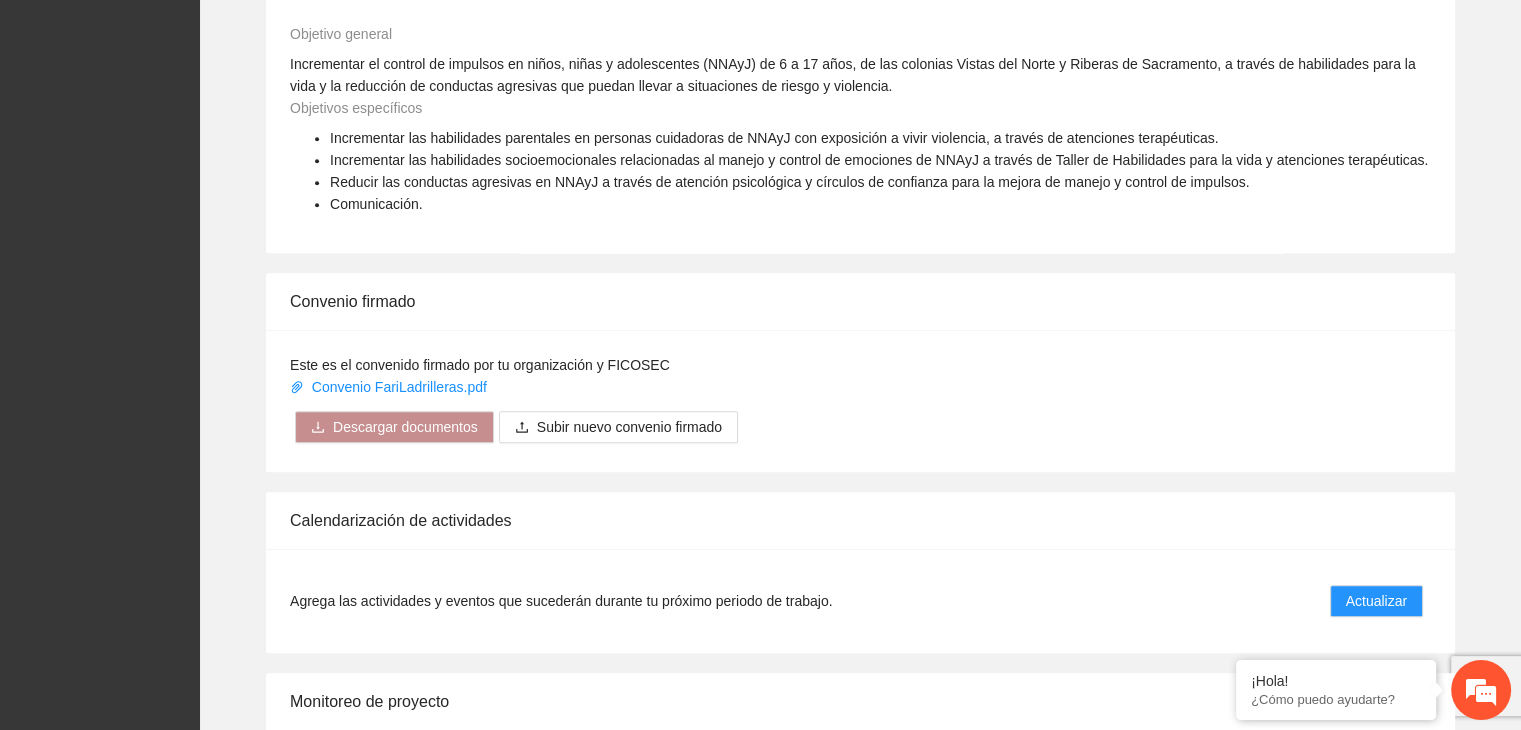 scroll, scrollTop: 1516, scrollLeft: 0, axis: vertical 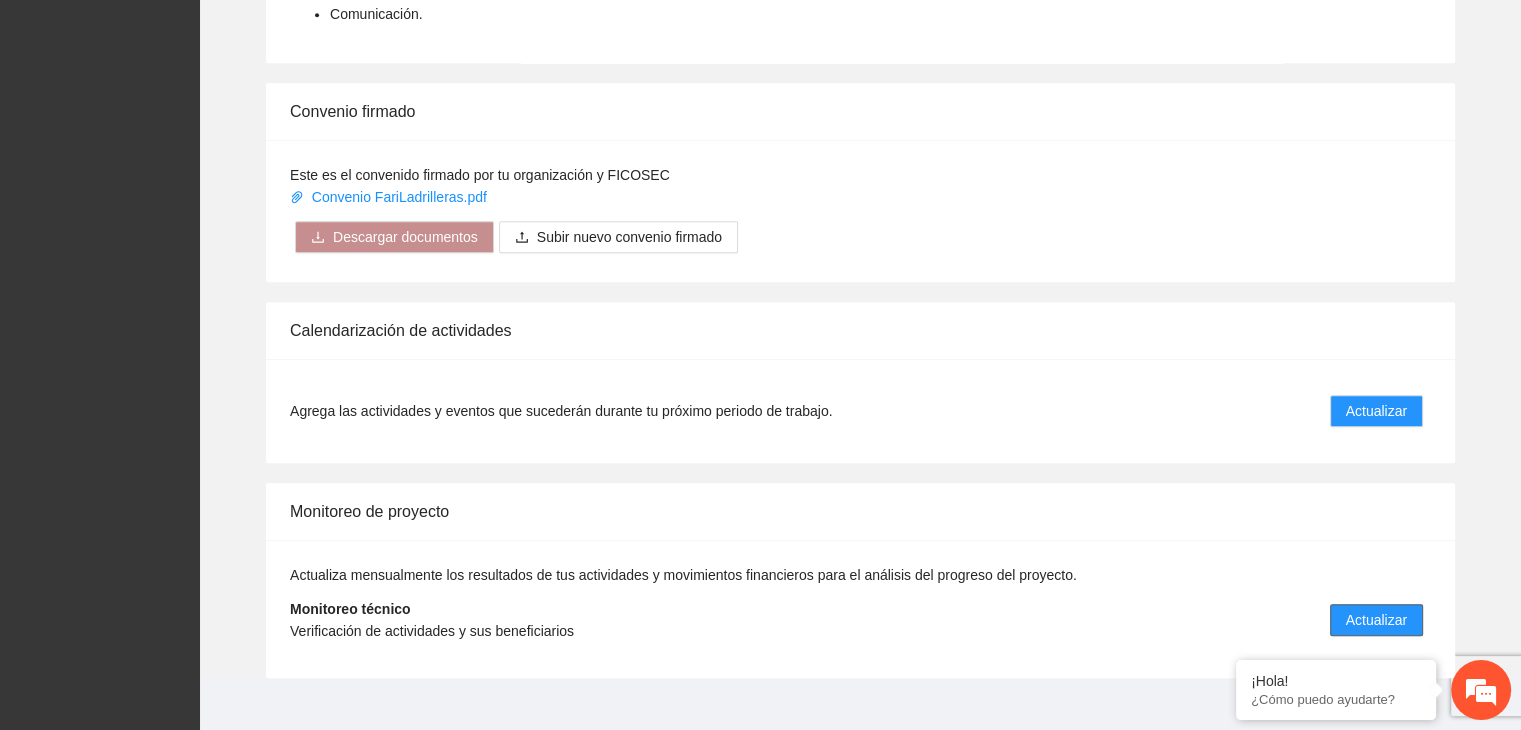click on "Actualizar" at bounding box center [1376, 620] 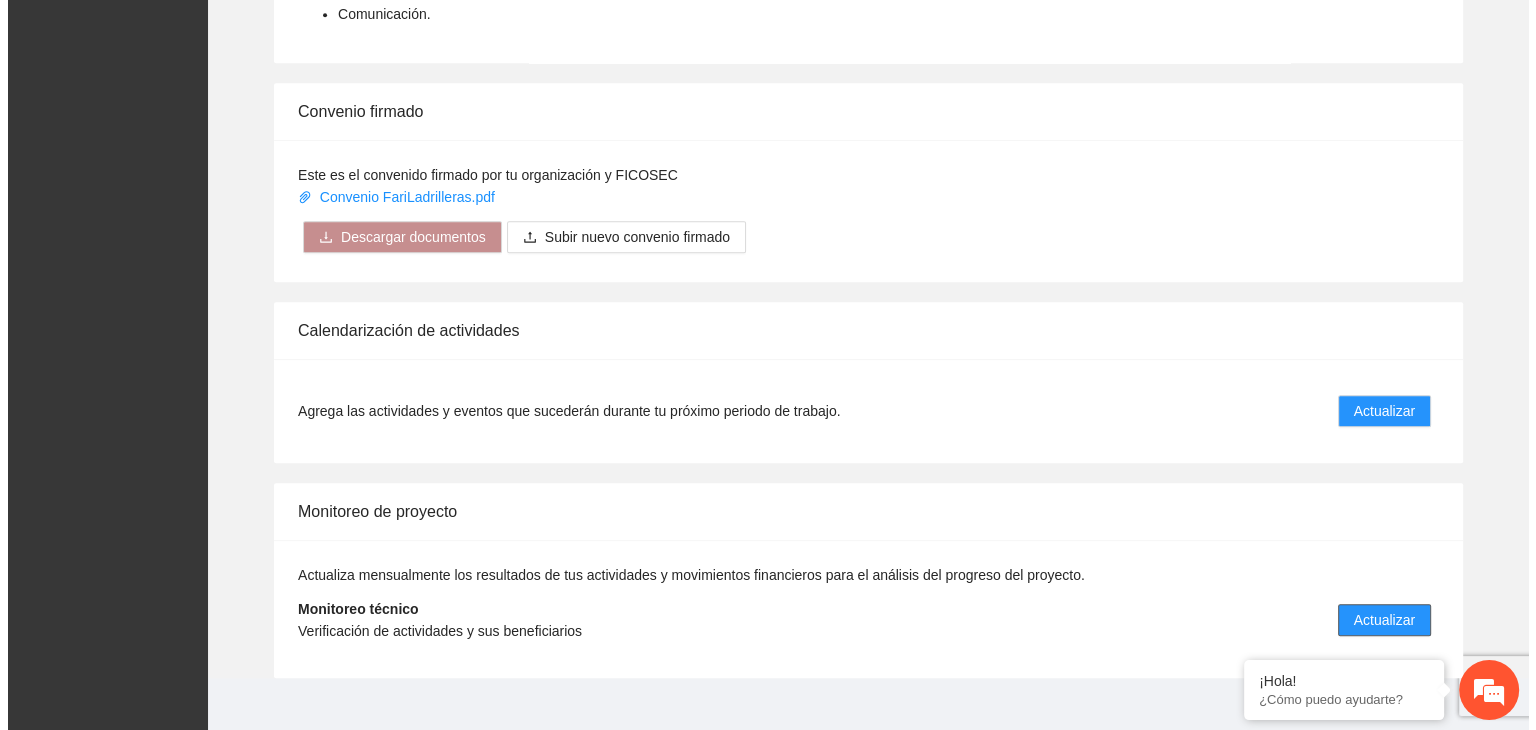 scroll, scrollTop: 0, scrollLeft: 0, axis: both 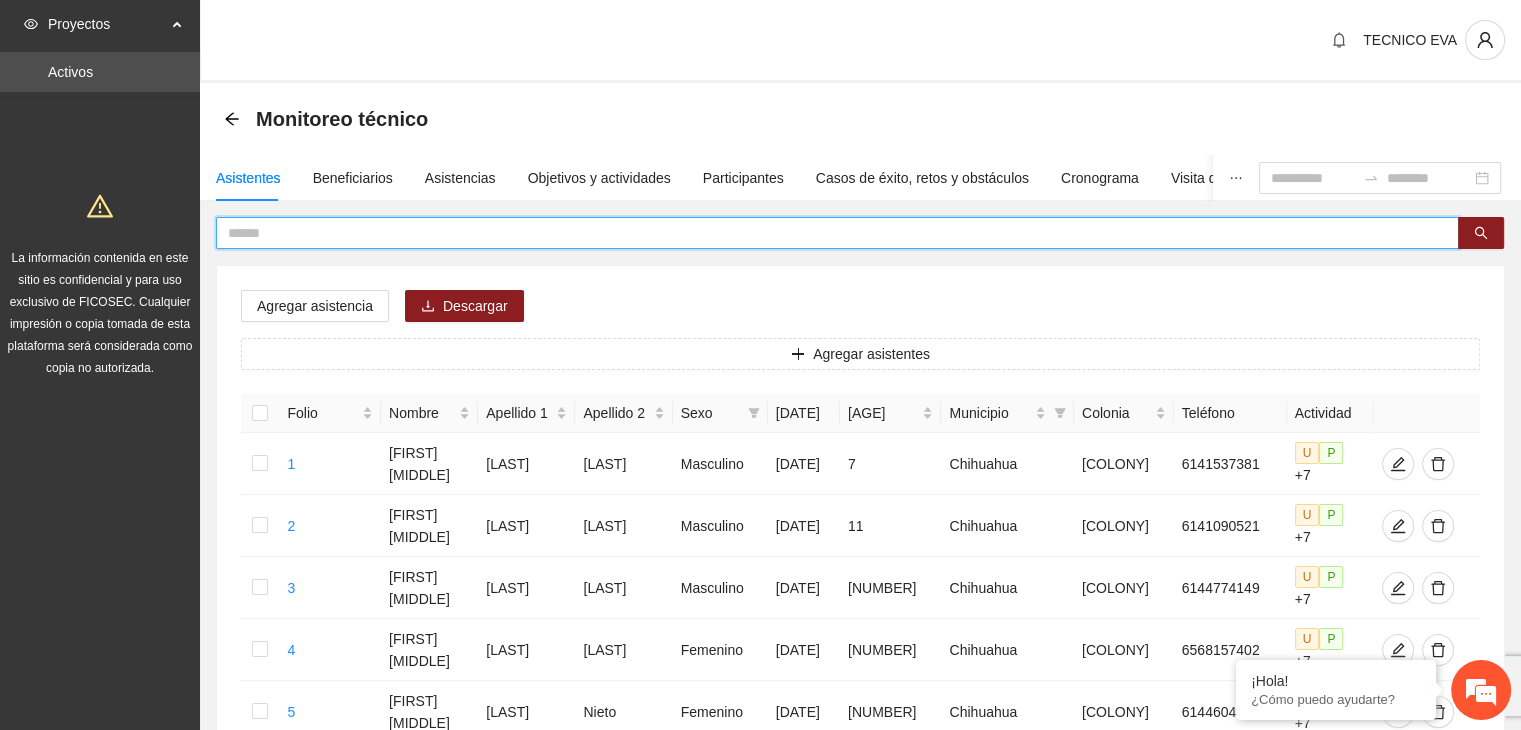 click at bounding box center (829, 233) 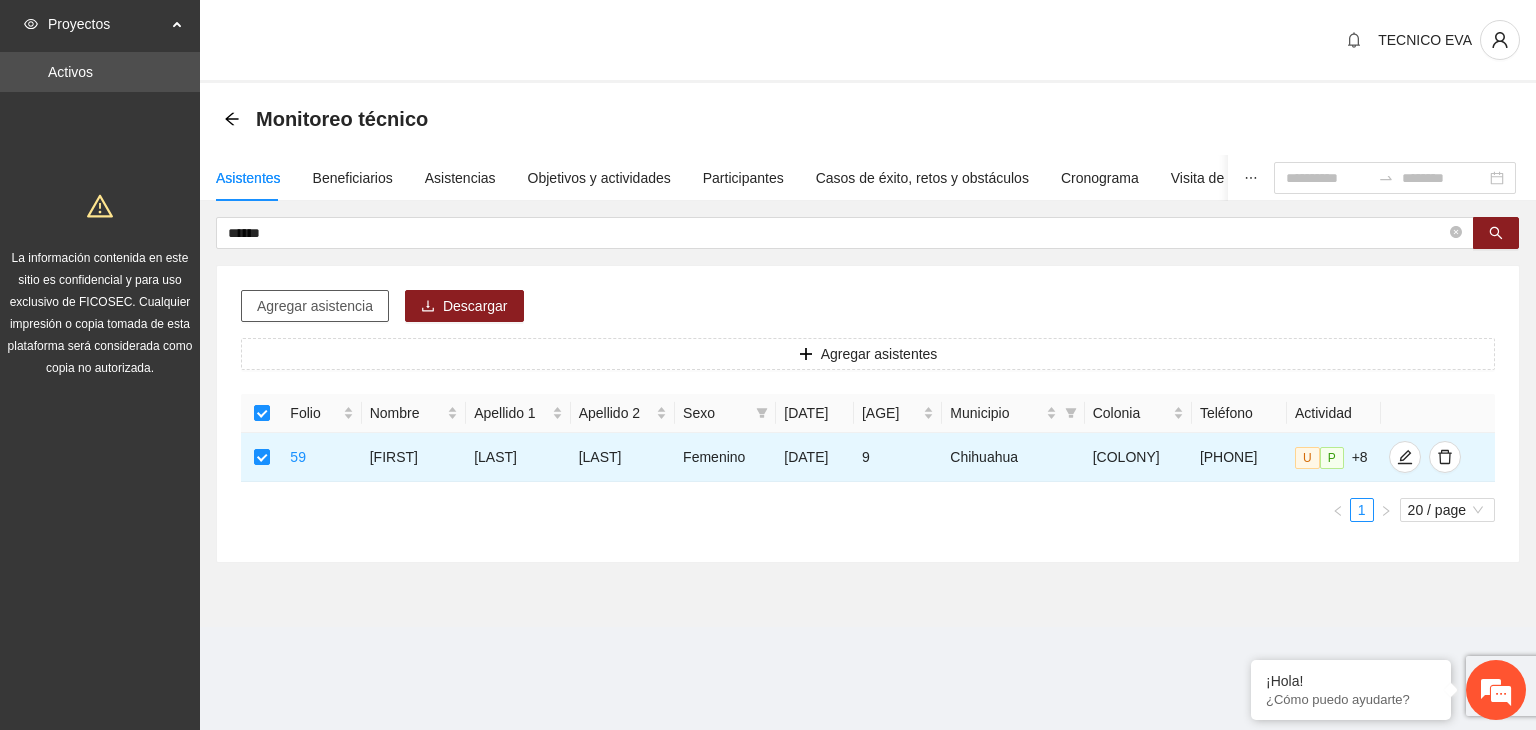 click on "Agregar asistencia" at bounding box center (315, 306) 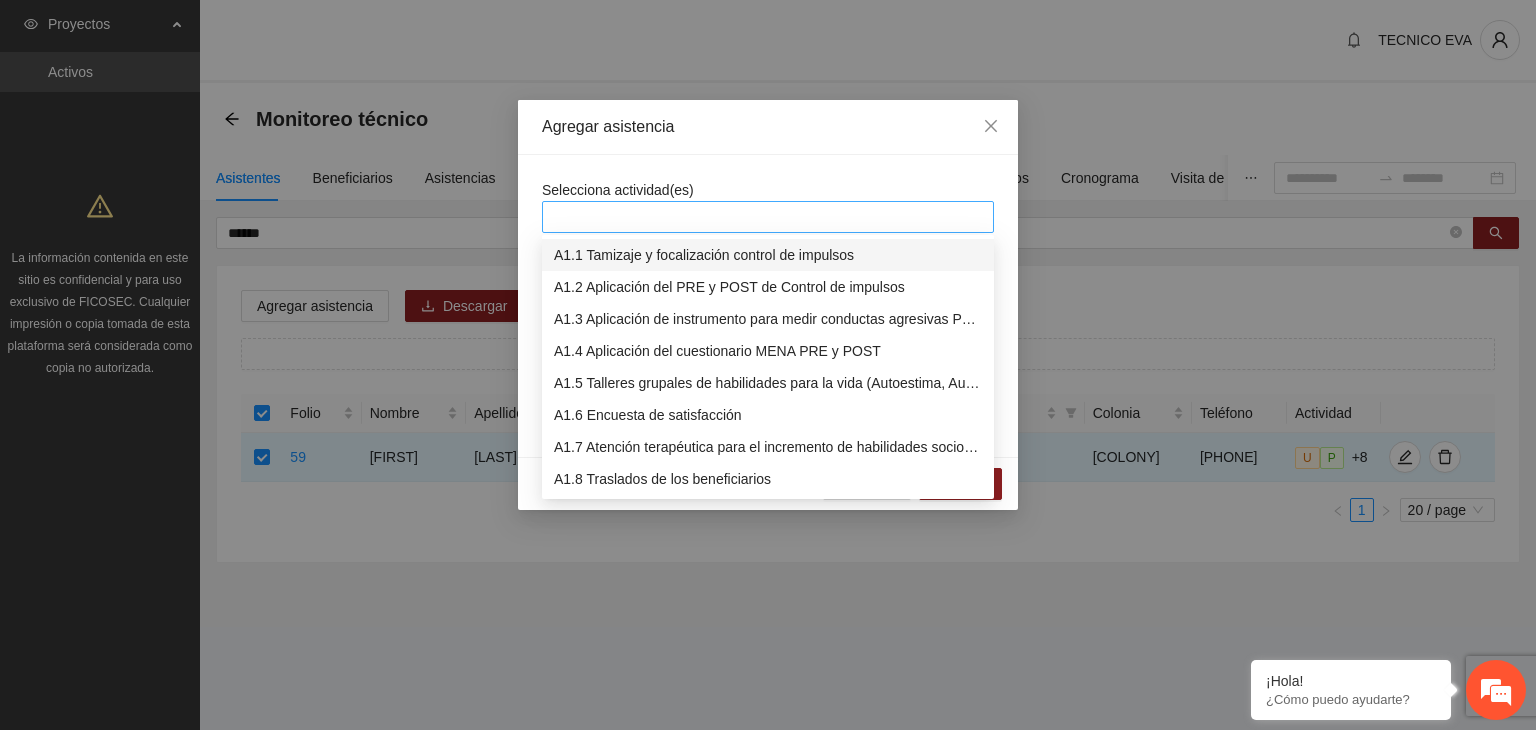 click at bounding box center [768, 217] 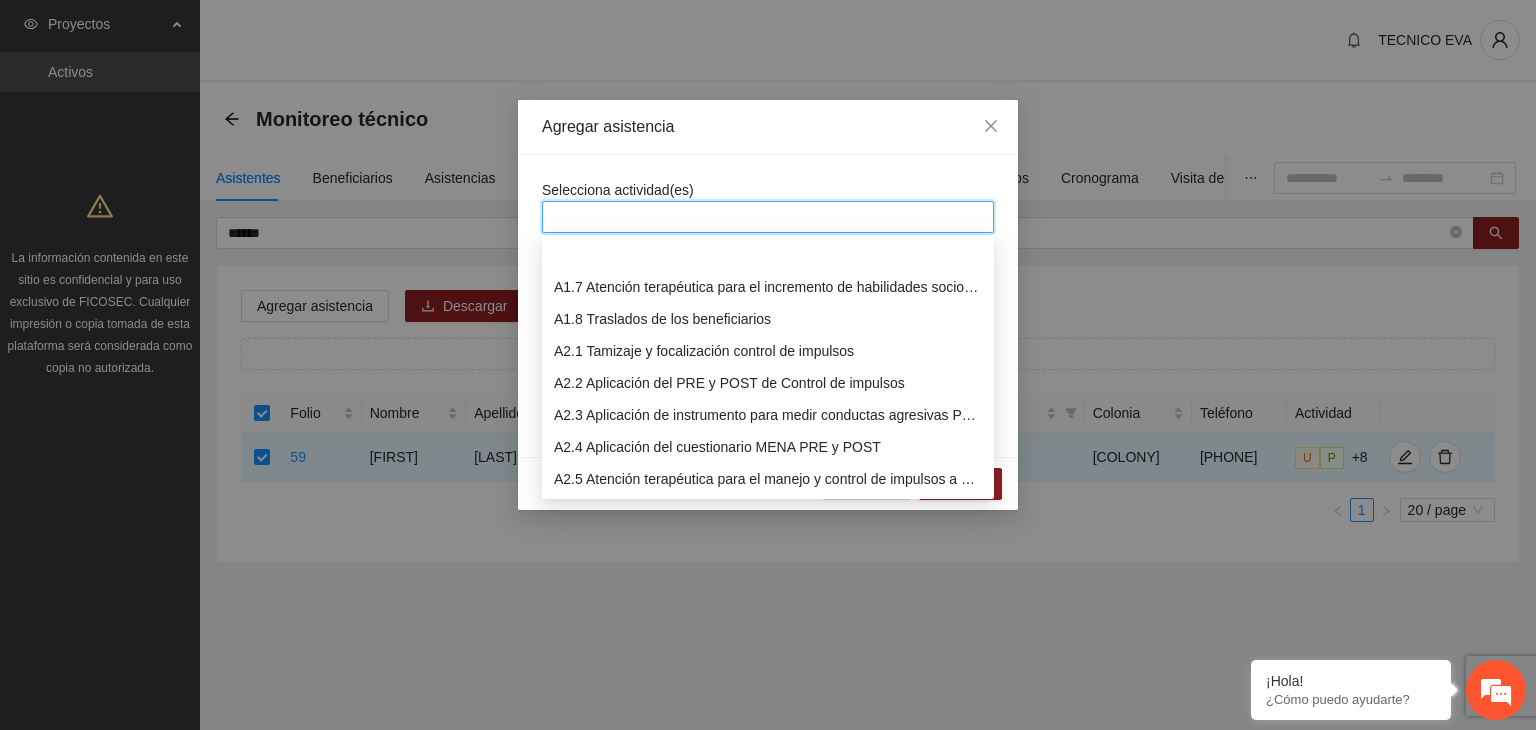 scroll, scrollTop: 224, scrollLeft: 0, axis: vertical 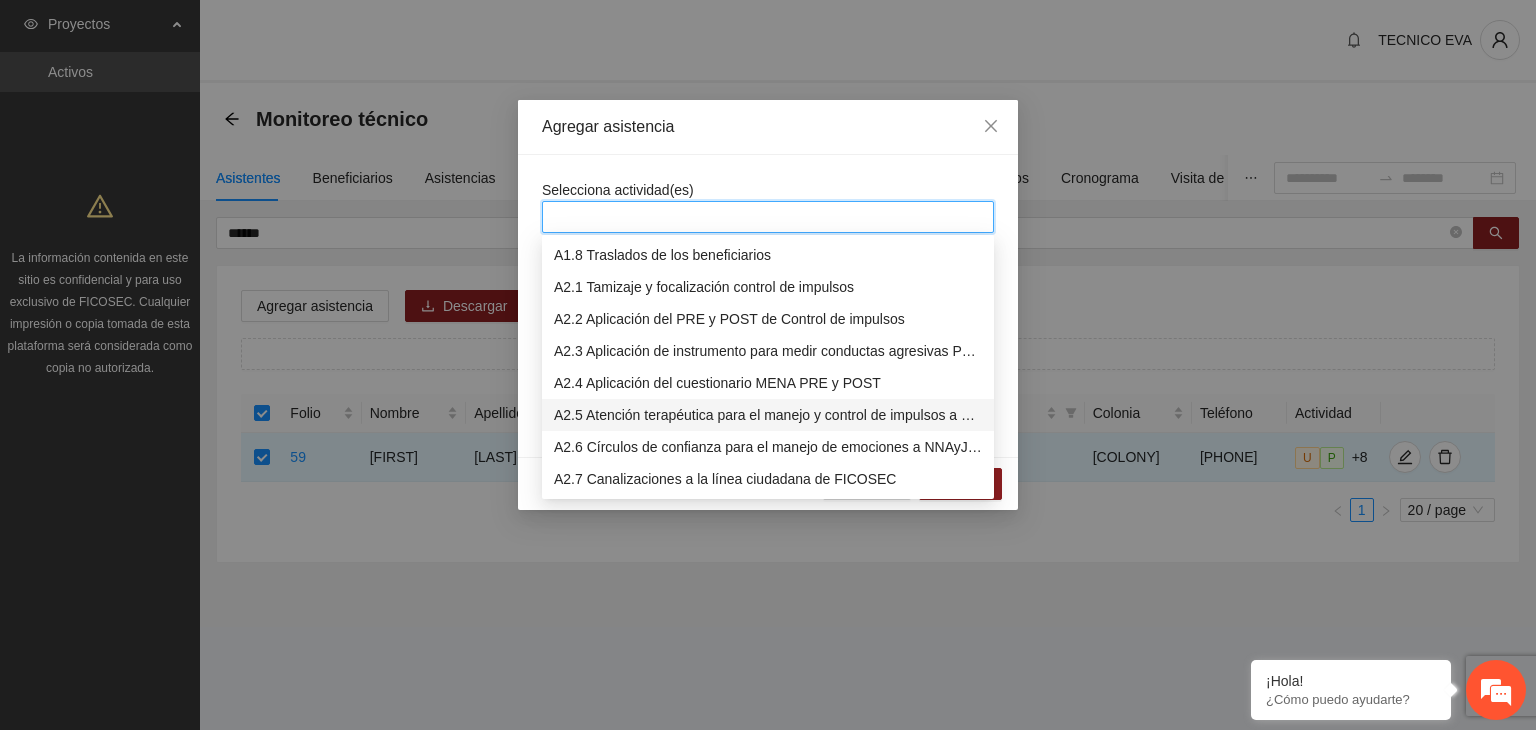 click on "A2.5 Atención terapéutica para el manejo y control de impulsos a NNAyJ que presentan conductas violentas/agresivas." at bounding box center [768, 415] 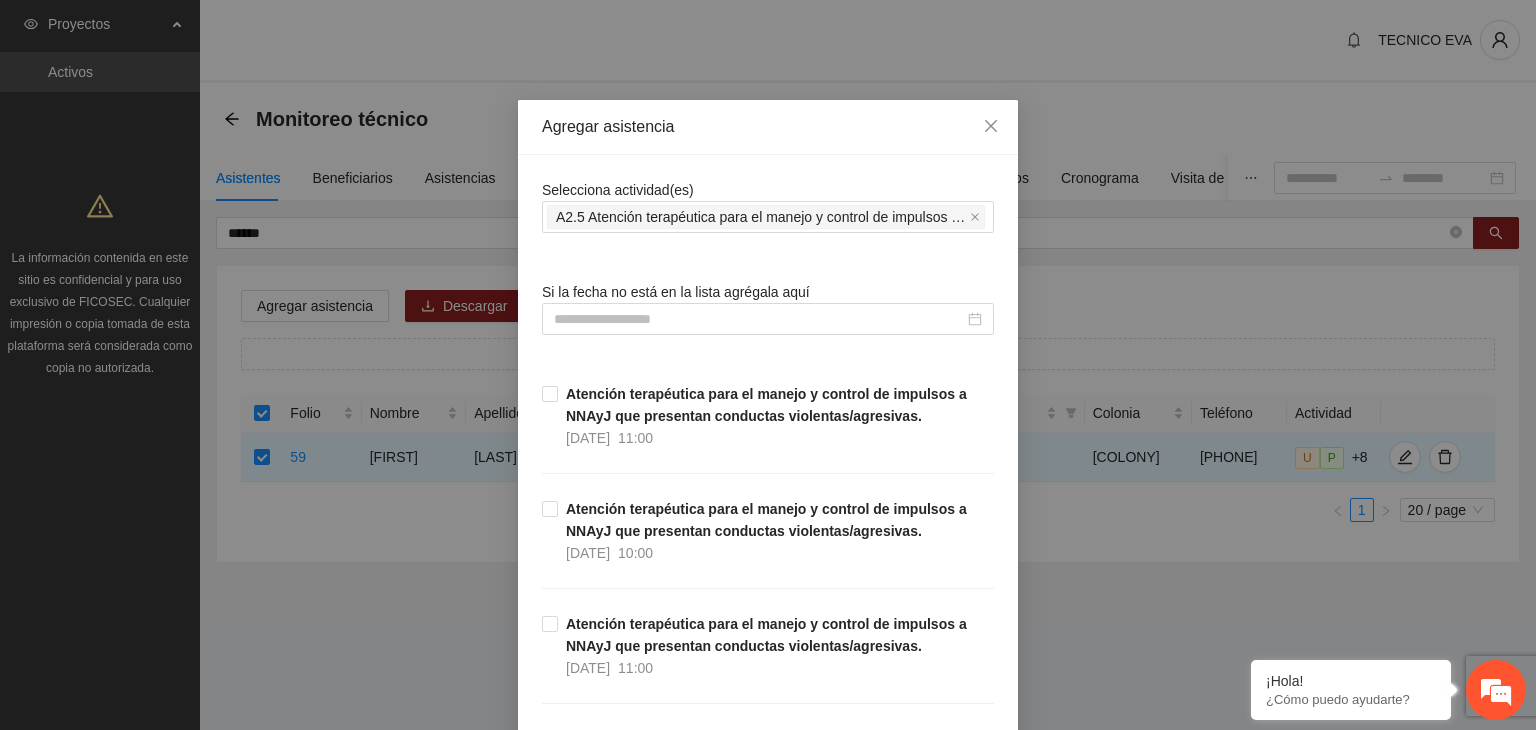 click on "Agregar asistencia" at bounding box center (768, 127) 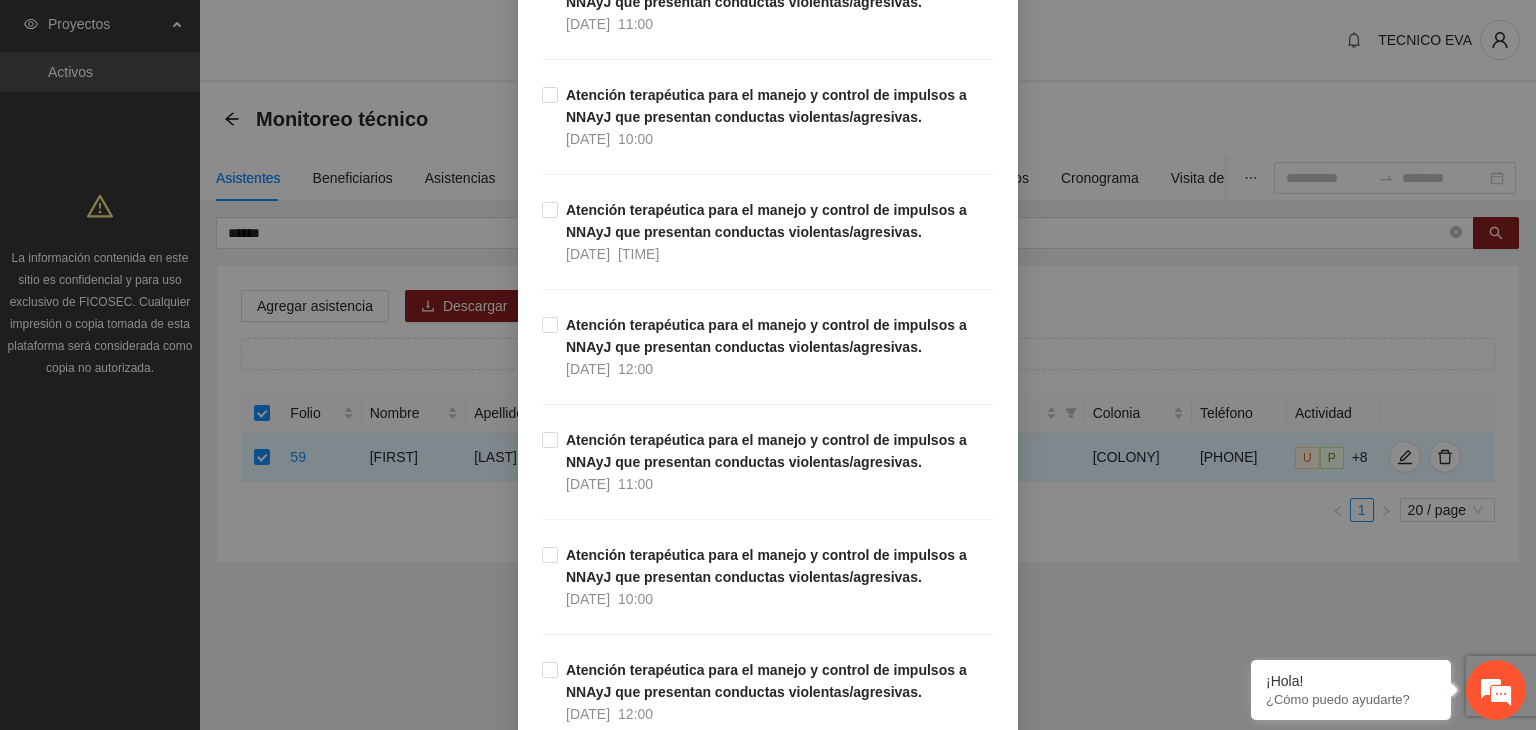 scroll, scrollTop: 1528, scrollLeft: 0, axis: vertical 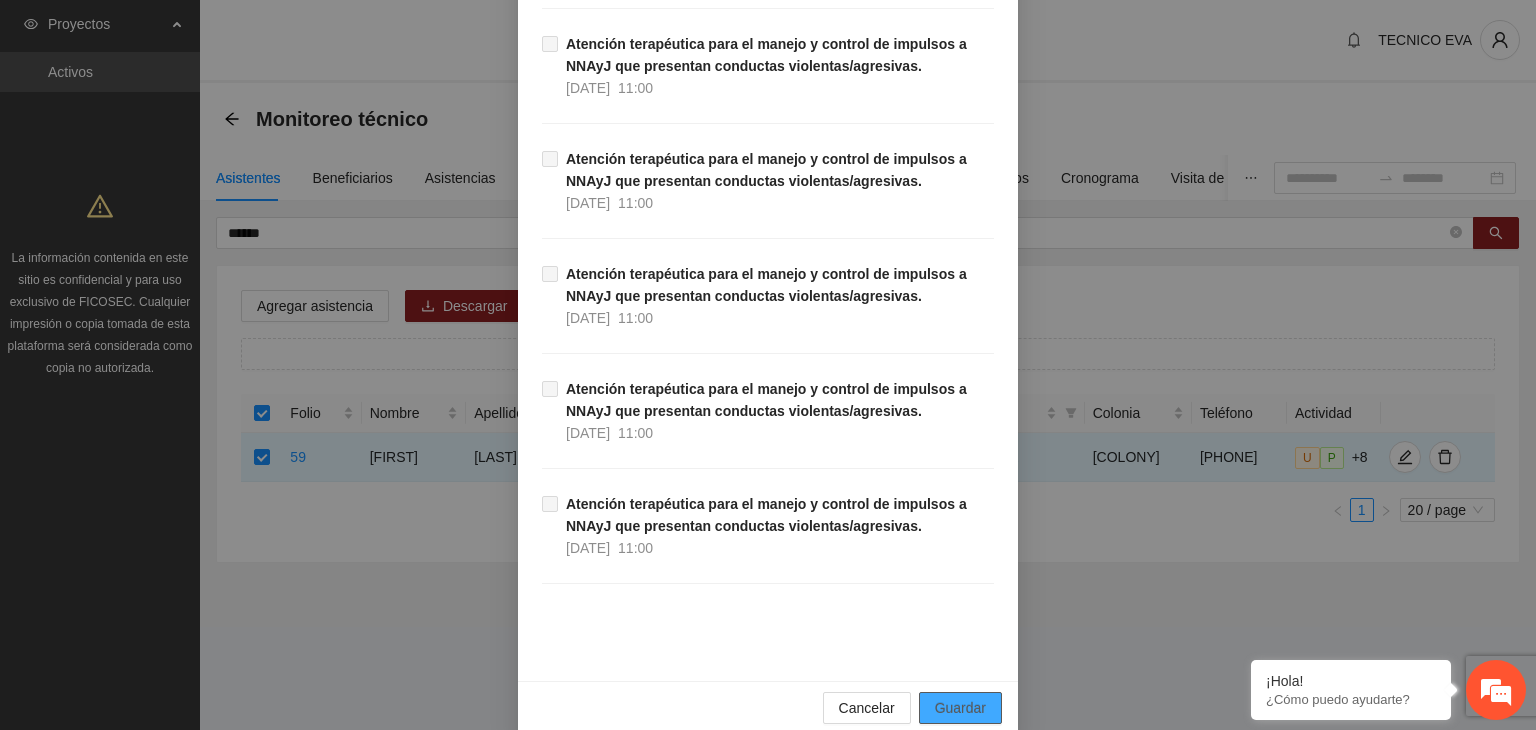 click on "Guardar" at bounding box center (960, 708) 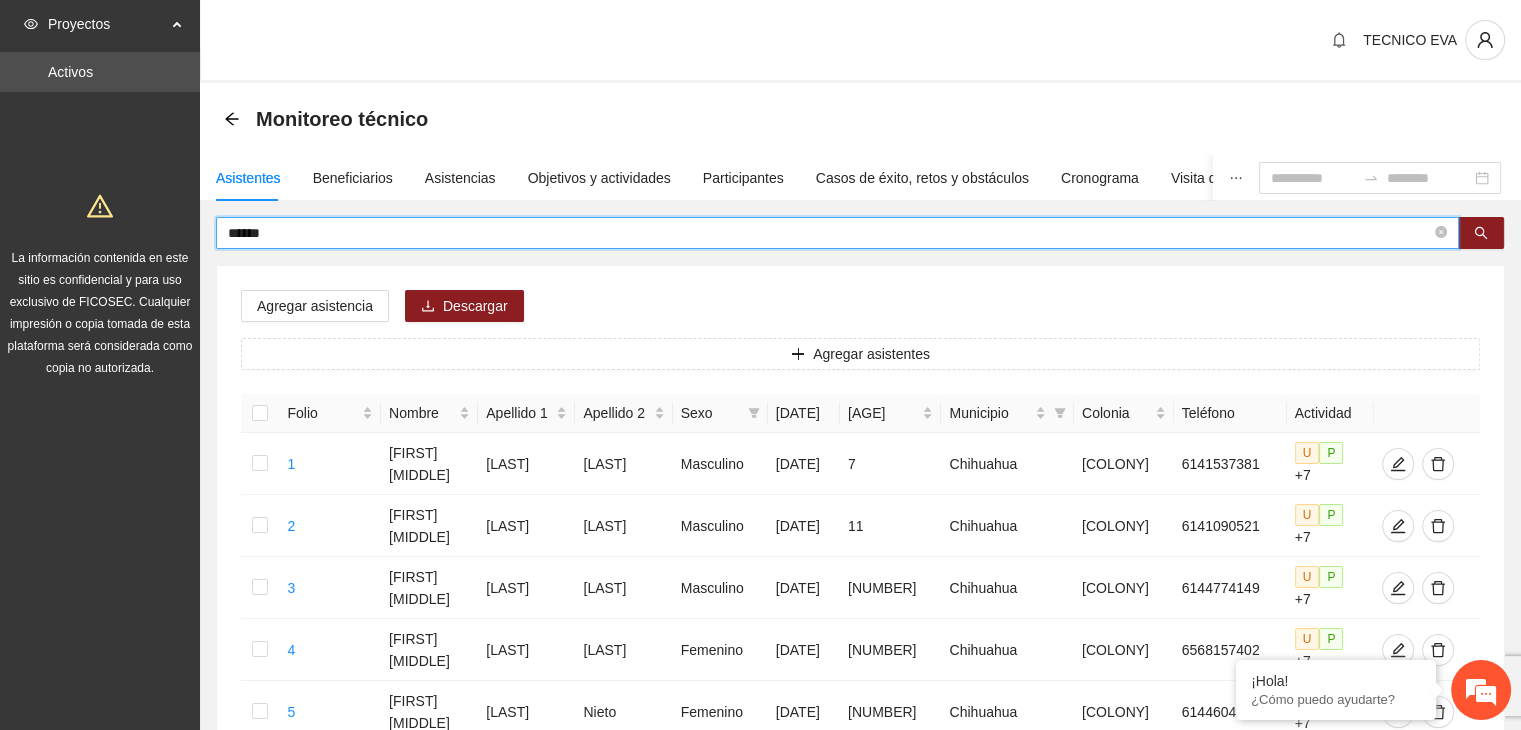 drag, startPoint x: 288, startPoint y: 238, endPoint x: 169, endPoint y: 246, distance: 119.26861 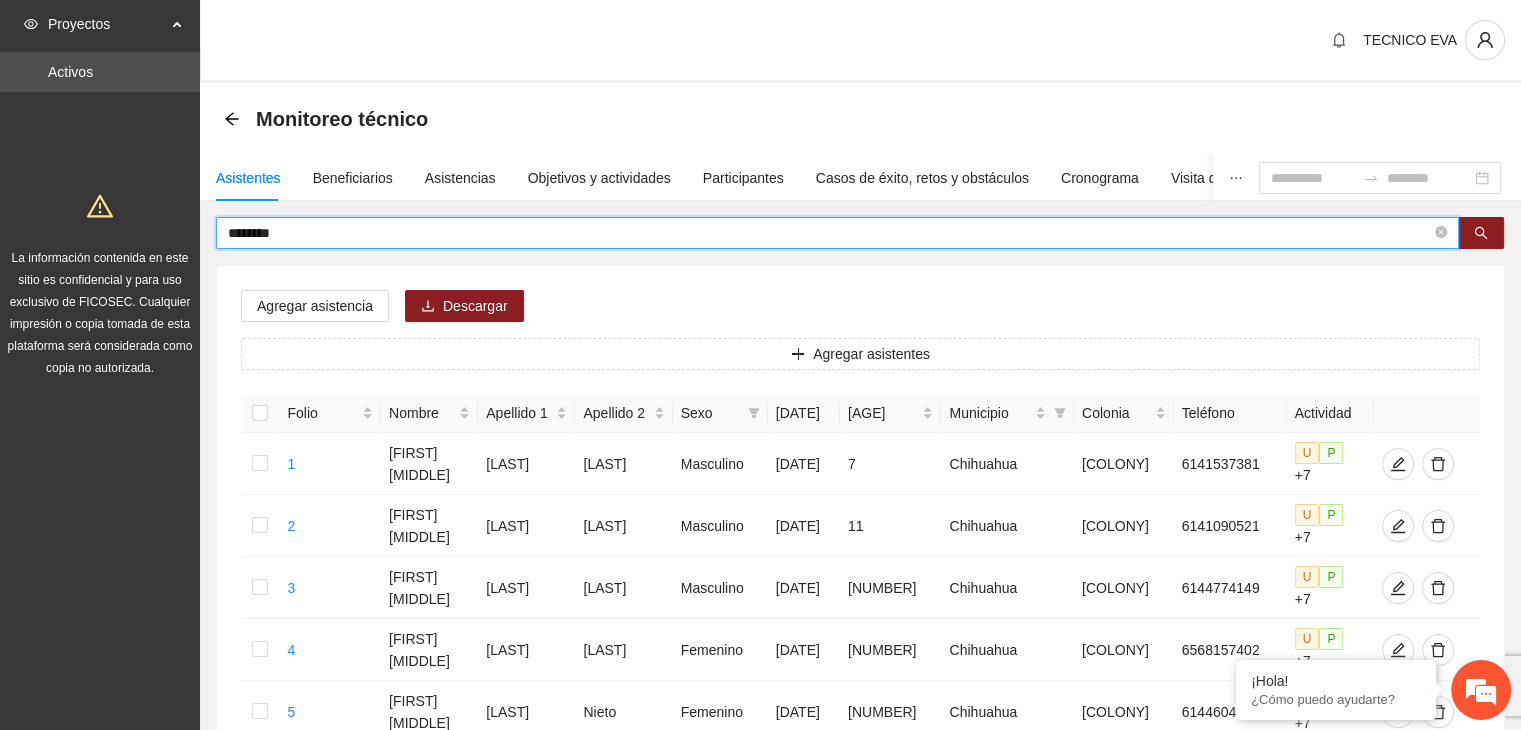 type on "********" 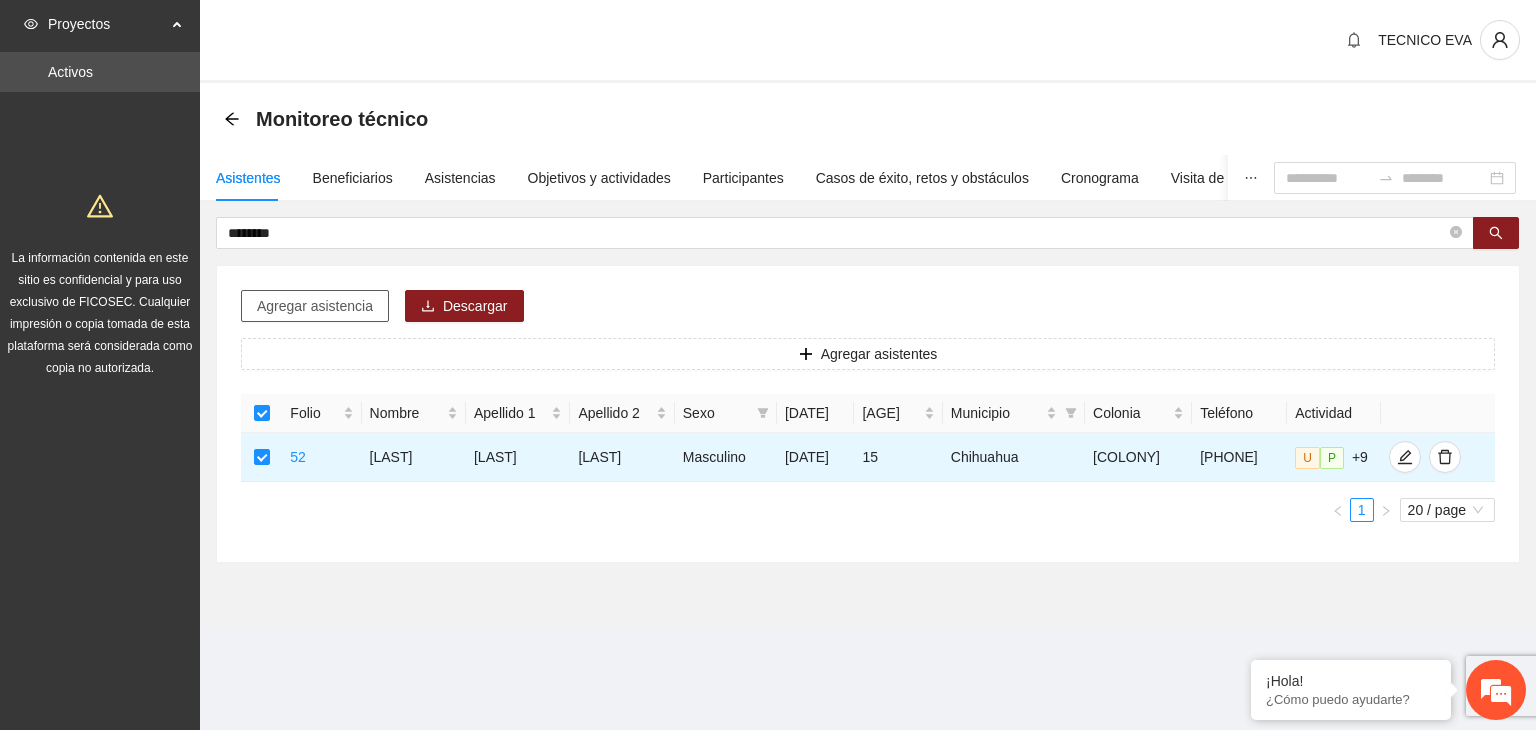 click on "Agregar asistencia" at bounding box center [315, 306] 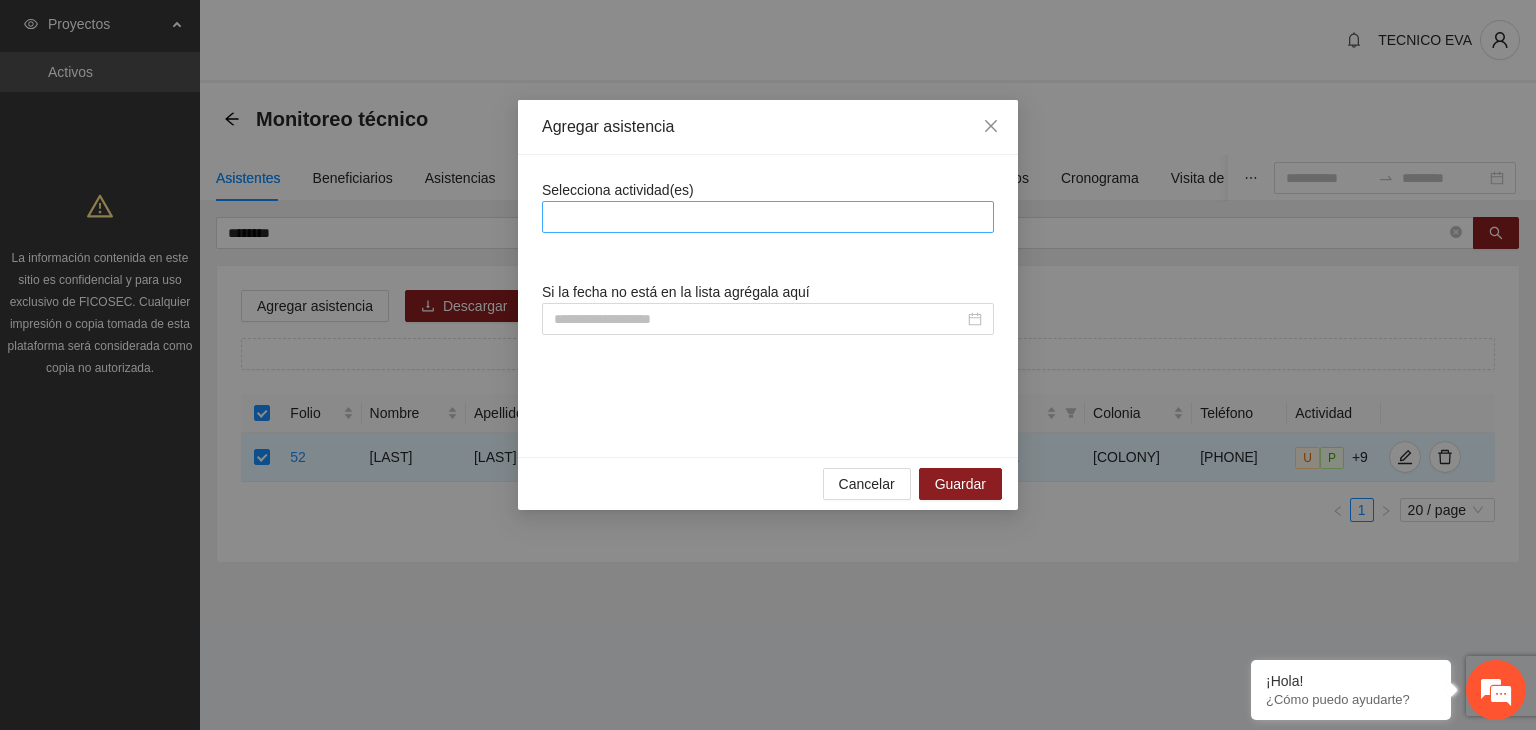 click at bounding box center (768, 217) 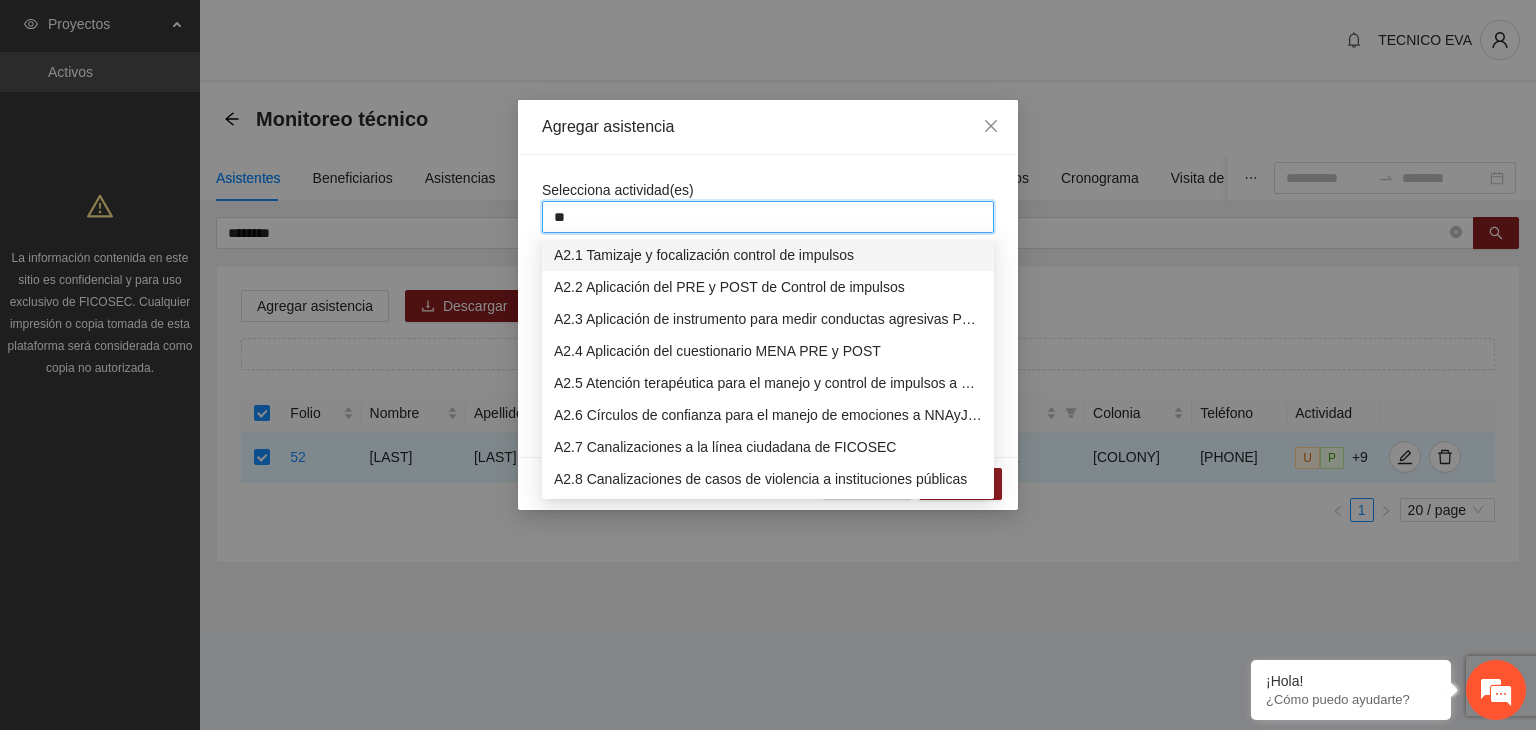 type on "***" 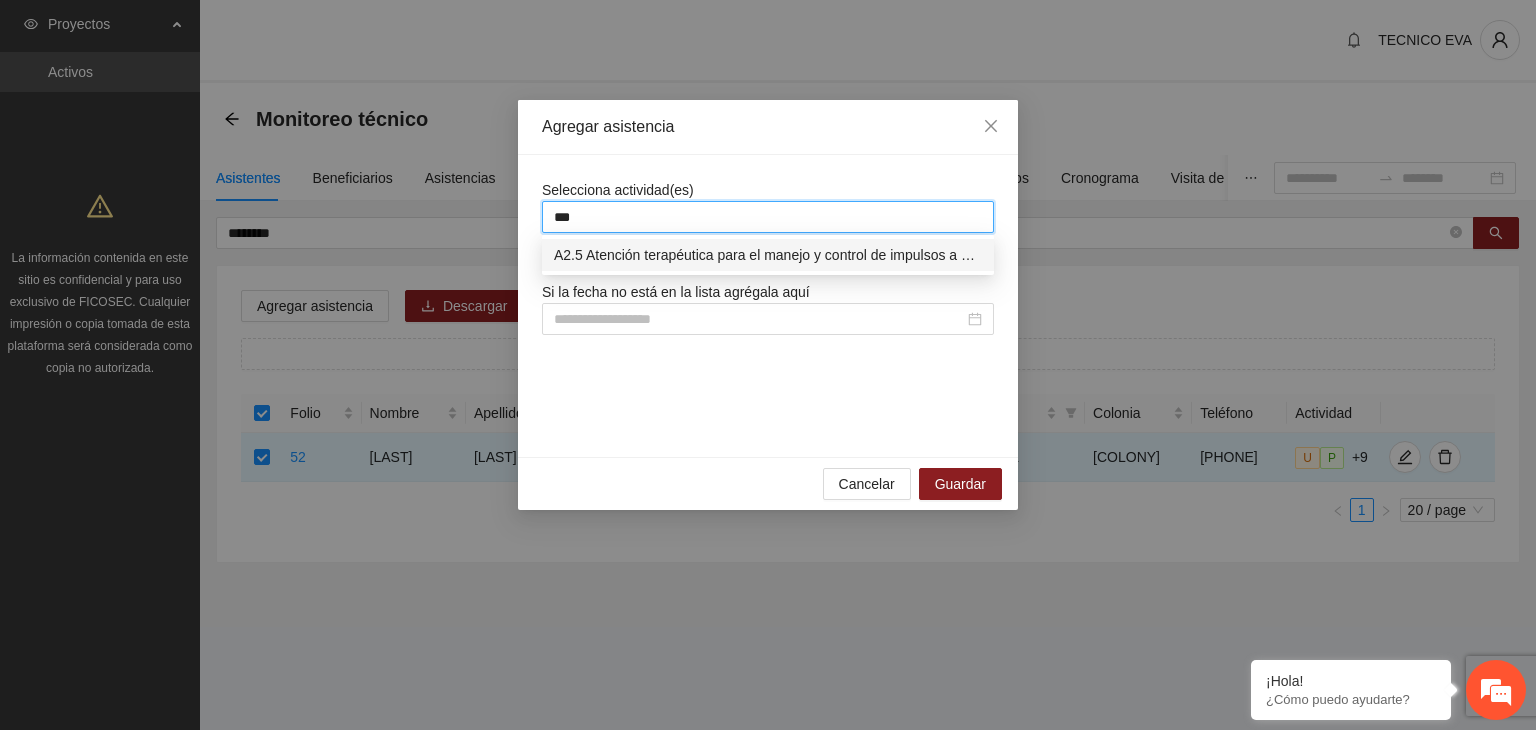 click on "A2.5 Atención terapéutica para el manejo y control de impulsos a NNAyJ que presentan conductas violentas/agresivas." at bounding box center (768, 255) 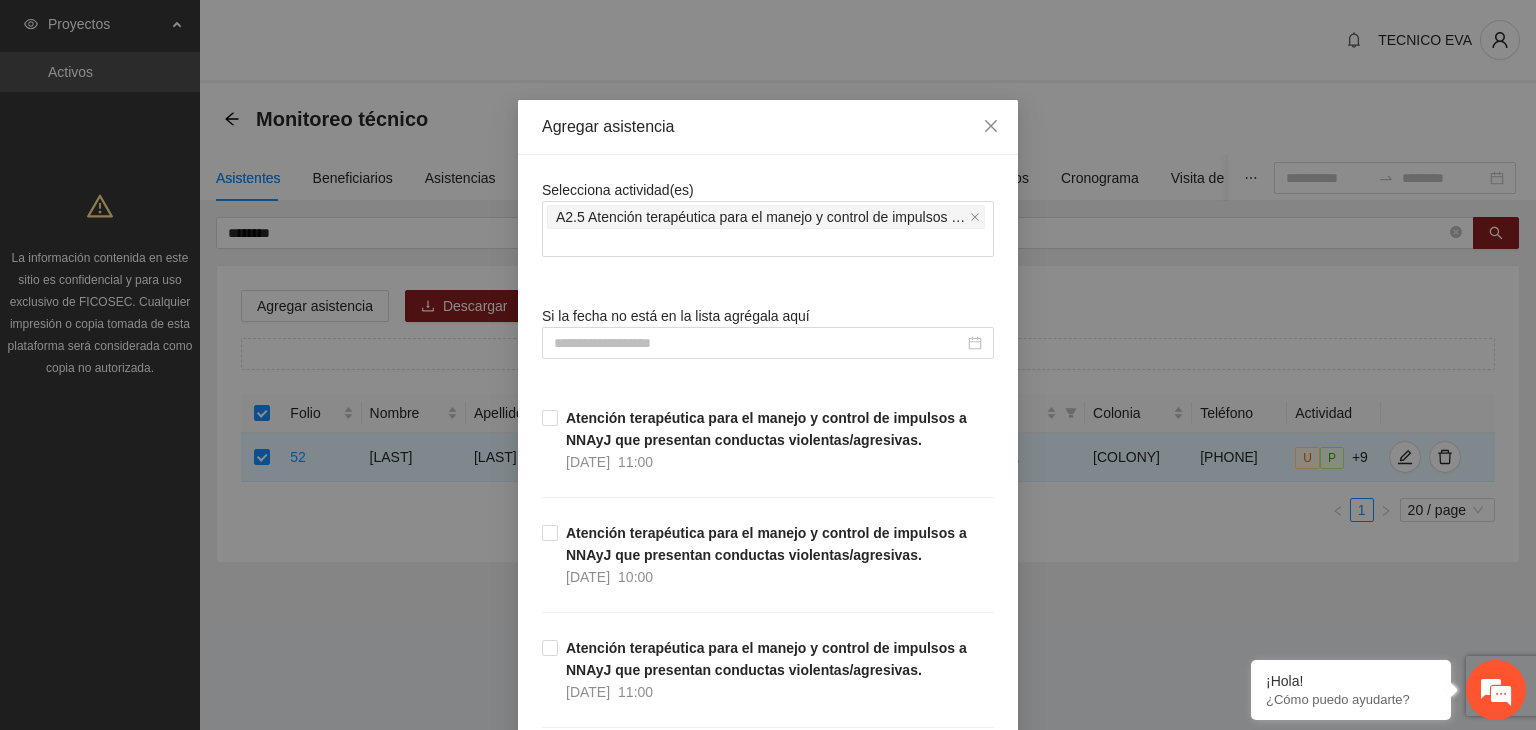click on "Agregar asistencia" at bounding box center [768, 127] 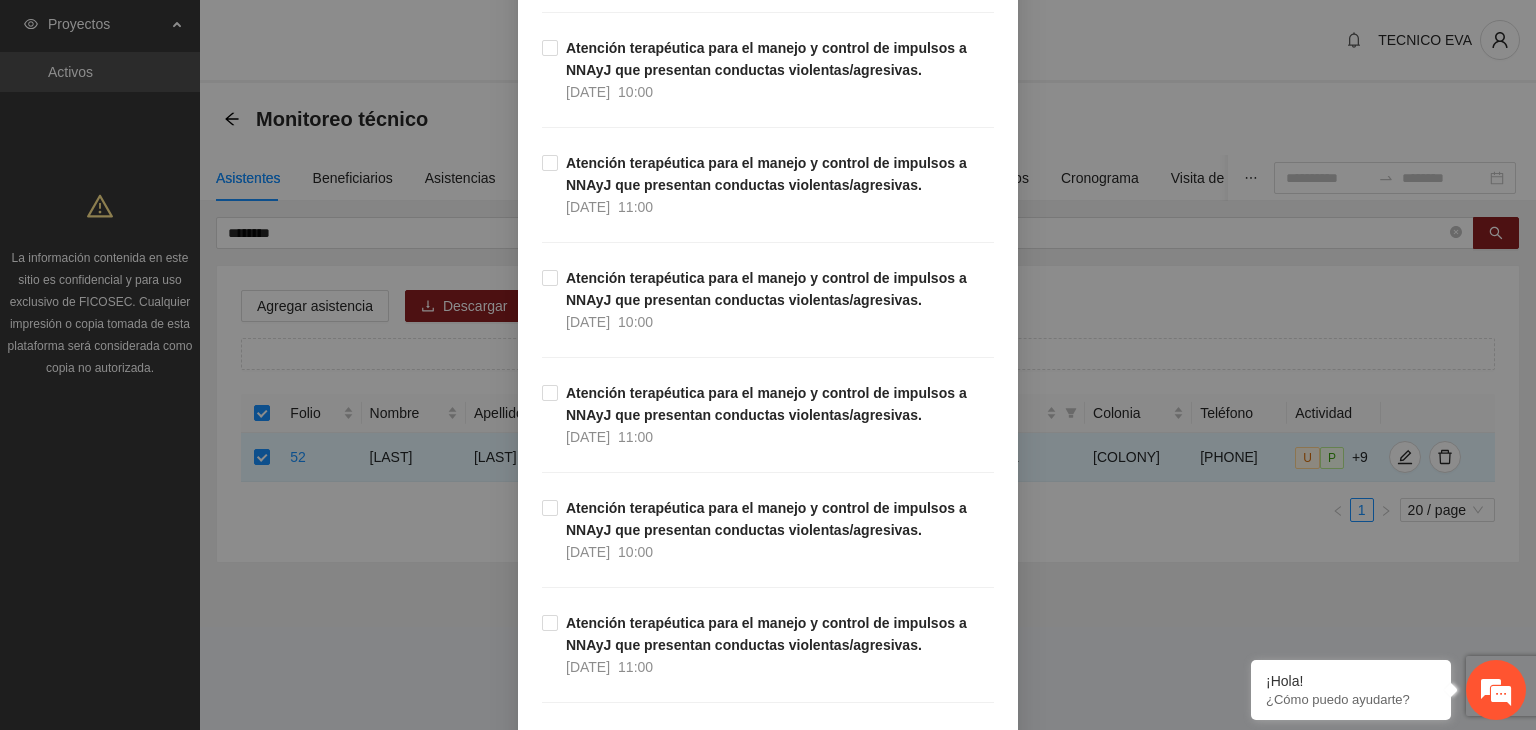 scroll, scrollTop: 1018, scrollLeft: 0, axis: vertical 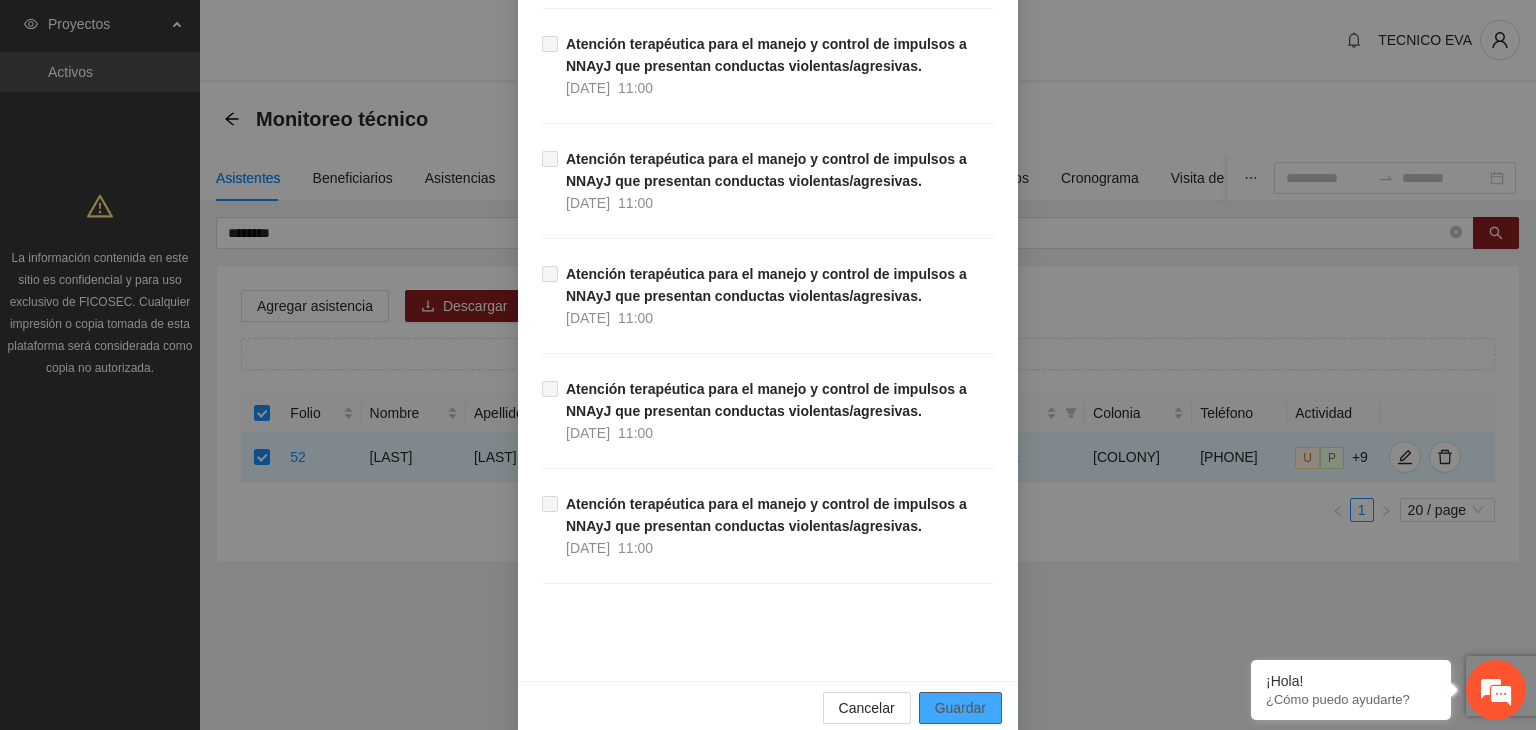 click on "Guardar" at bounding box center [960, 708] 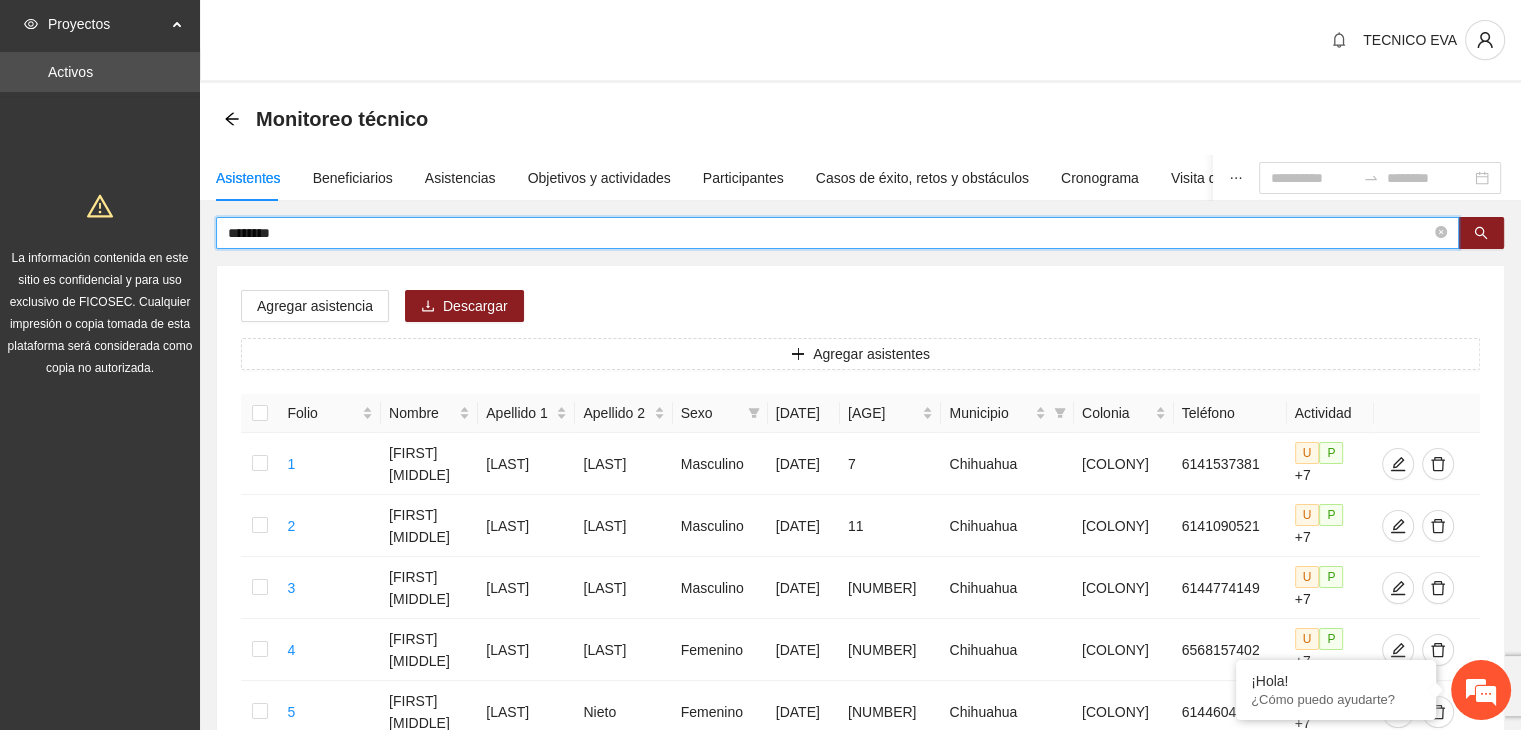 drag, startPoint x: 297, startPoint y: 233, endPoint x: 175, endPoint y: 257, distance: 124.33825 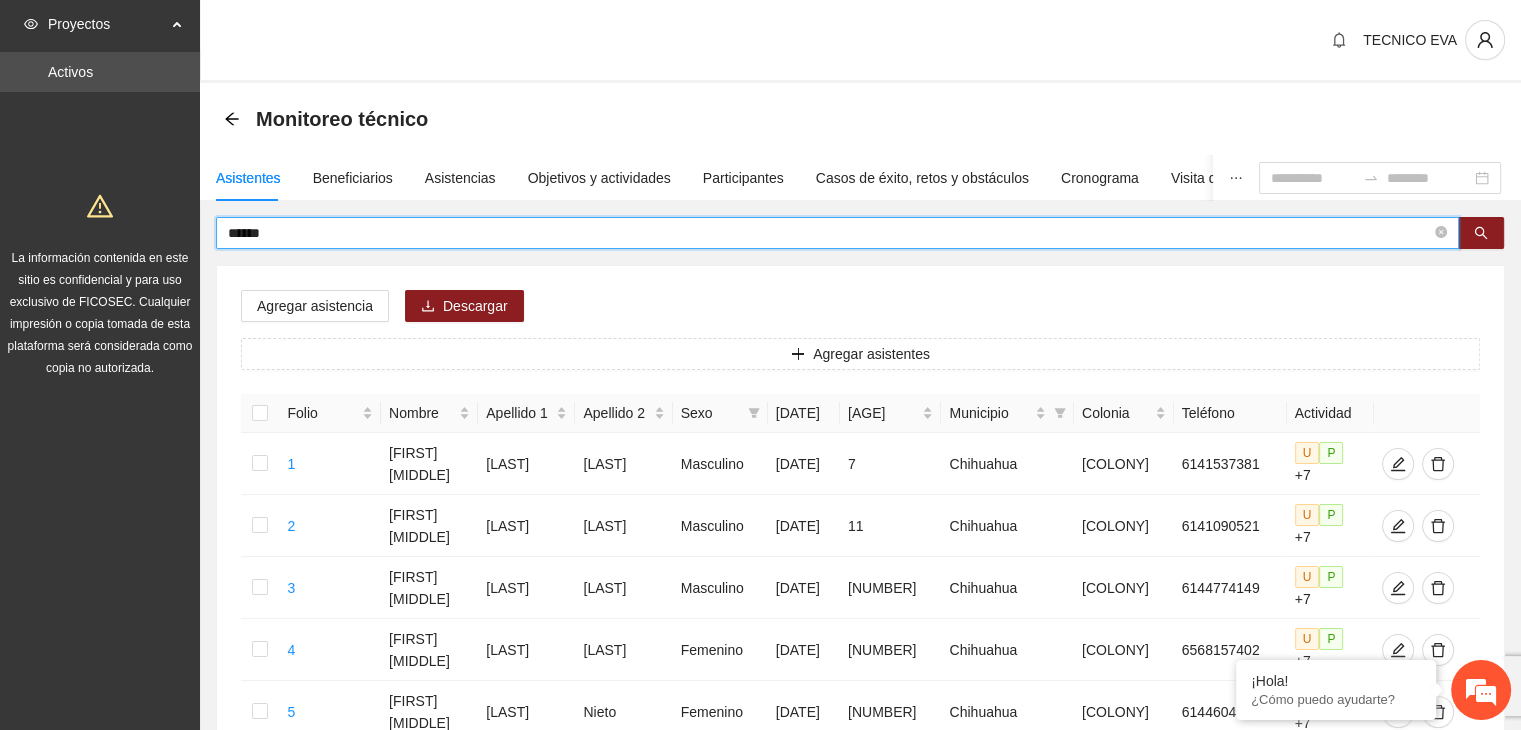 type on "******" 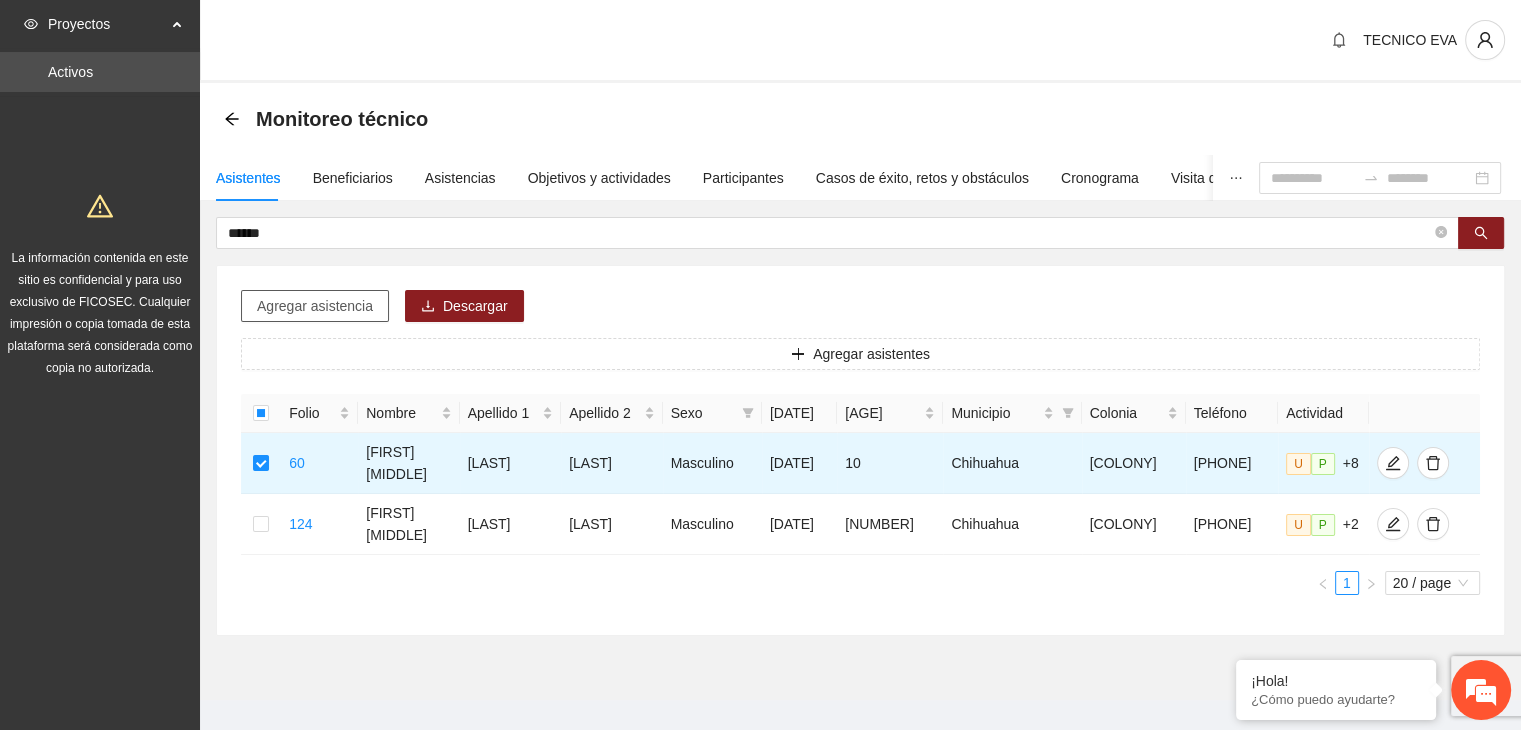 click on "Agregar asistencia" at bounding box center [315, 306] 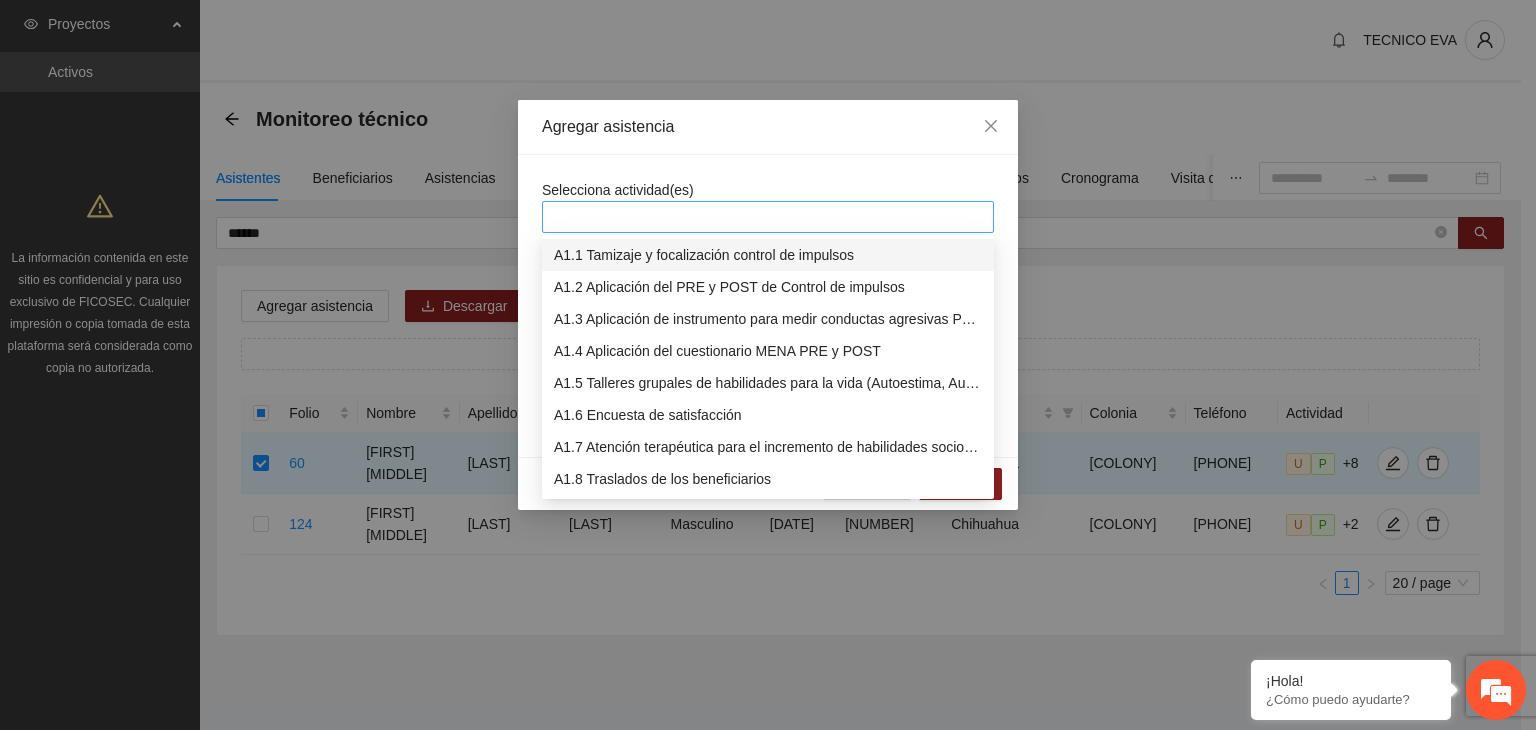 click at bounding box center [768, 217] 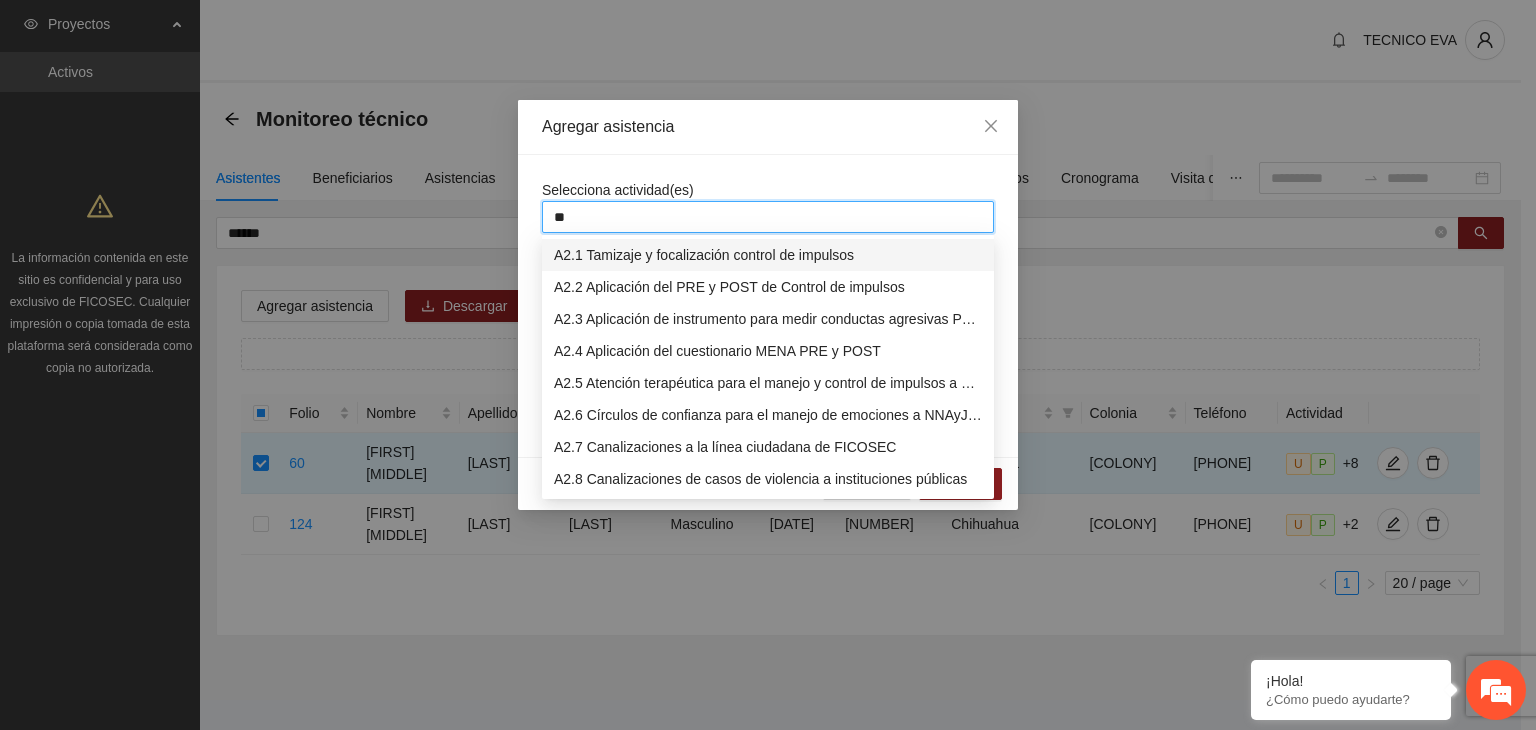 type on "***" 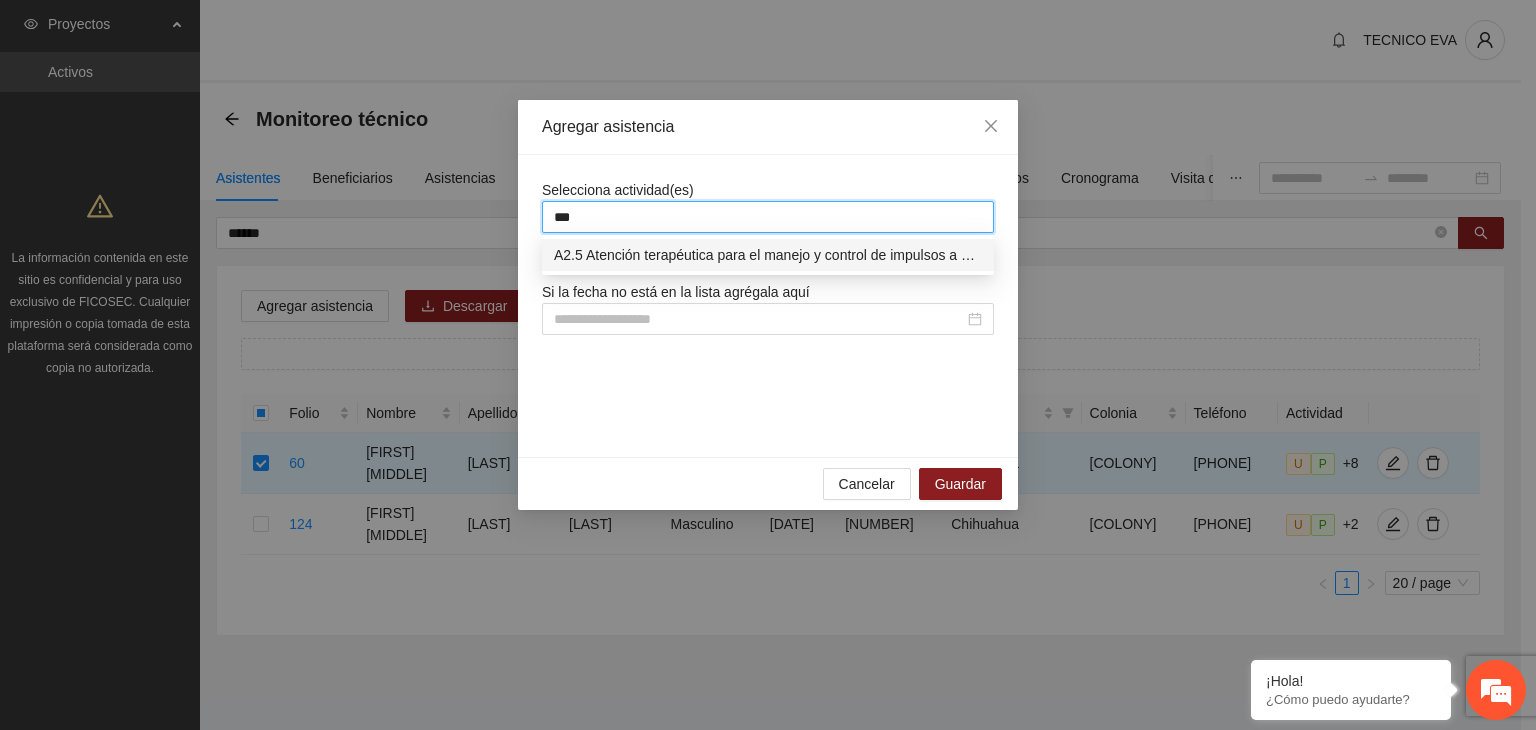 click on "A2.5 Atención terapéutica para el manejo y control de impulsos a NNAyJ que presentan conductas violentas/agresivas." at bounding box center (768, 255) 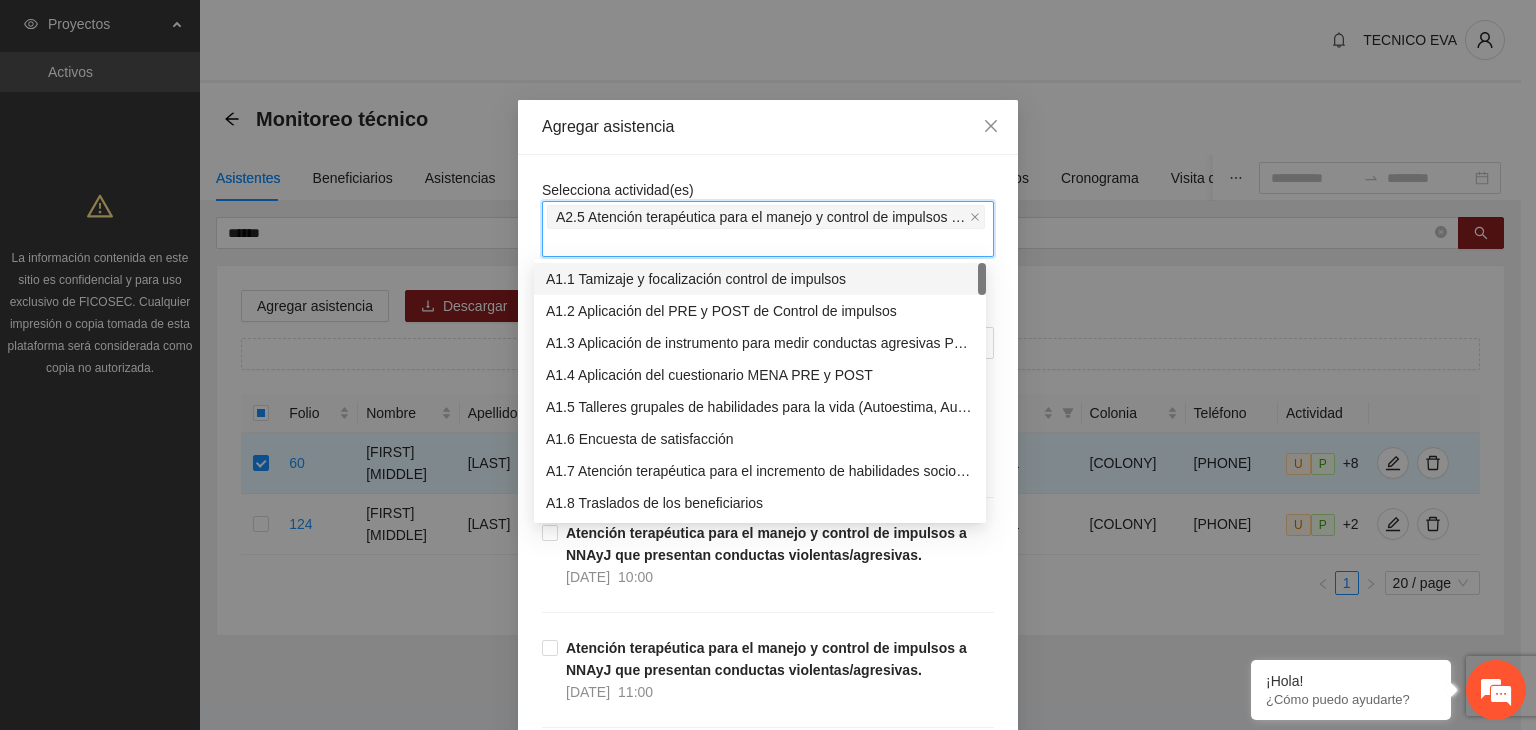 click on "Selecciona actividad(es) A2.5 Atención terapéutica para el manejo y control de impulsos a NNAyJ que presentan conductas violentas/agresivas. Si la fecha no está en la lista agrégala aquí Atención terapéutica para el manejo y control de impulsos a NNAyJ que presentan conductas violentas/agresivas. [DATE] [TIME] Atención terapéutica para el manejo y control de impulsos a NNAyJ que presentan conductas violentas/agresivas. [DATE] [TIME] Atención terapéutica para el manejo y control de impulsos a NNAyJ que presentan conductas violentas/agresivas. [DATE] [TIME] Atención terapéutica para el manejo y control de impulsos a NNAyJ que presentan conductas violentas/agresivas. [DATE] [TIME] Atención terapéutica para el manejo y control de impulsos a NNAyJ que presentan conductas violentas/agresivas. [DATE] [TIME] Atención terapéutica para el manejo y control de impulsos a NNAyJ que presentan conductas violentas/agresivas. [DATE] [TIME] [DATE] [TIME] [DATE] [TIME]" at bounding box center (768, 7965) 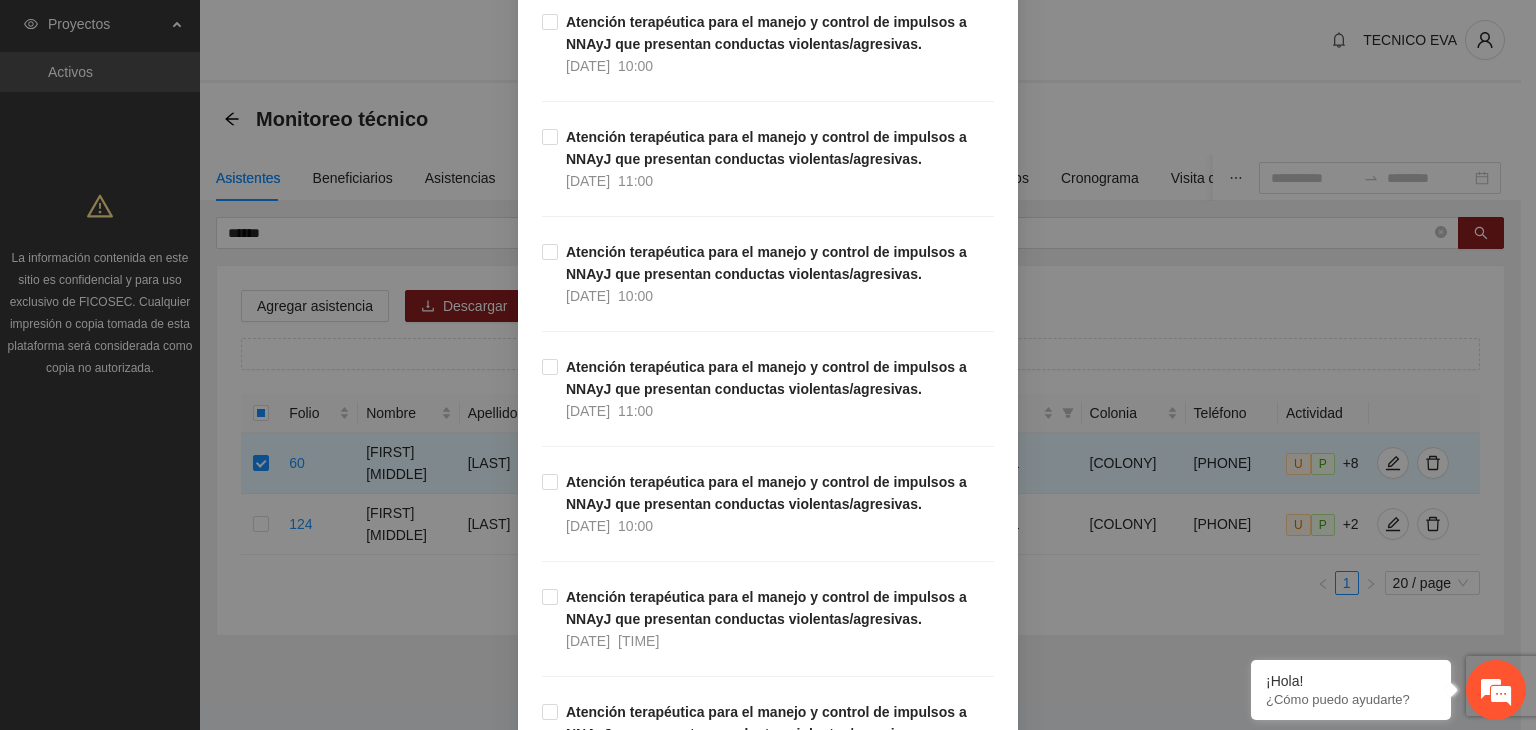 scroll, scrollTop: 1220, scrollLeft: 0, axis: vertical 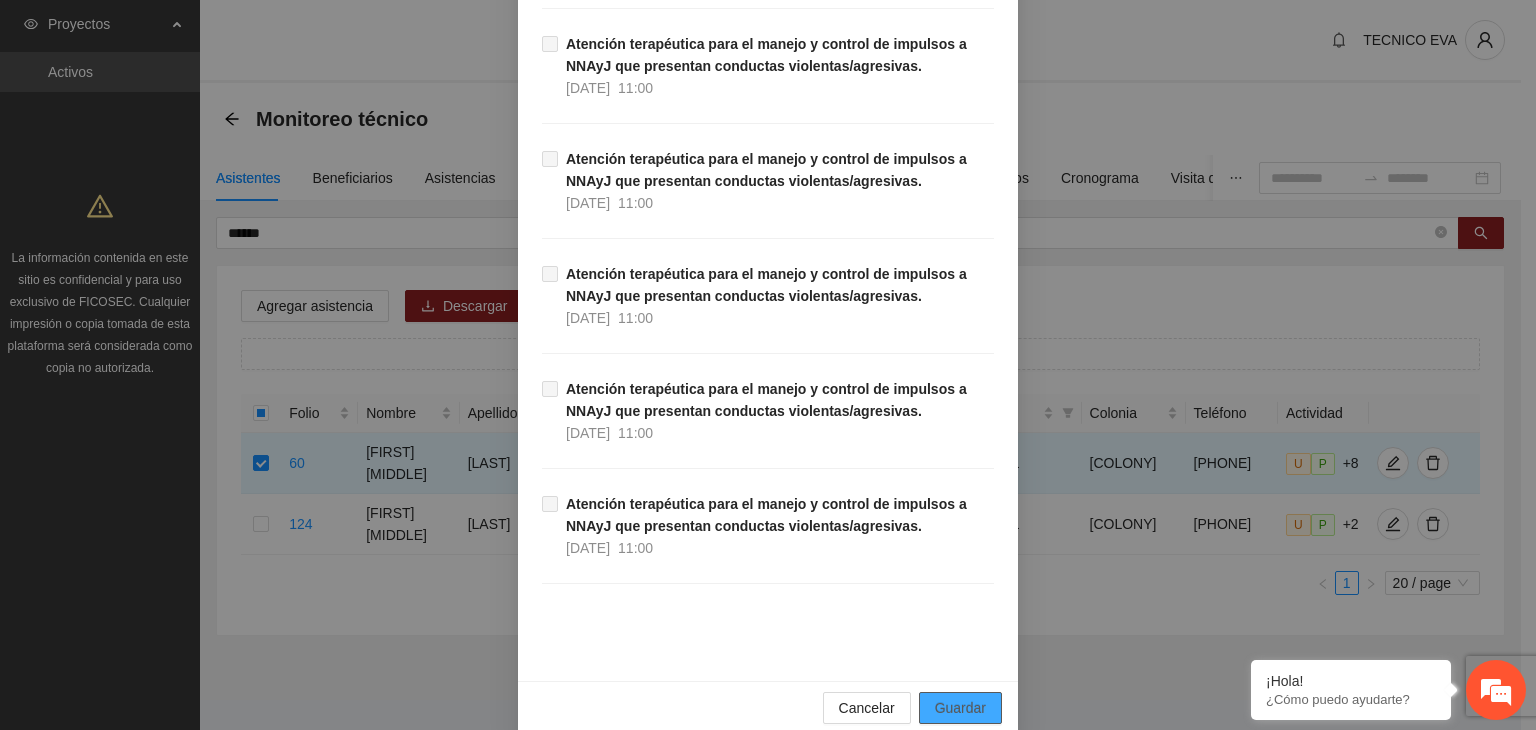click on "Guardar" at bounding box center [960, 708] 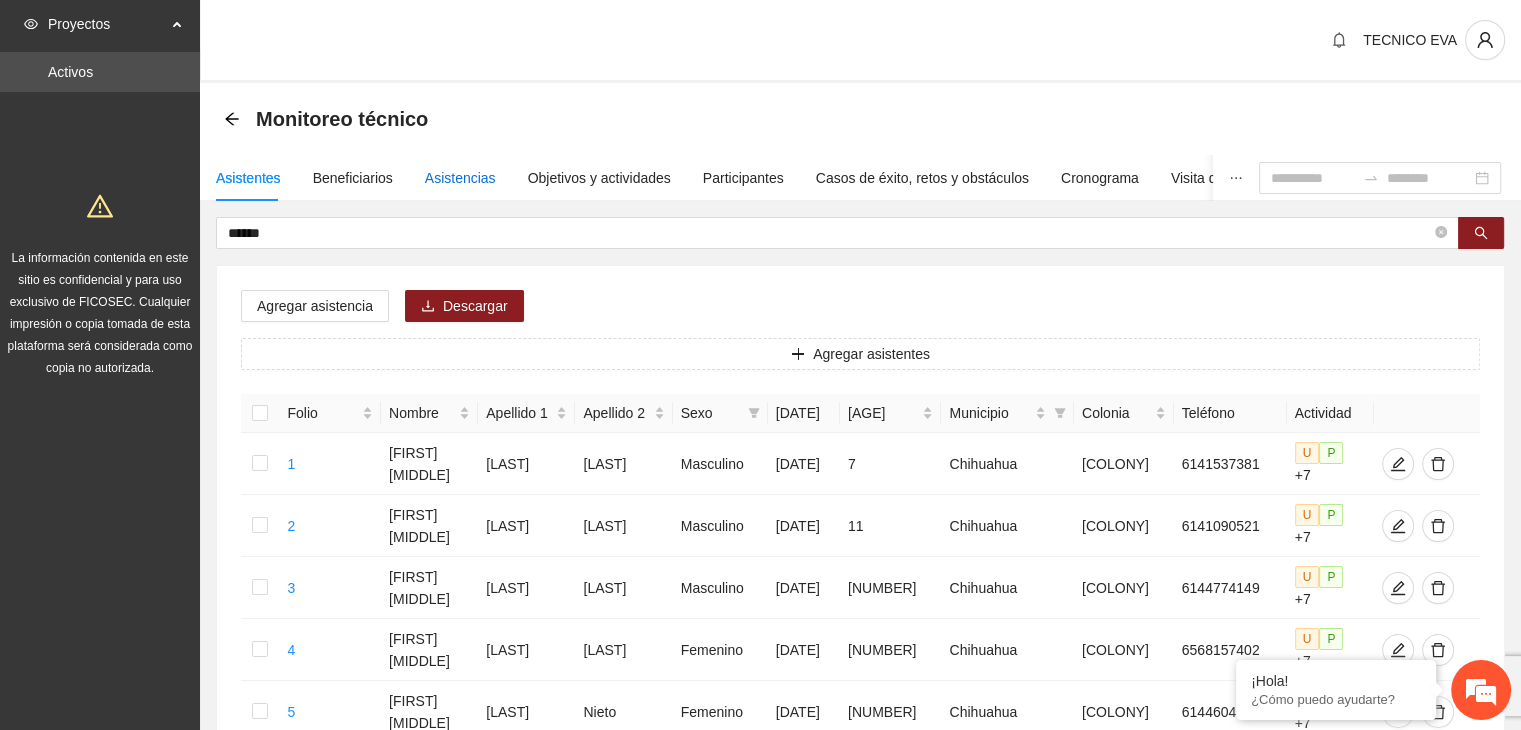 click on "Asistencias" at bounding box center [460, 178] 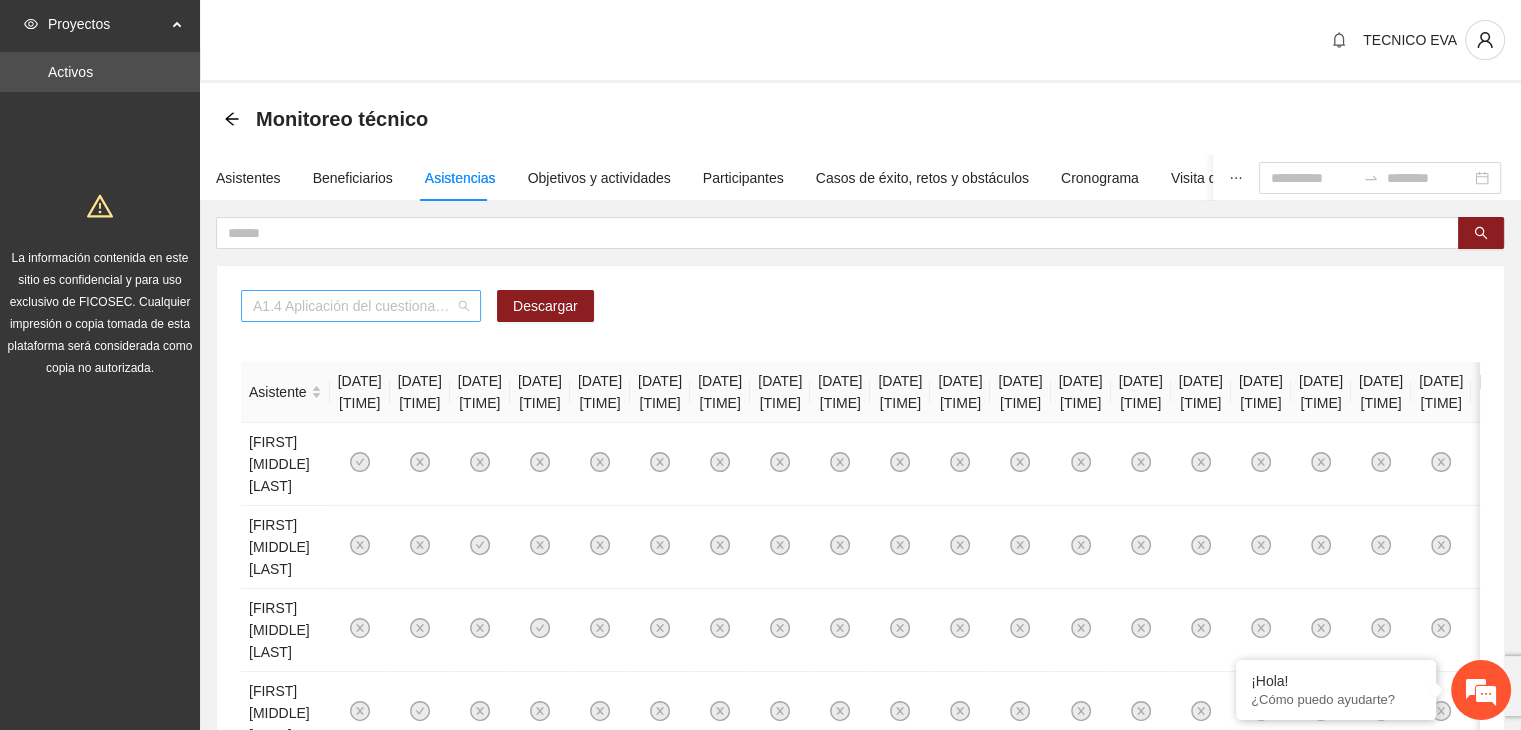 click on "A1.4 Aplicación del cuestionario MENA PRE y POST" at bounding box center [361, 306] 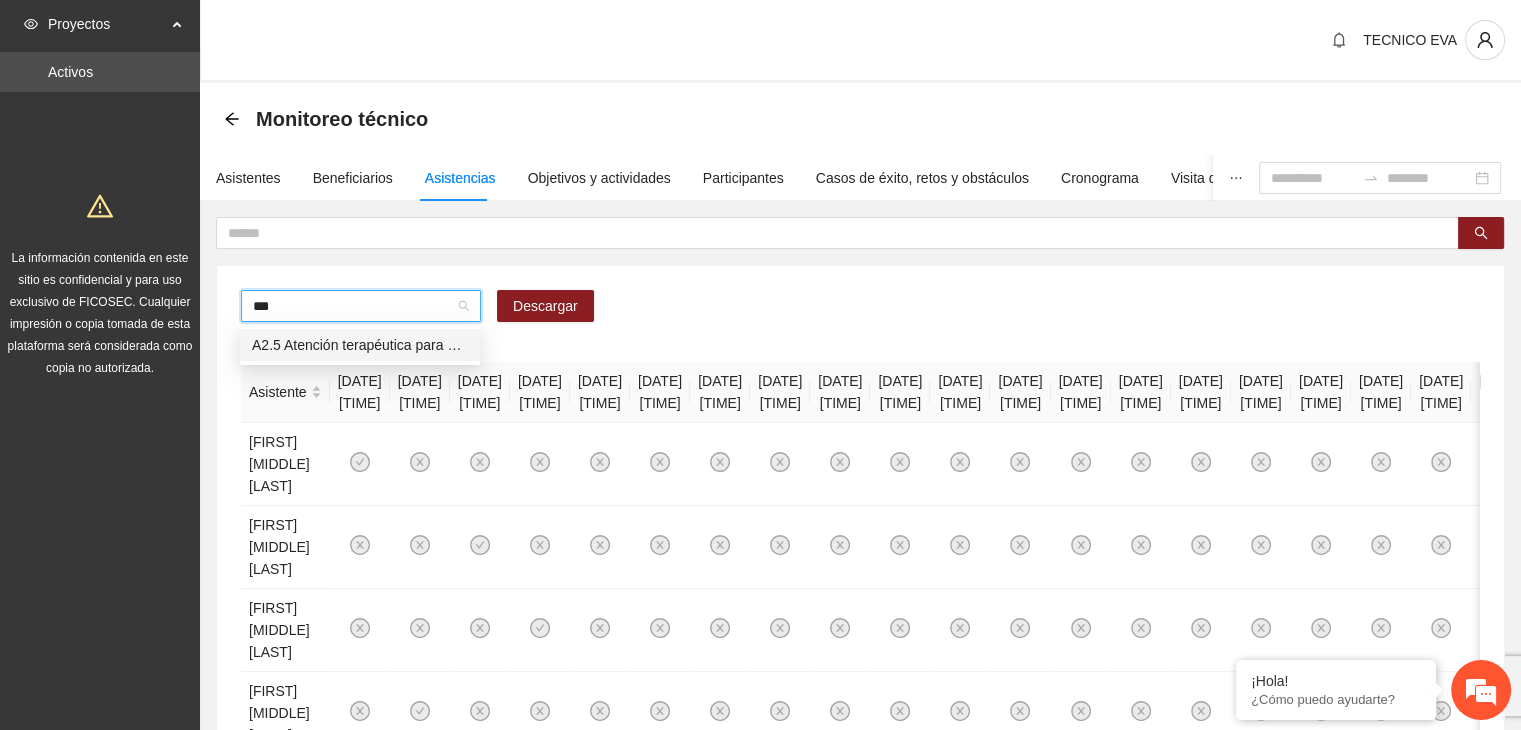 type on "***" 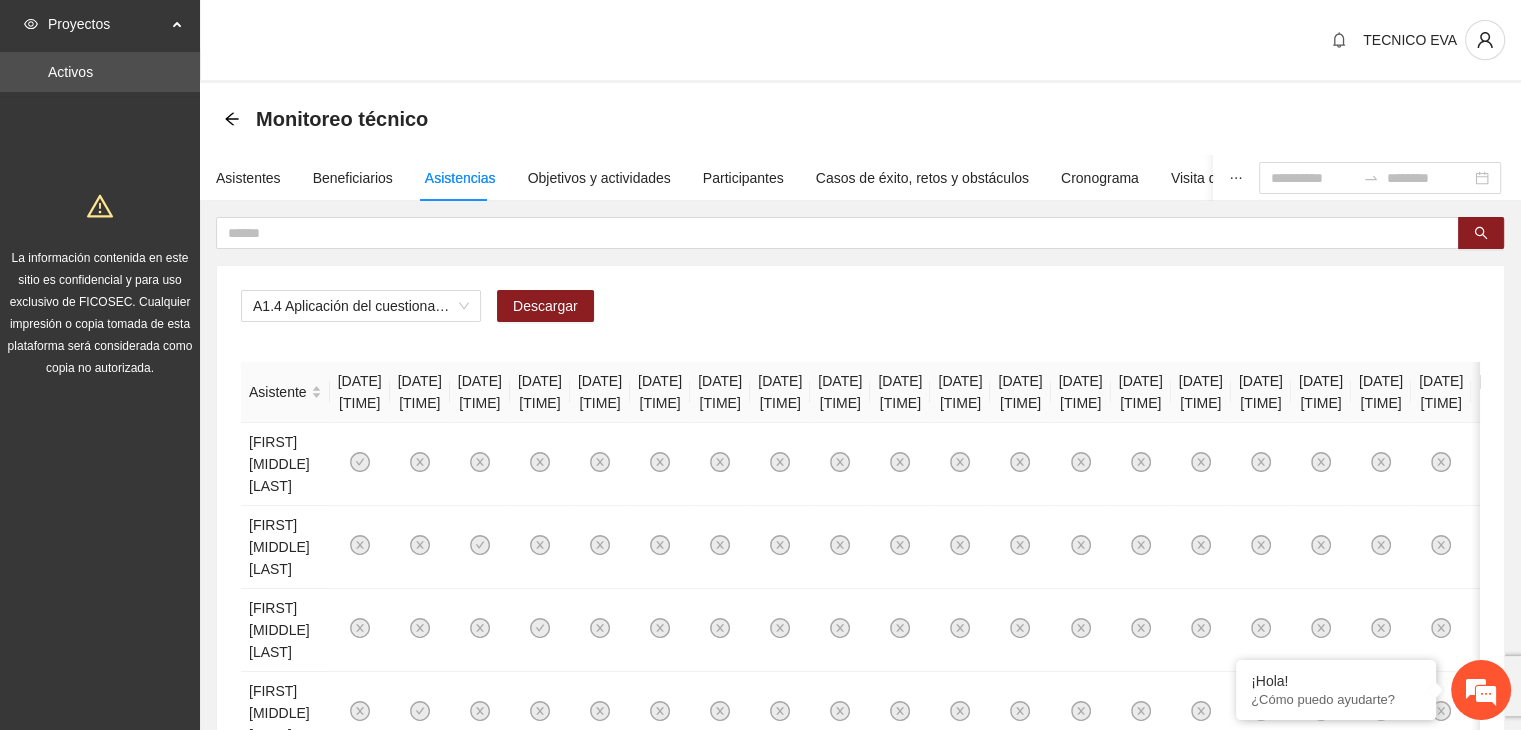 click on "[FIRST] [DATE] [TIME] [DATE] [TIME] [DATE] [TIME] [DATE] [TIME] [DATE] [TIME] [DATE] [TIME] [DATE] [TIME] [DATE] [TIME] [DATE] [TIME] [DATE] [TIME] [DATE] [TIME] [DATE] [TIME] [DATE] [TIME] [DATE] [TIME] [DATE] [TIME] [DATE] [TIME] [DATE] [TIME] [DATE] [TIME] [FIRST] [LAST] [LAST] [FIRST] [MIDDLE] [LAST] [FIRST] [MIDDLE] [LAST] [FIRST] [MIDDLE] [LAST] [FIRST] [MIDDLE] [LAST]" at bounding box center (760, 365) 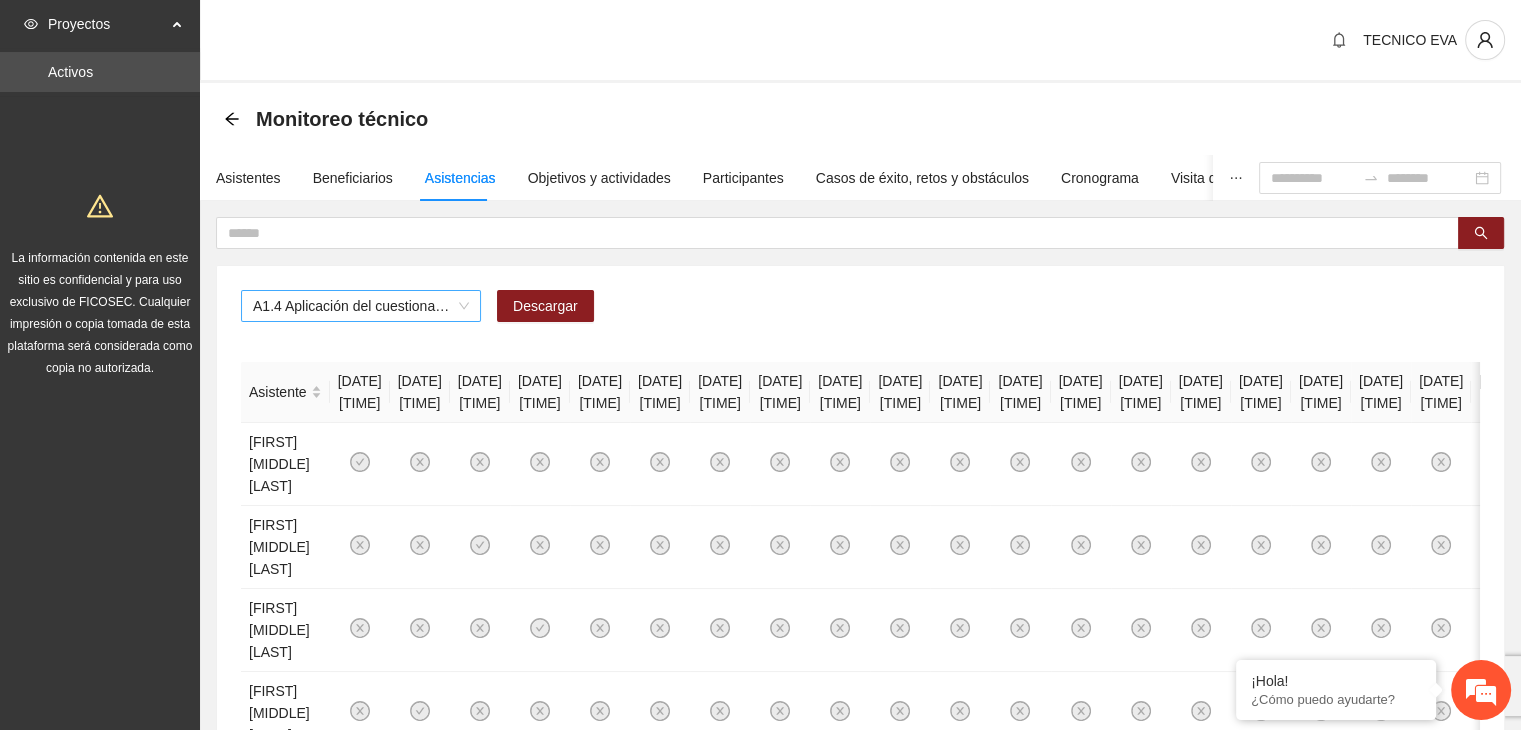 click on "A1.4 Aplicación del cuestionario MENA PRE y POST" at bounding box center (361, 306) 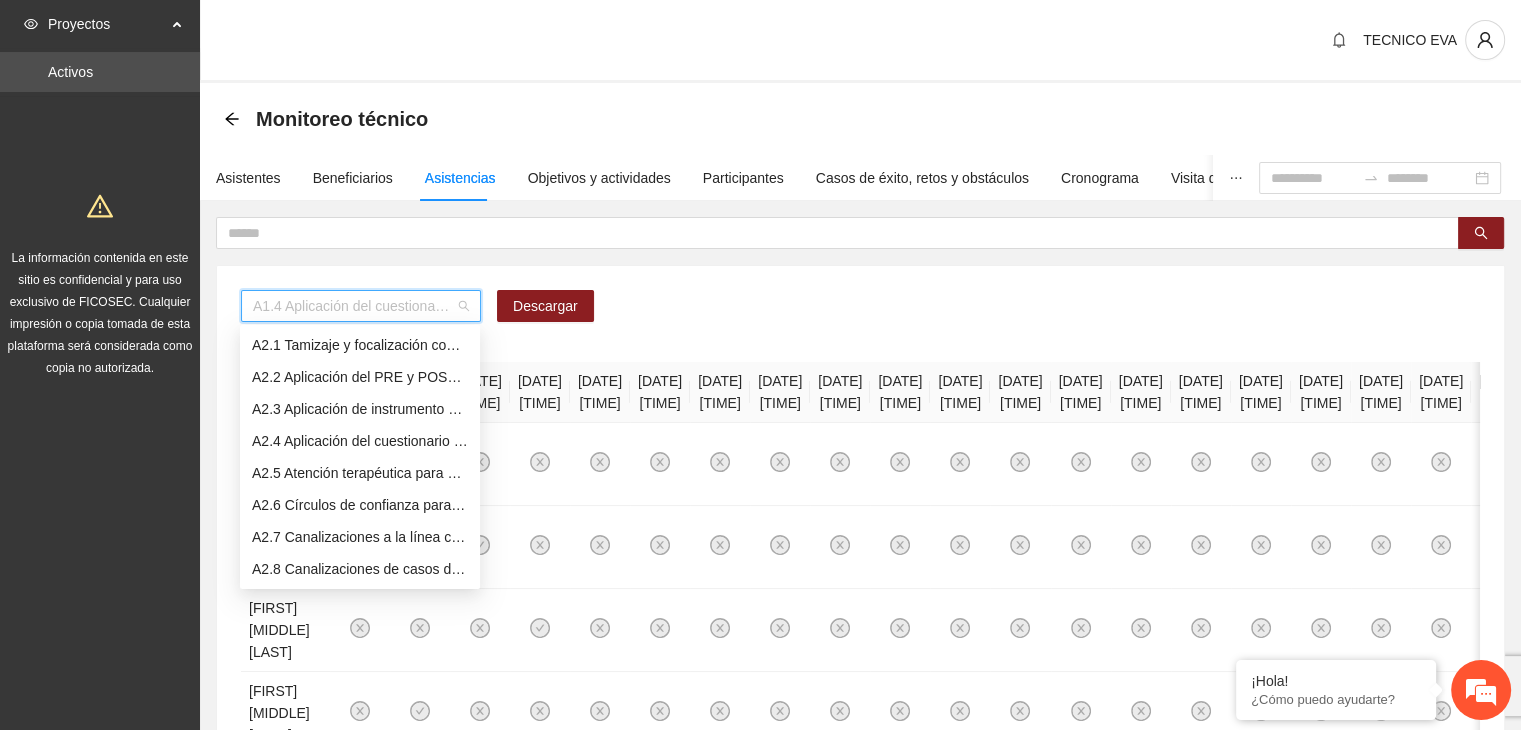 scroll, scrollTop: 352, scrollLeft: 0, axis: vertical 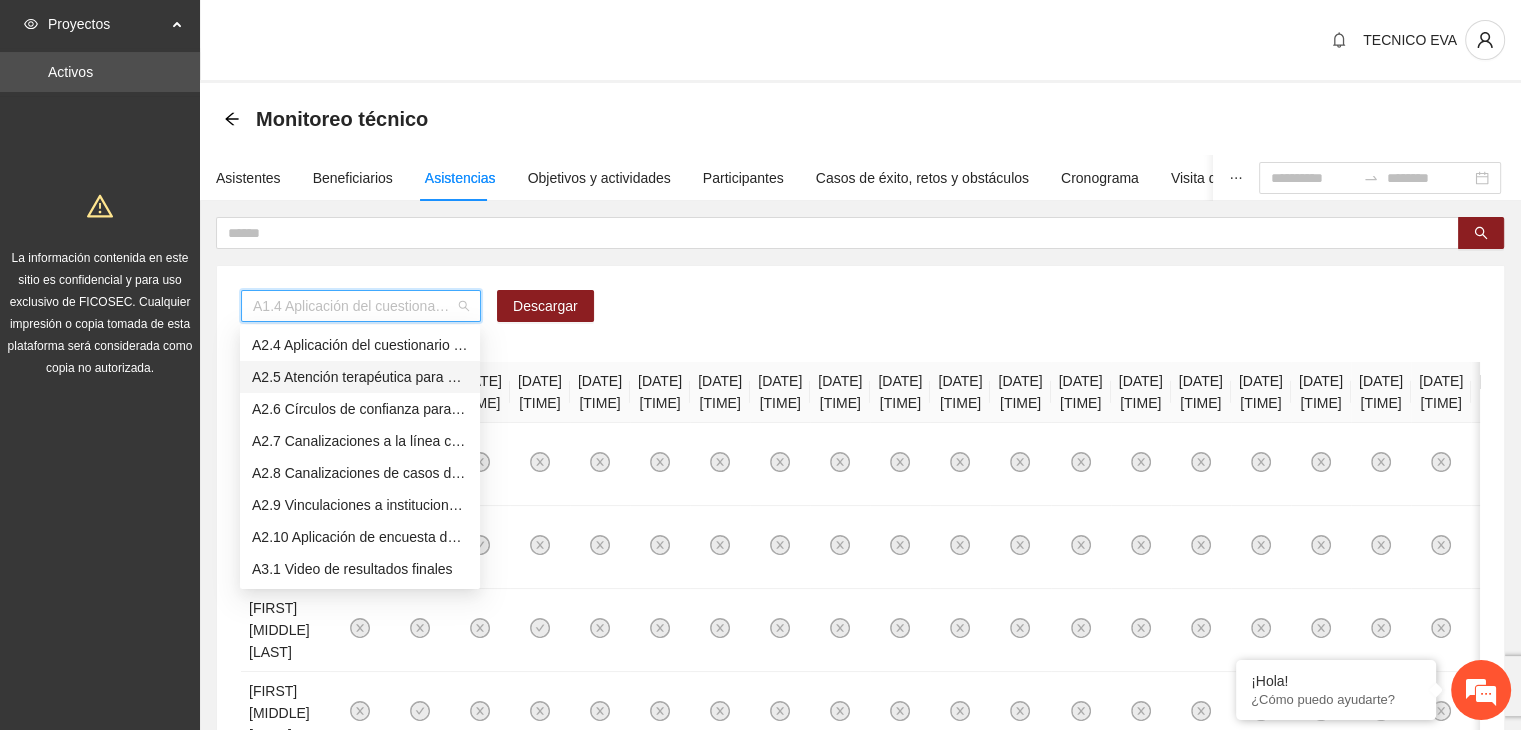 click on "A2.5 Atención terapéutica para el manejo y control de impulsos a NNAyJ que presentan conductas violentas/agresivas." at bounding box center (360, 377) 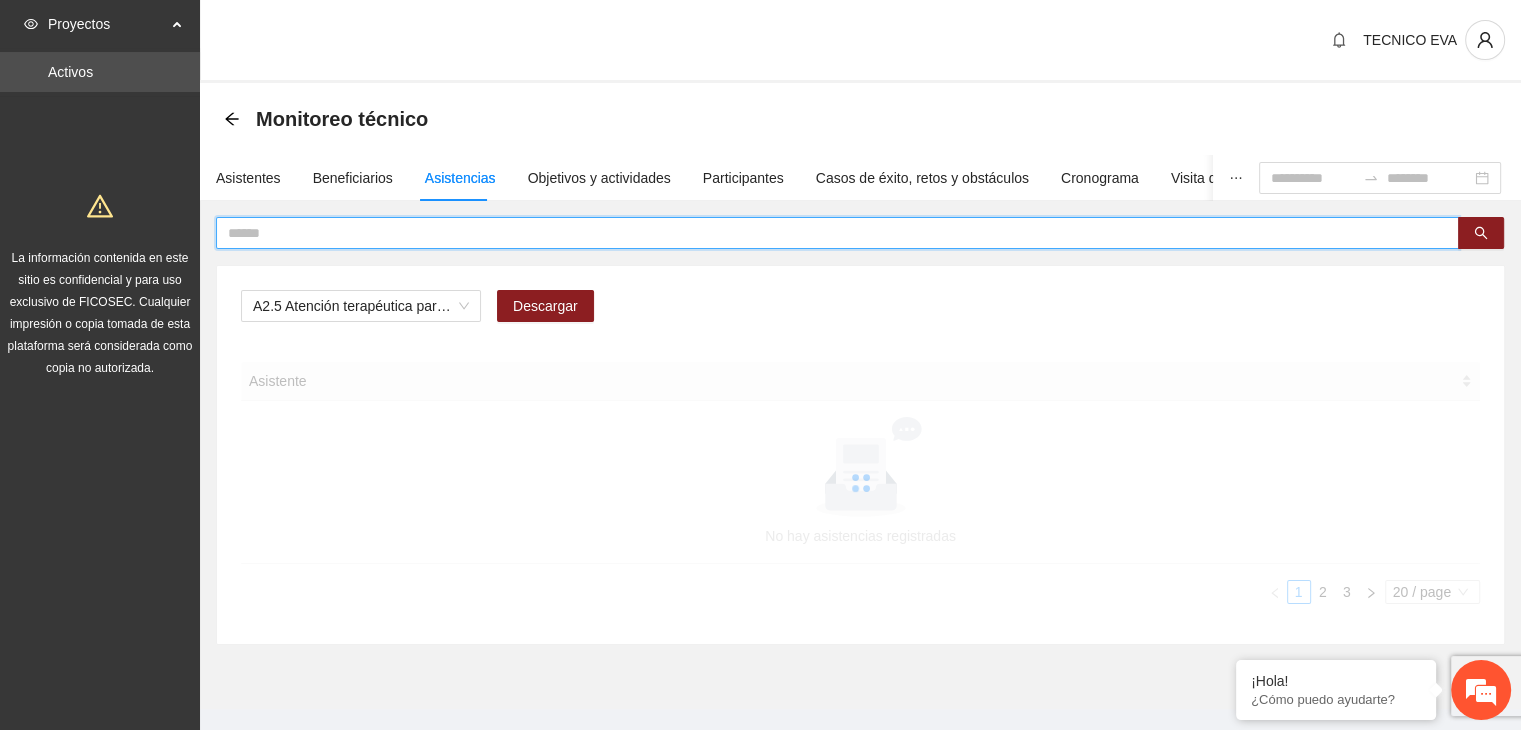 click at bounding box center (829, 233) 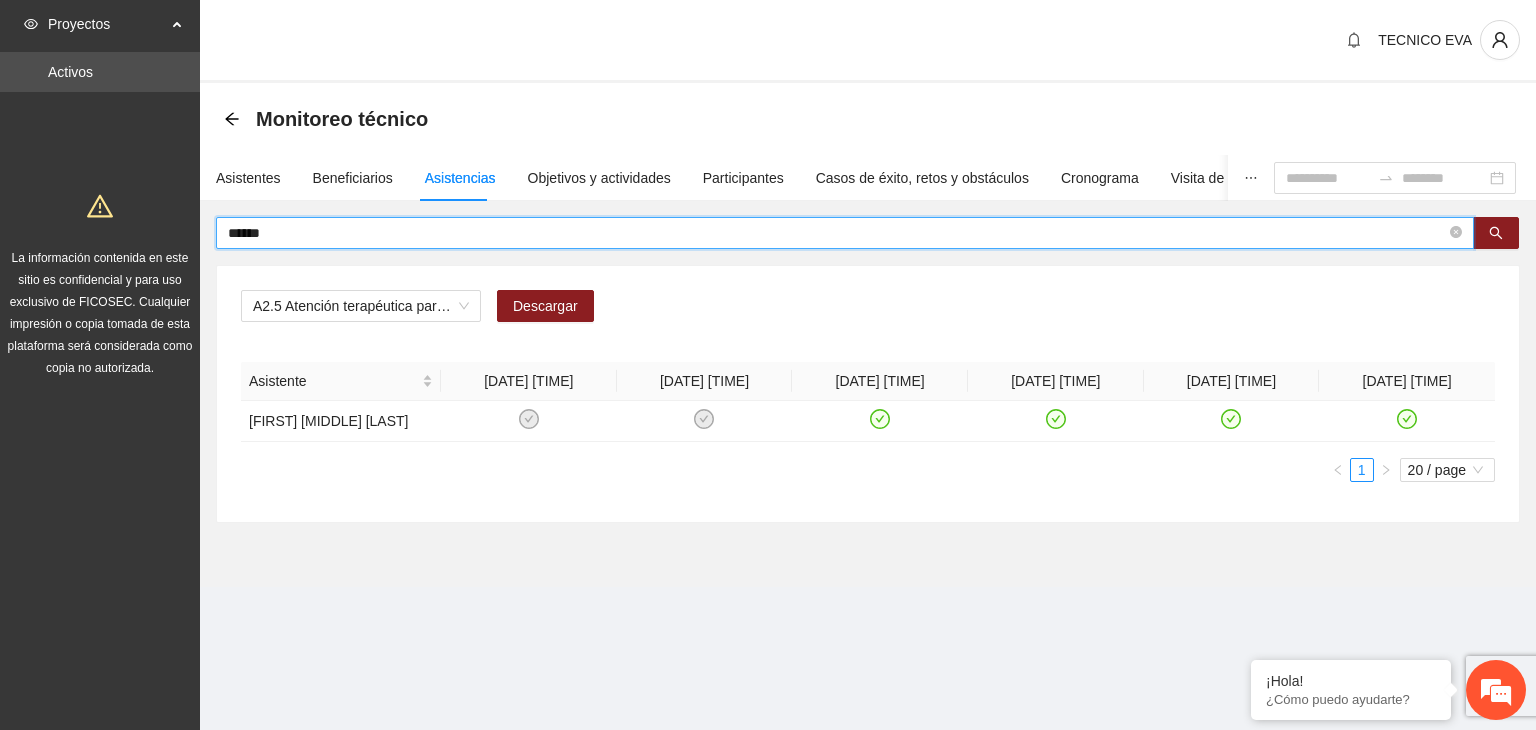 drag, startPoint x: 279, startPoint y: 228, endPoint x: 135, endPoint y: 248, distance: 145.38225 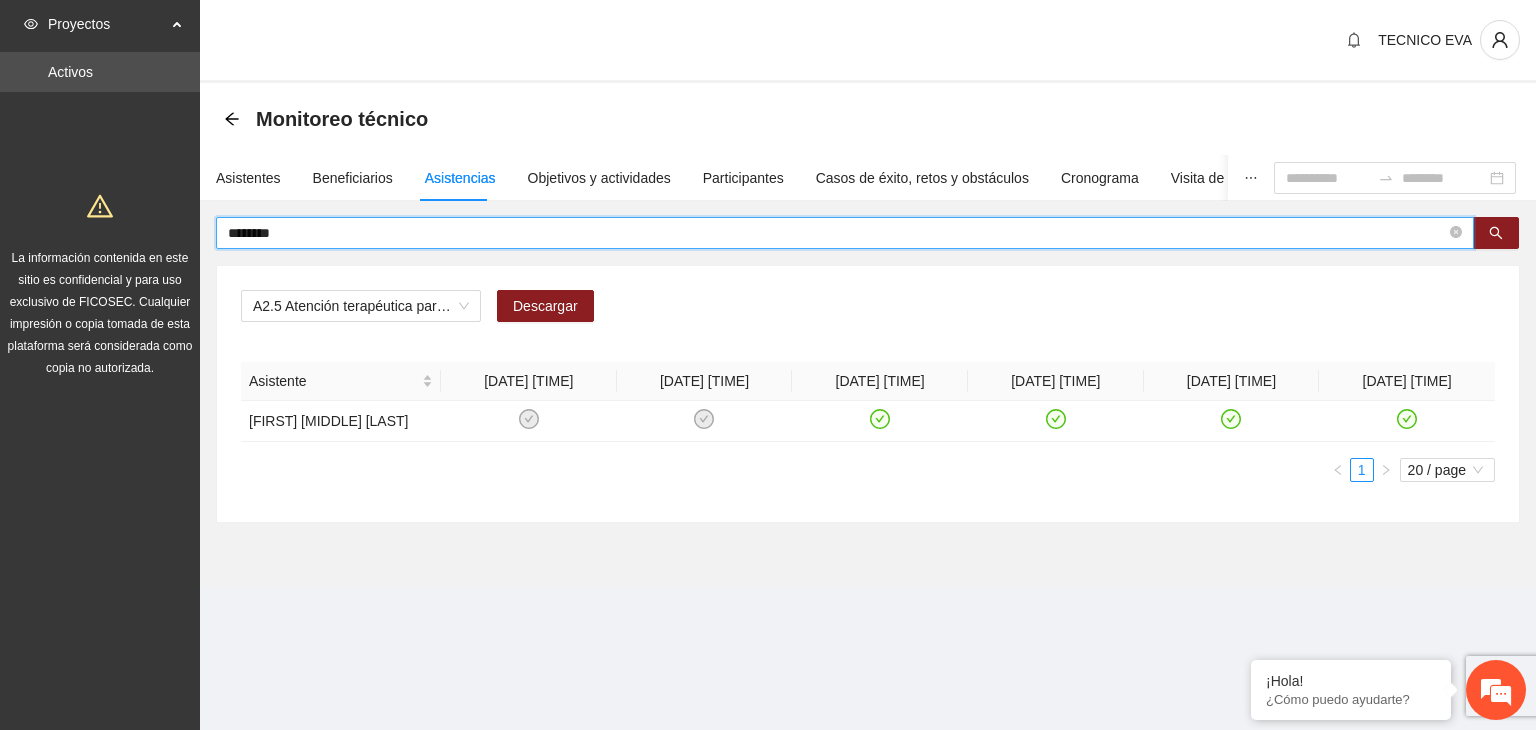 type on "********" 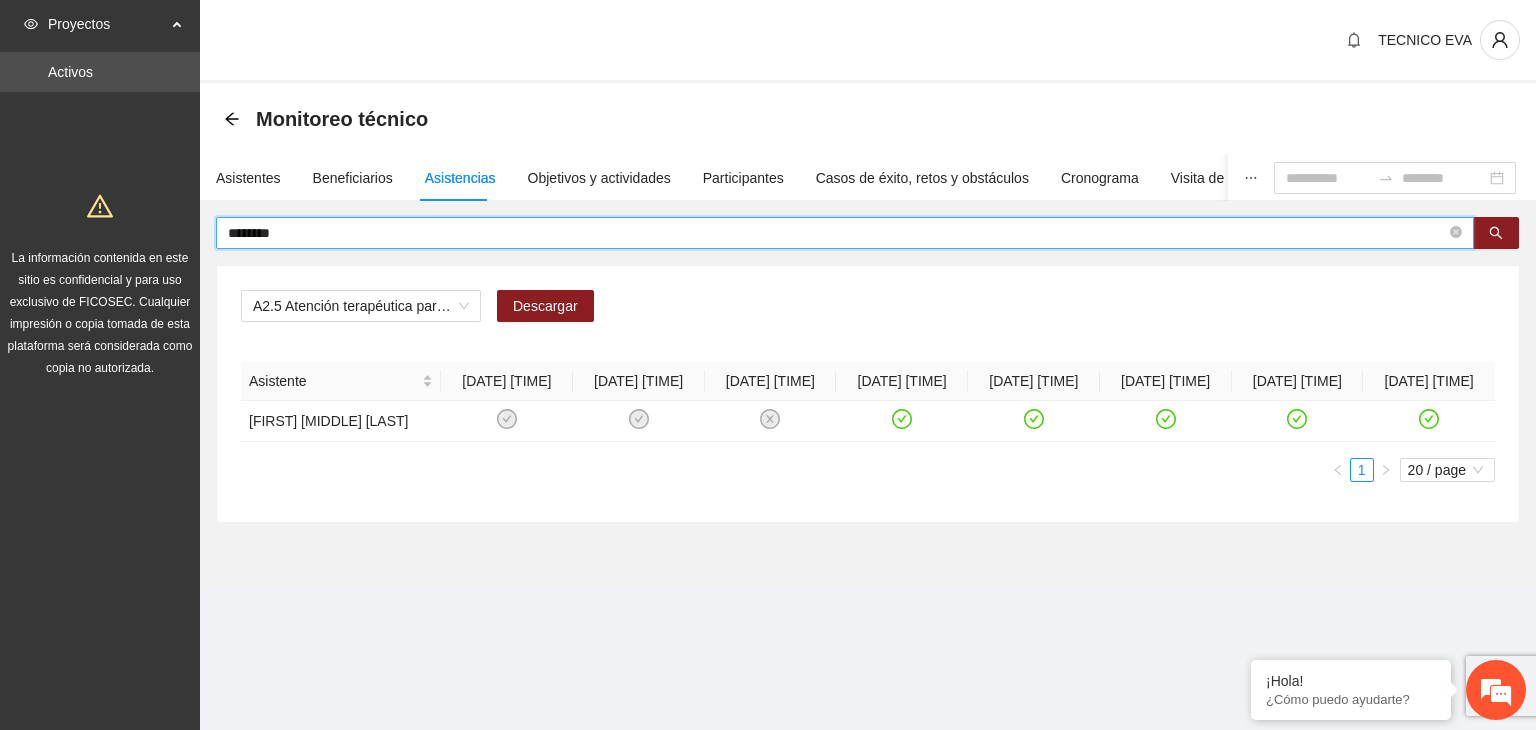 drag, startPoint x: 303, startPoint y: 232, endPoint x: 149, endPoint y: 231, distance: 154.00325 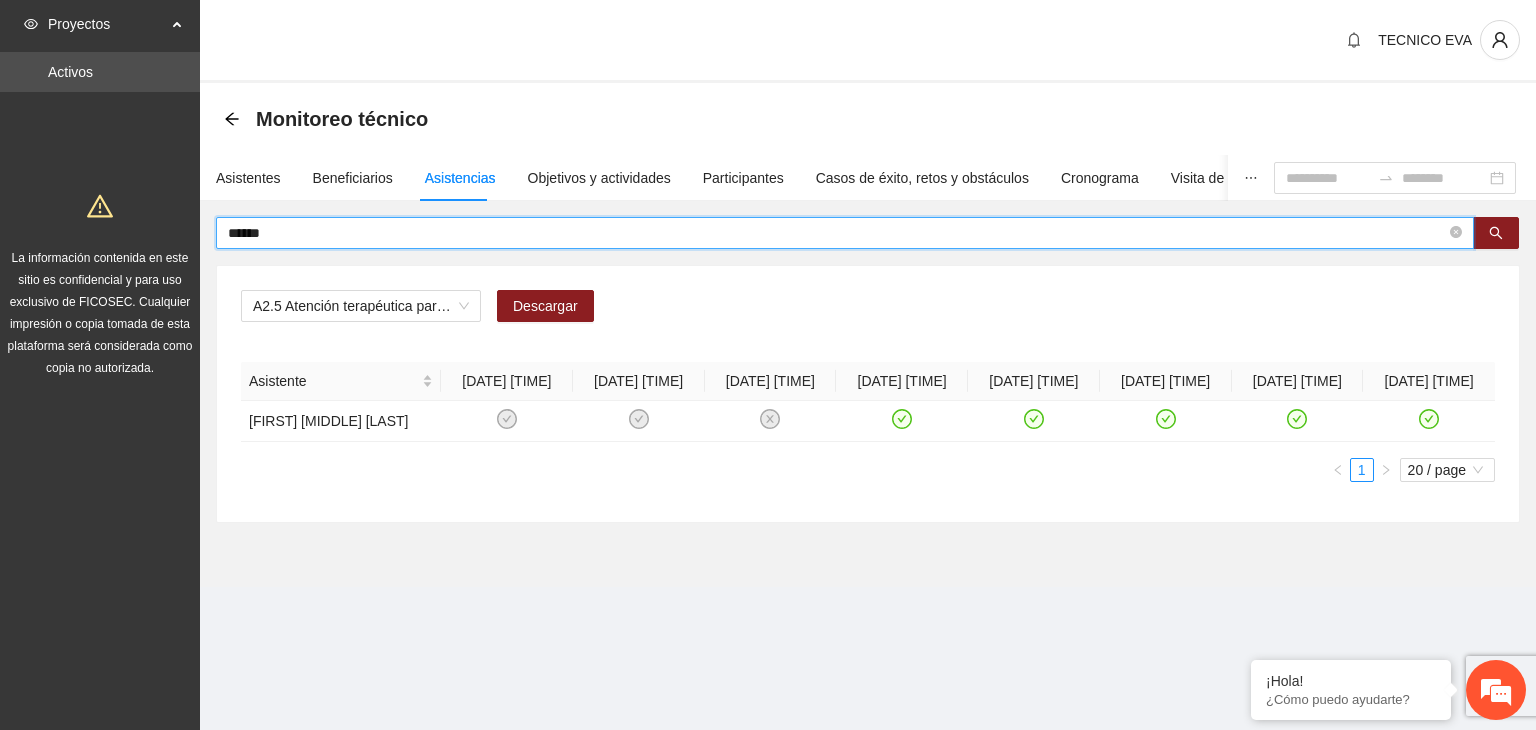 type on "******" 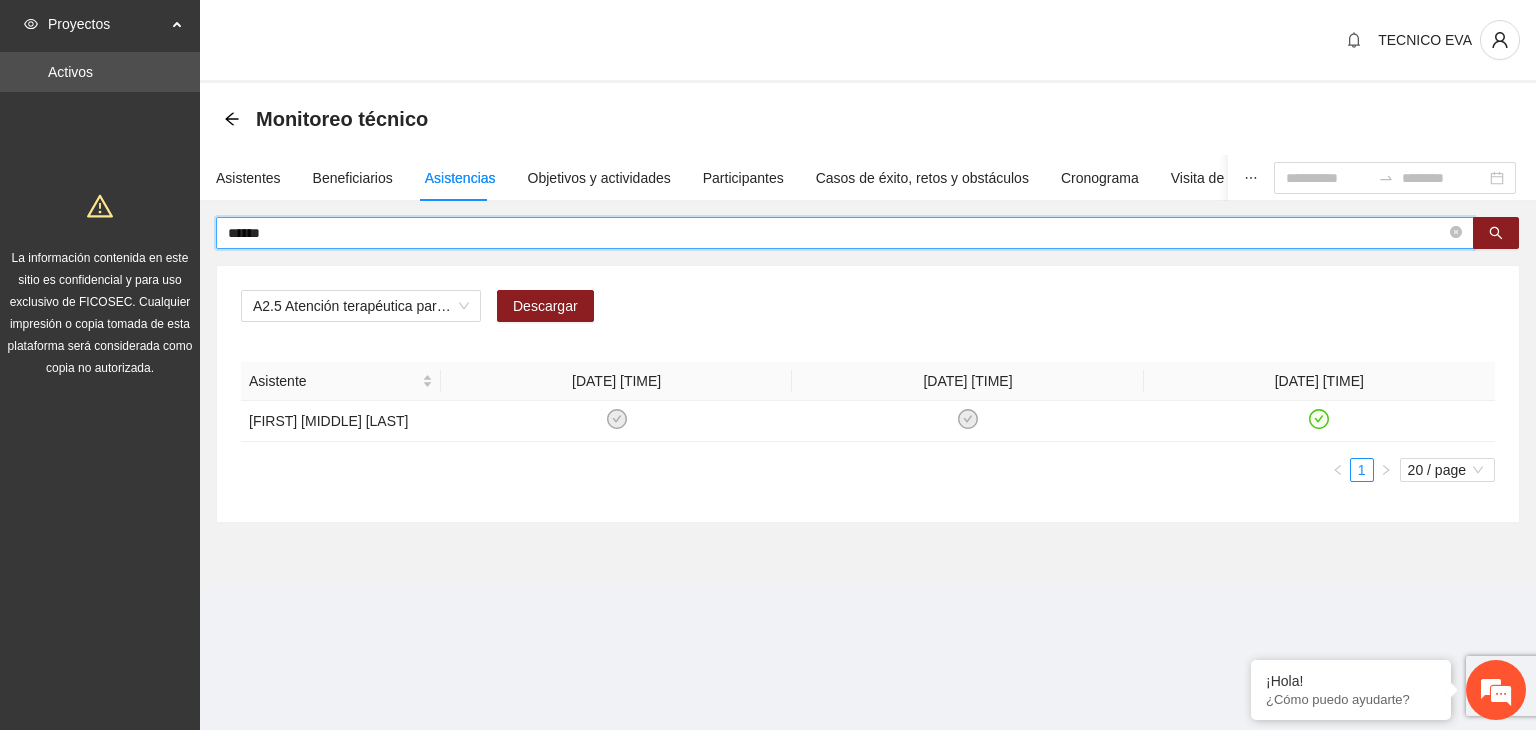 drag, startPoint x: 299, startPoint y: 237, endPoint x: 219, endPoint y: 233, distance: 80.09994 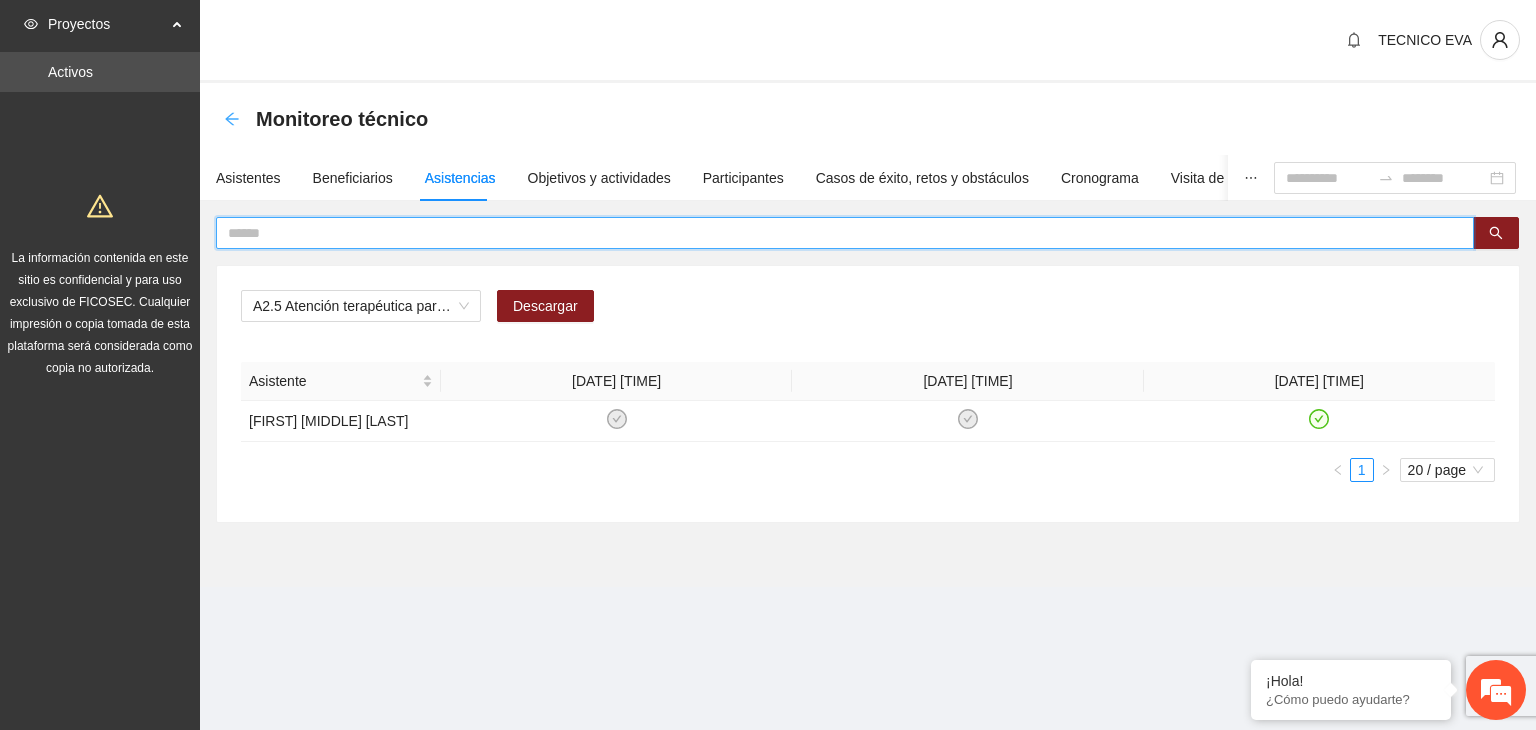 type 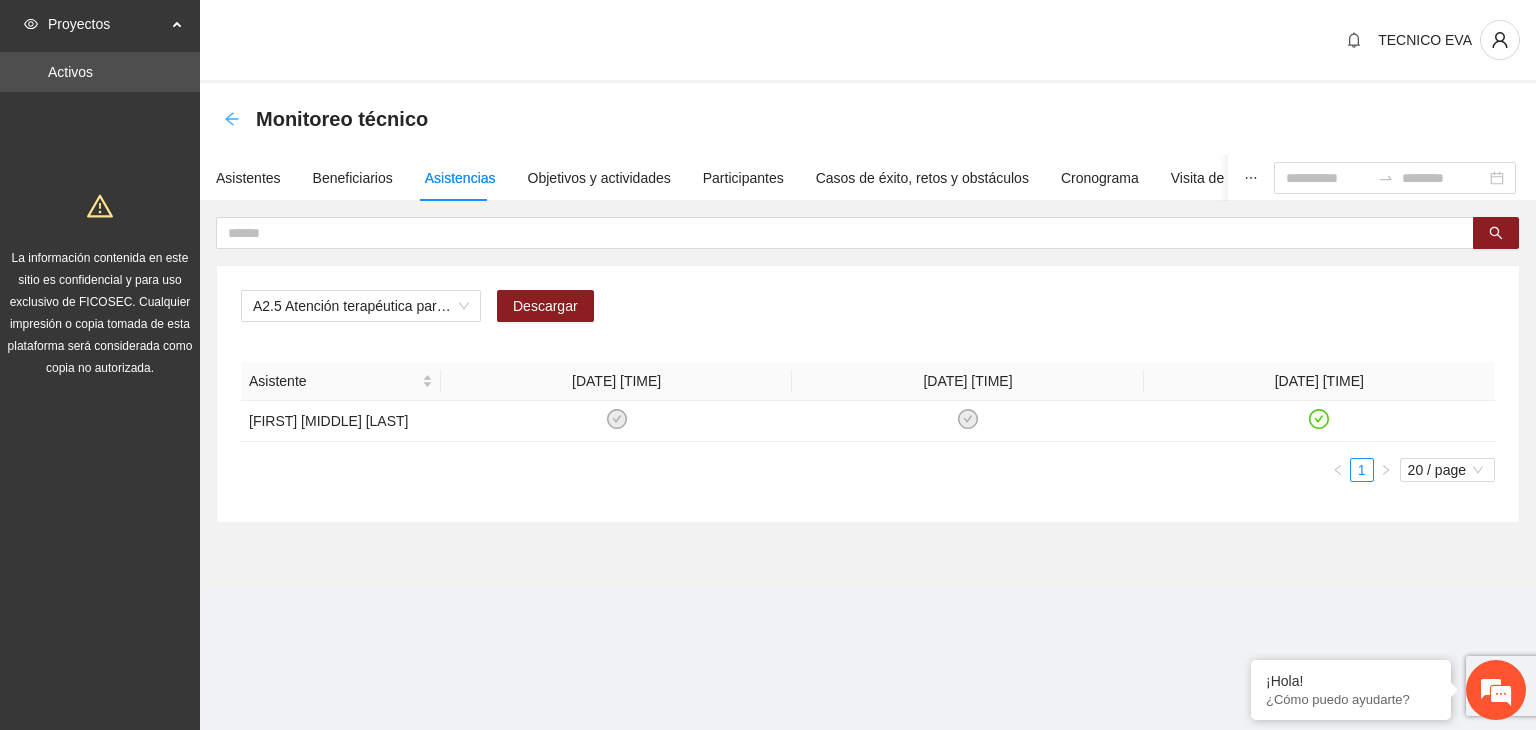 click 